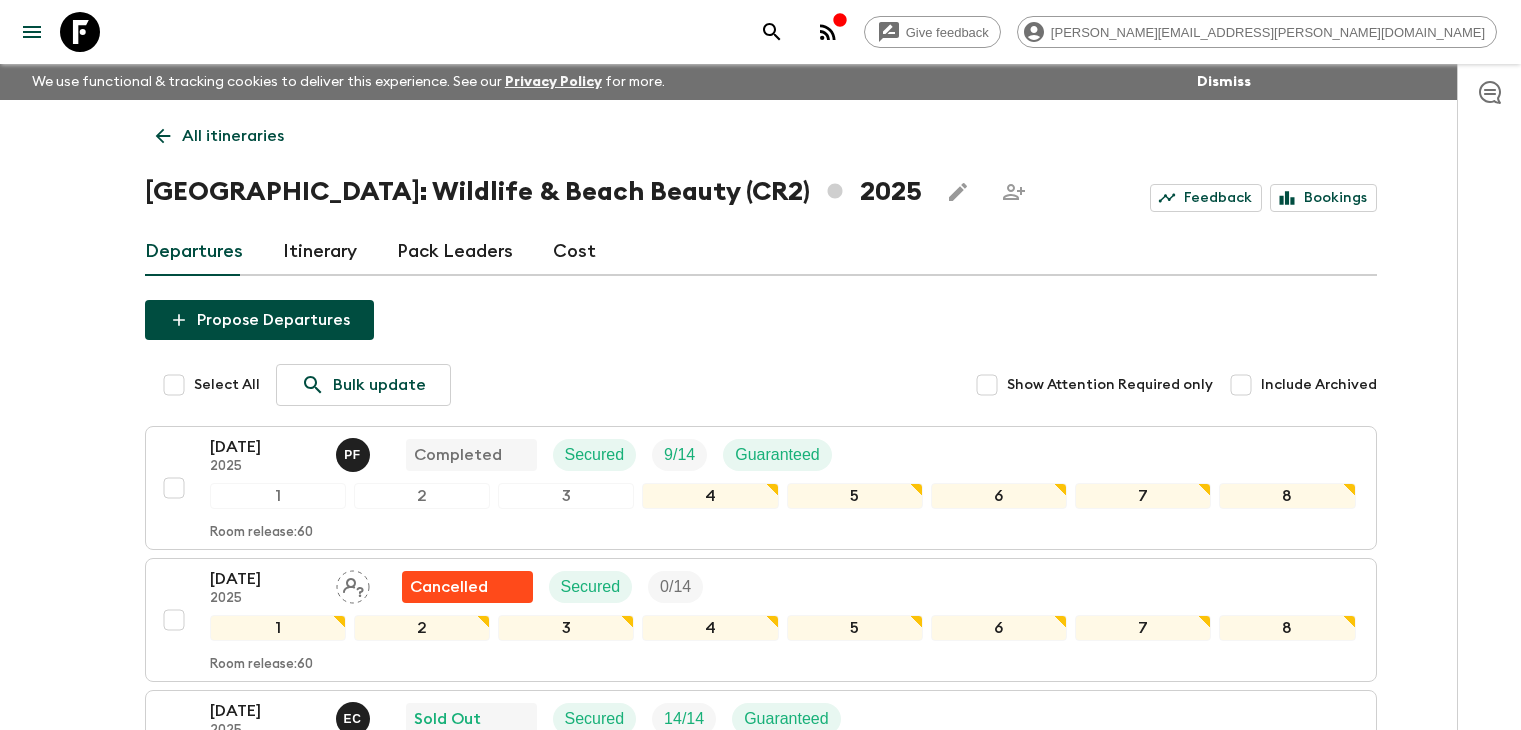 scroll, scrollTop: 0, scrollLeft: 0, axis: both 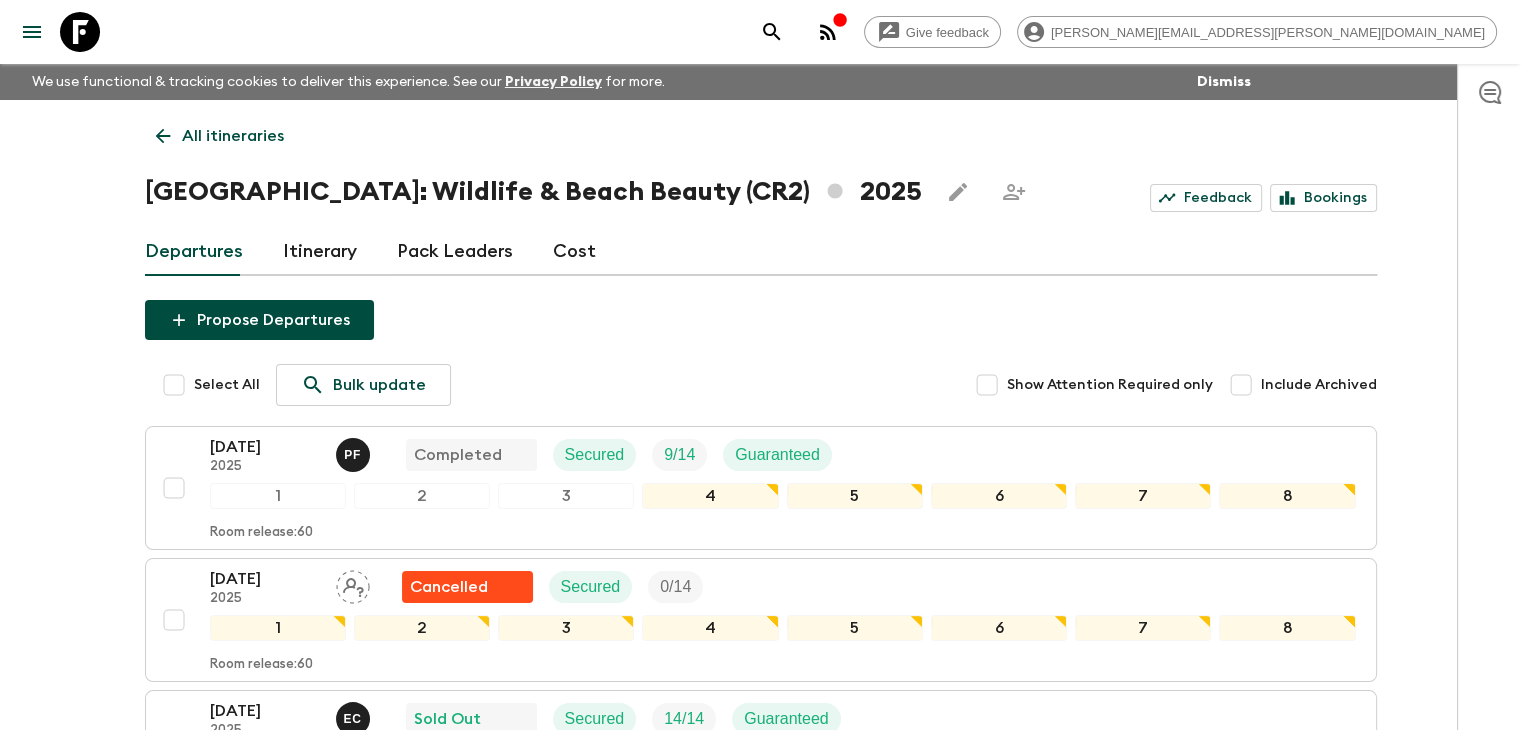 click 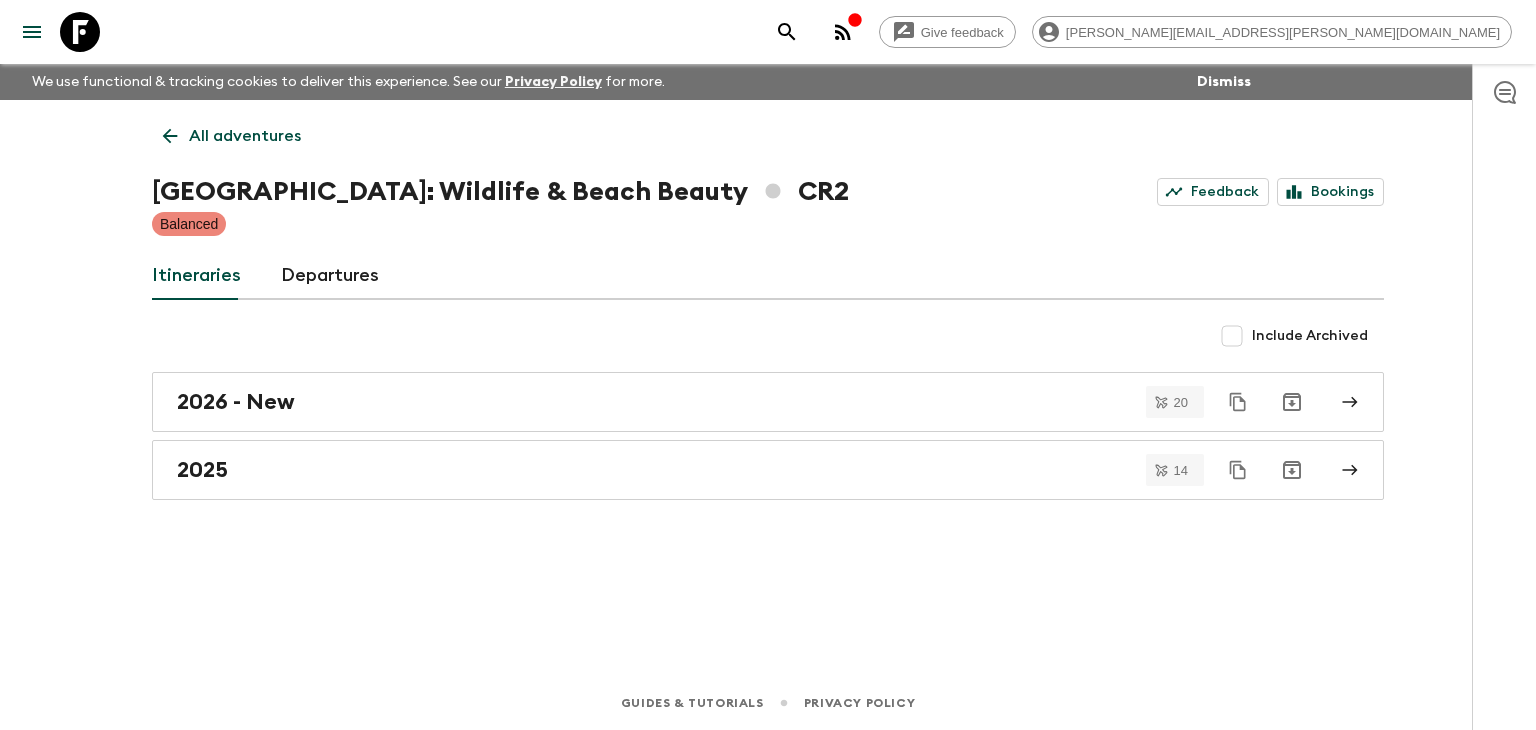 click on "All adventures" at bounding box center (232, 136) 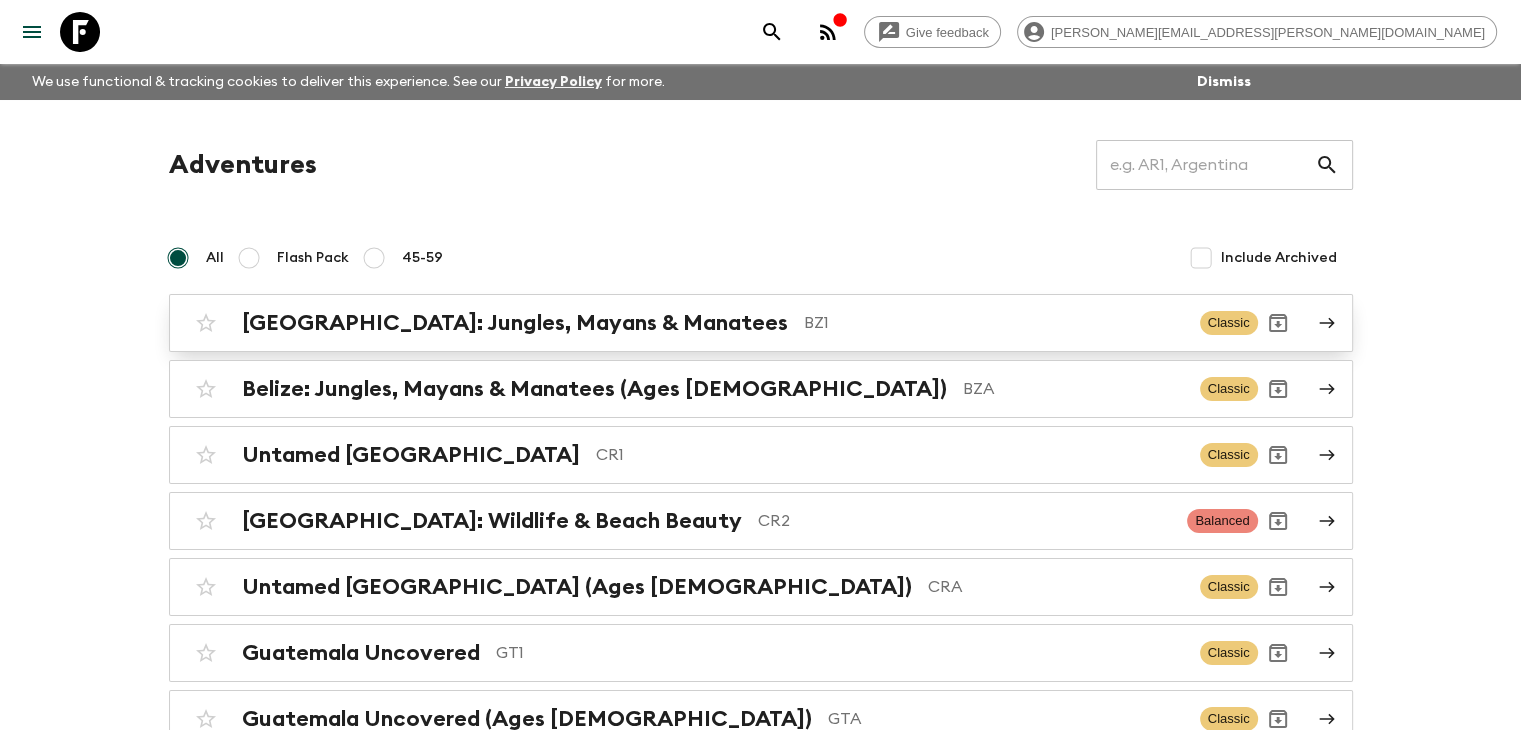 click on "[GEOGRAPHIC_DATA]: Jungles, Mayans & Manatees" at bounding box center [515, 323] 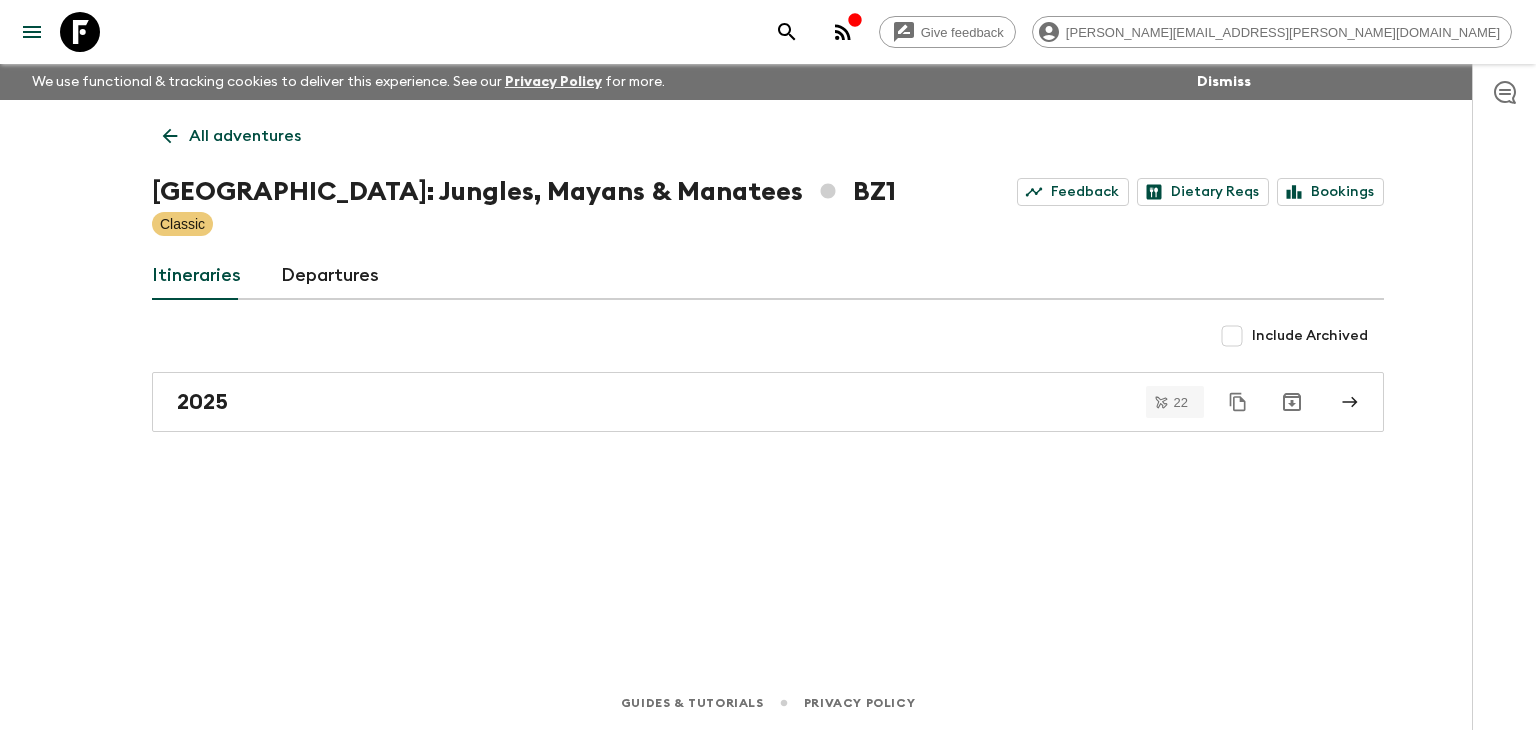 click on "All adventures [GEOGRAPHIC_DATA]: Jungles, Mayans & Manatees BZ1 Feedback Dietary Reqs Bookings Classic Itineraries Departures Include Archived 2025  22" at bounding box center (768, 360) 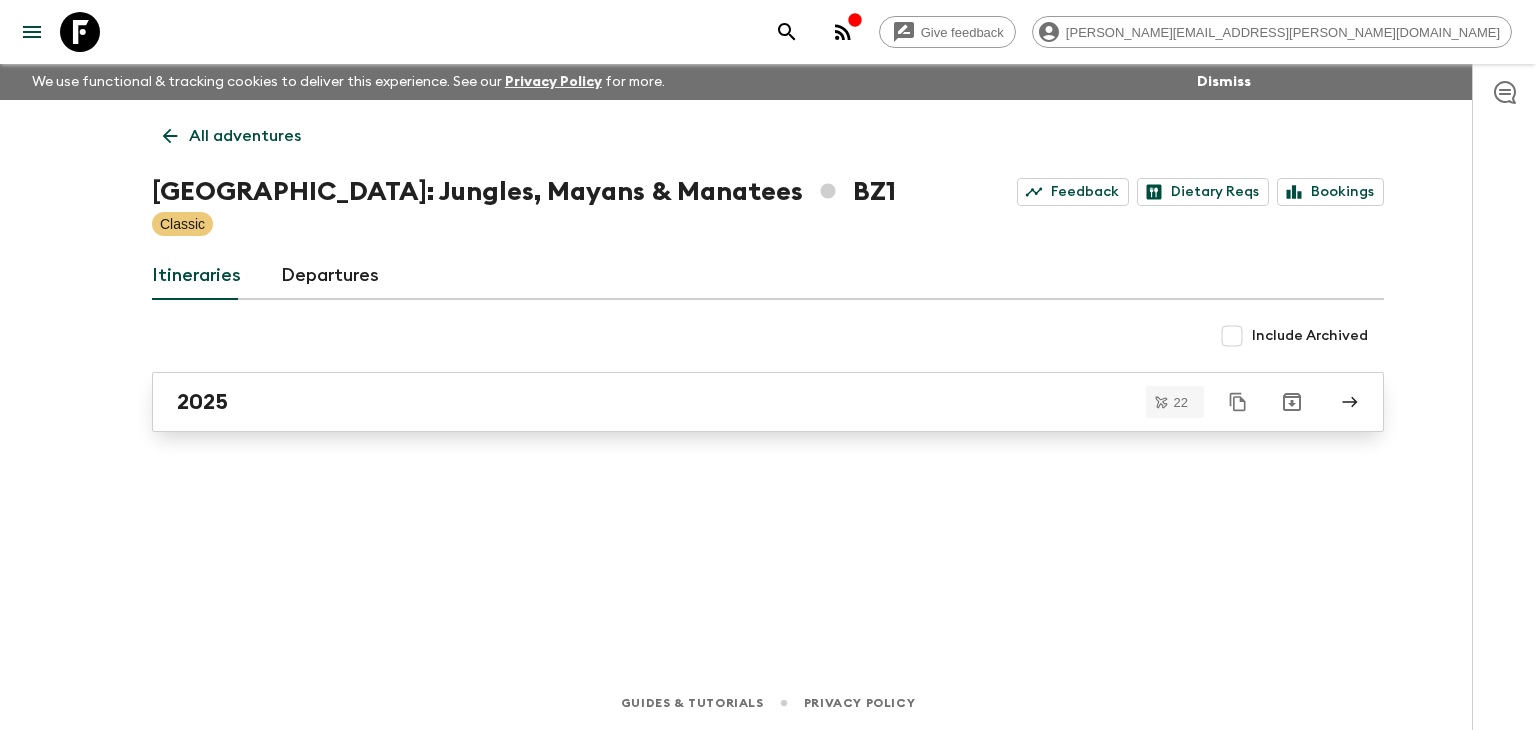 click on "2025" at bounding box center (749, 402) 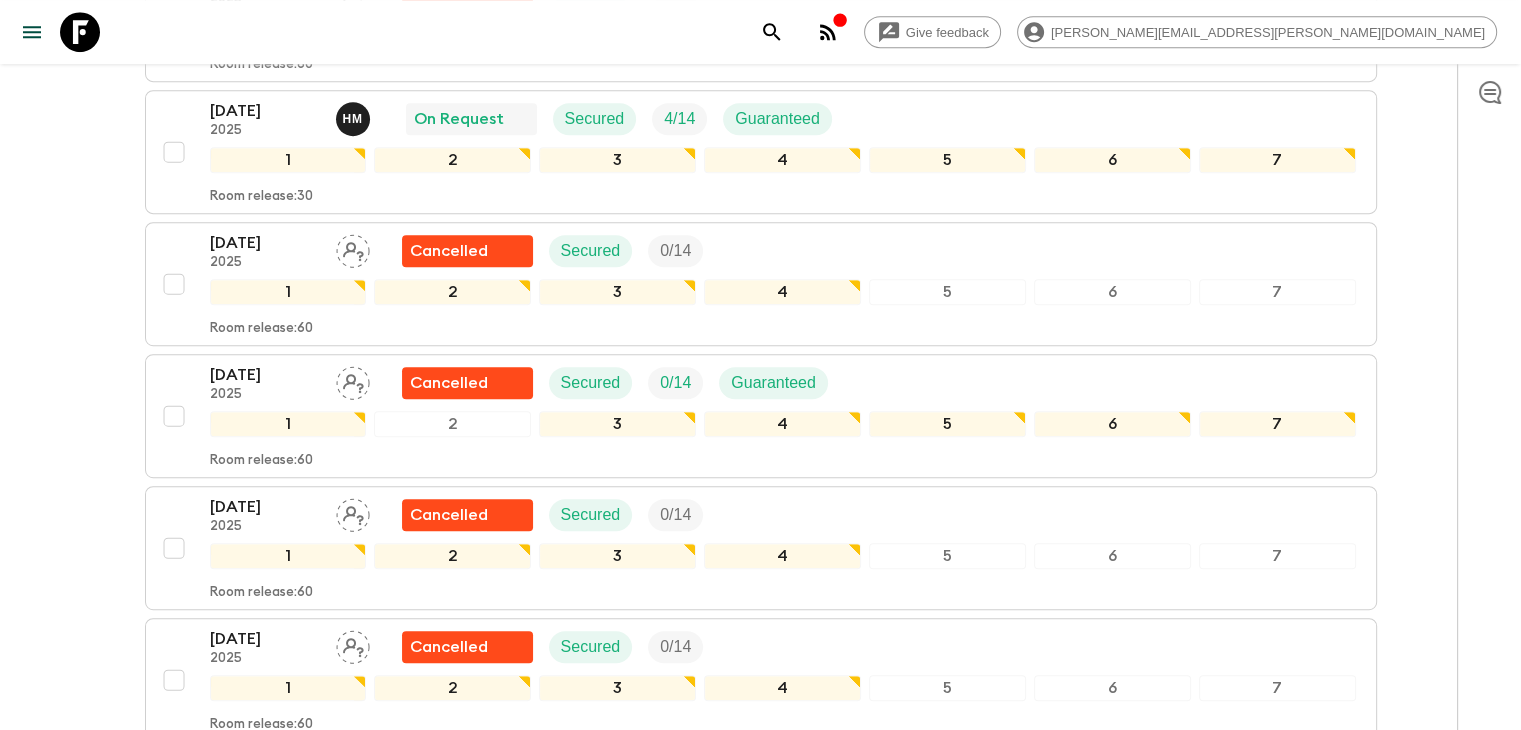 scroll, scrollTop: 1064, scrollLeft: 0, axis: vertical 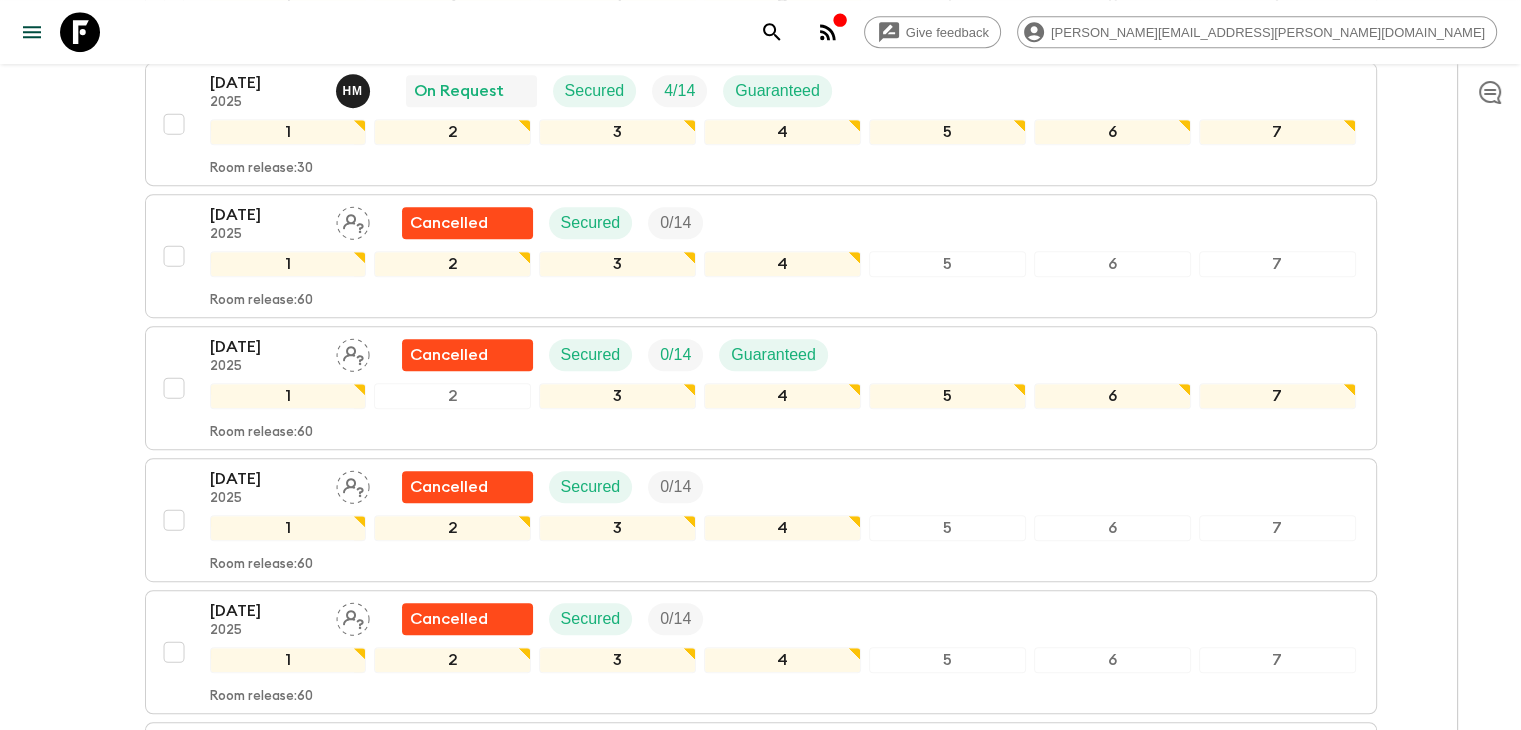 drag, startPoint x: 1501, startPoint y: 584, endPoint x: 1487, endPoint y: 583, distance: 14.035668 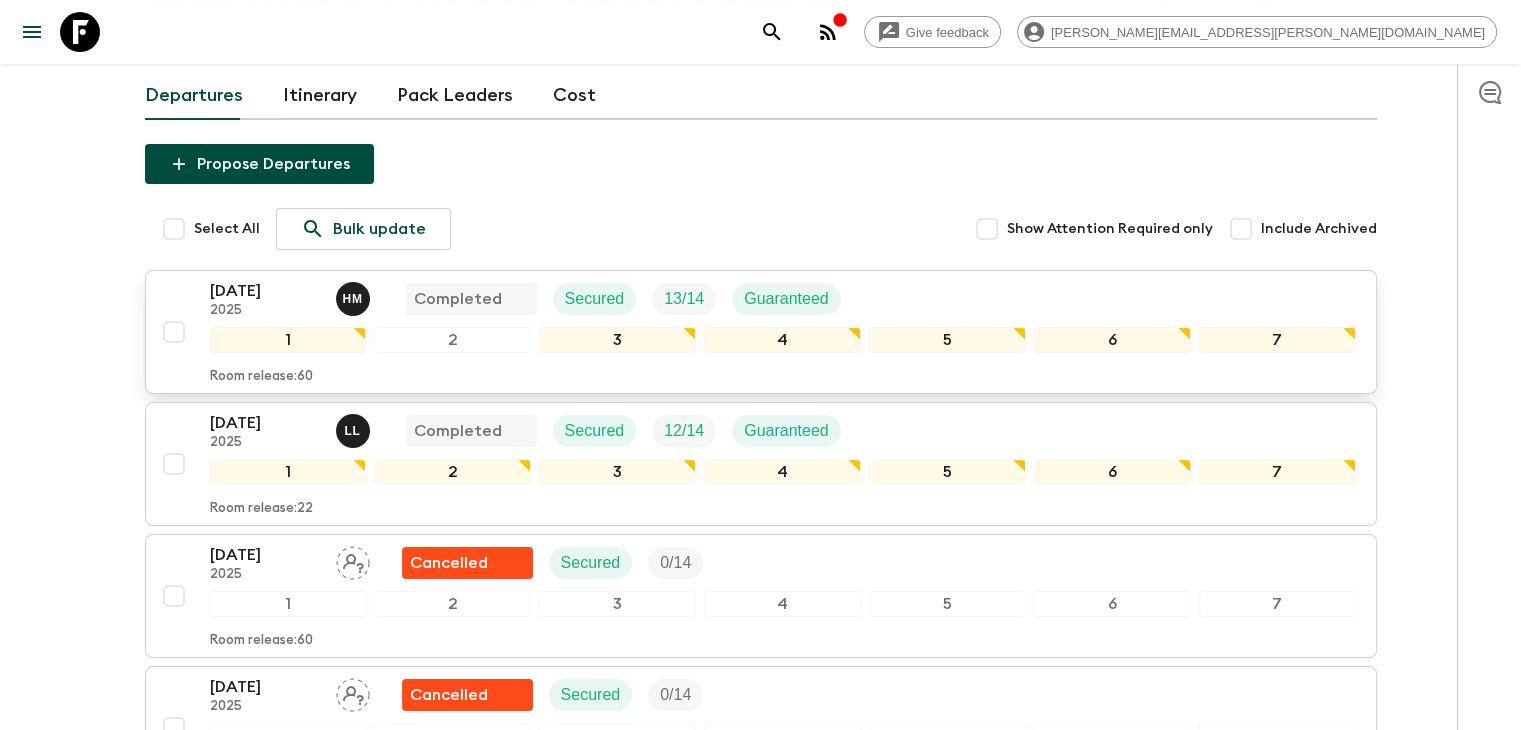 scroll, scrollTop: 0, scrollLeft: 0, axis: both 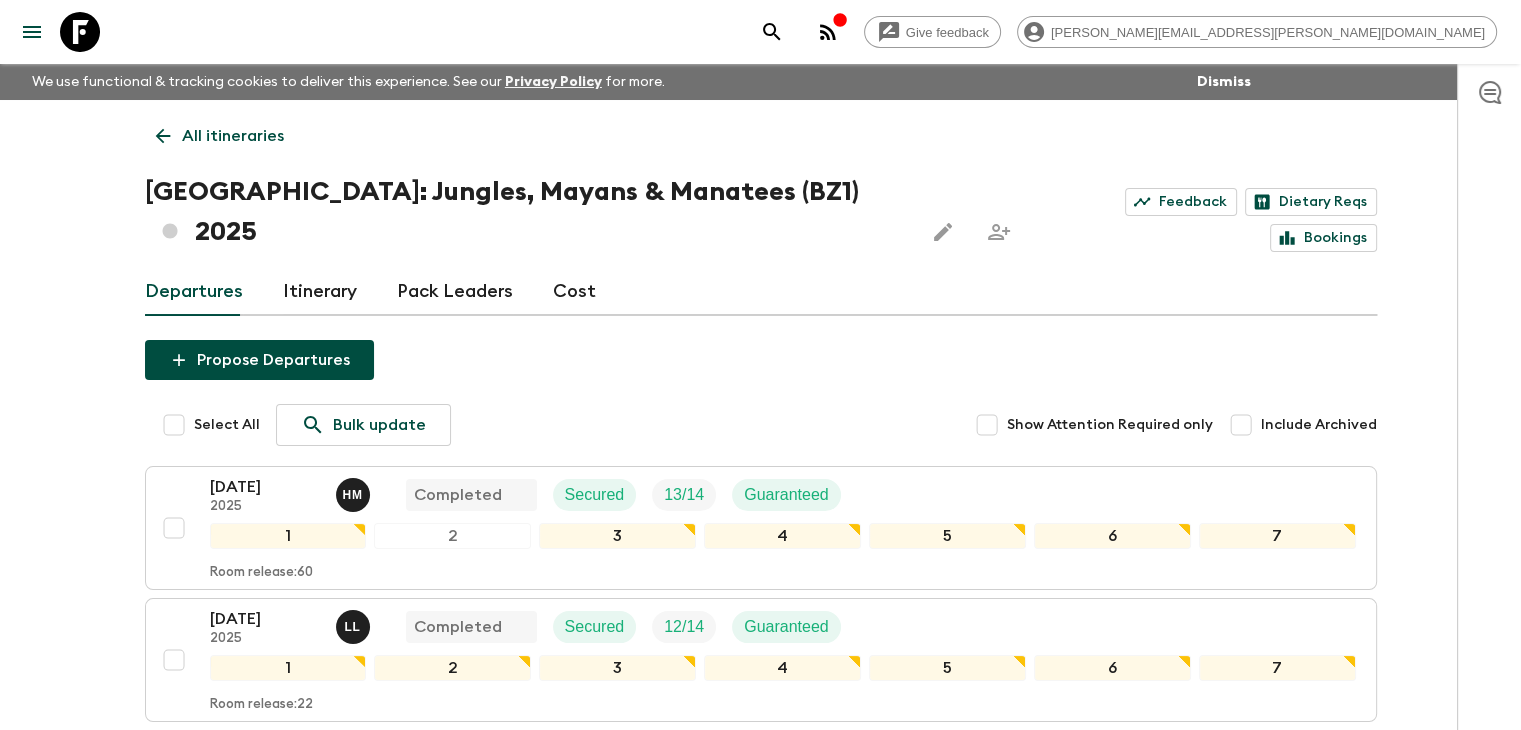 click 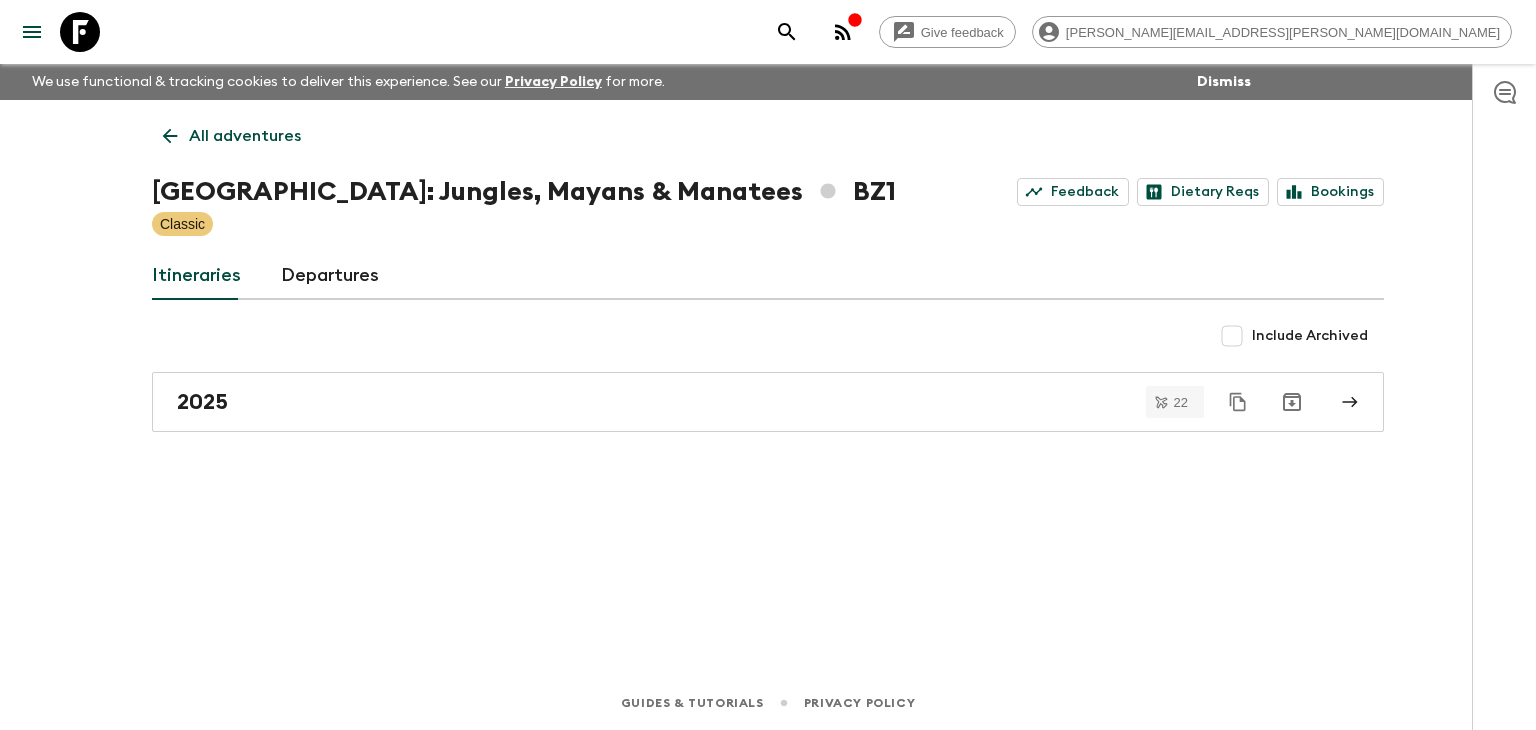 click on "All adventures" at bounding box center (232, 136) 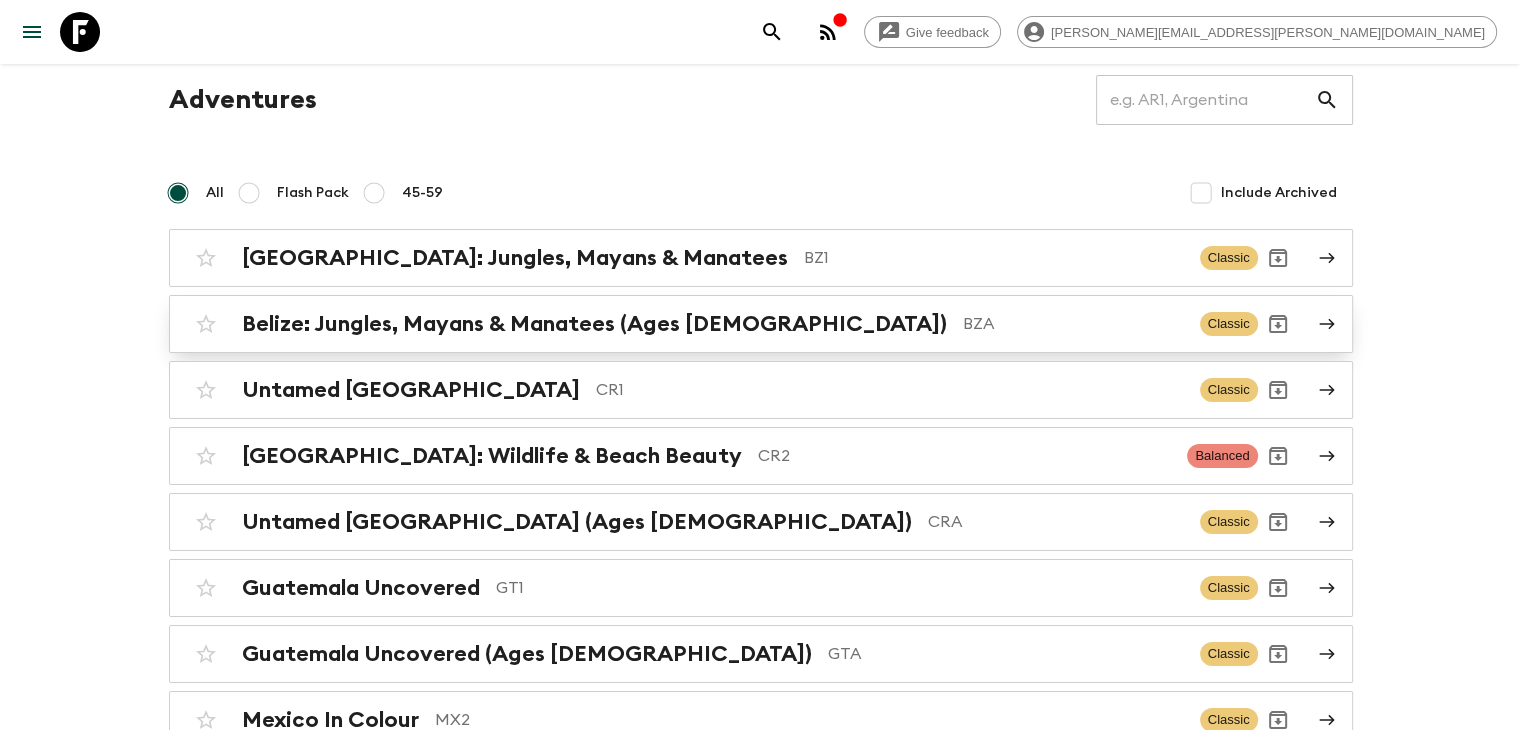 scroll, scrollTop: 100, scrollLeft: 0, axis: vertical 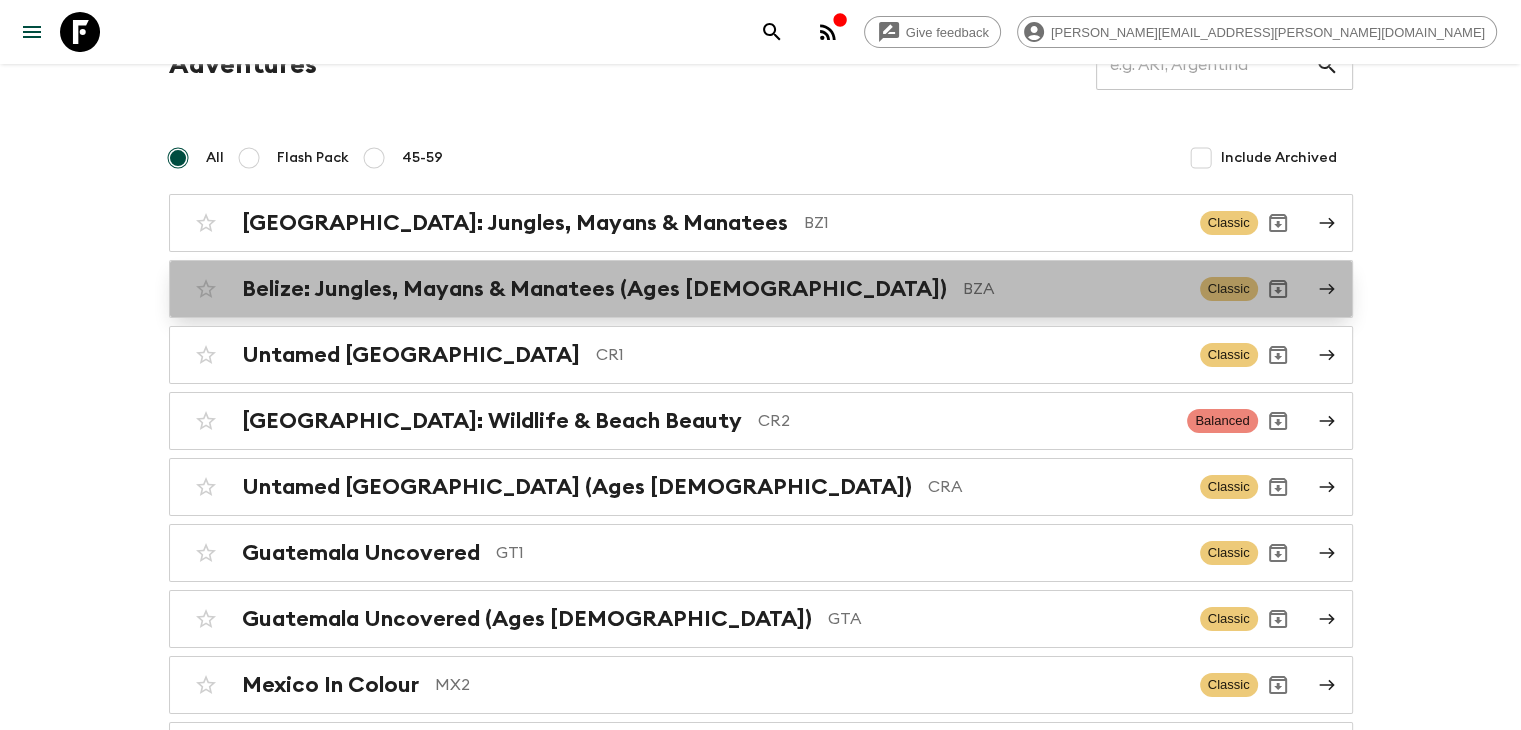 click on "Belize: Jungles, Mayans & Manatees (Ages [DEMOGRAPHIC_DATA])" at bounding box center (594, 289) 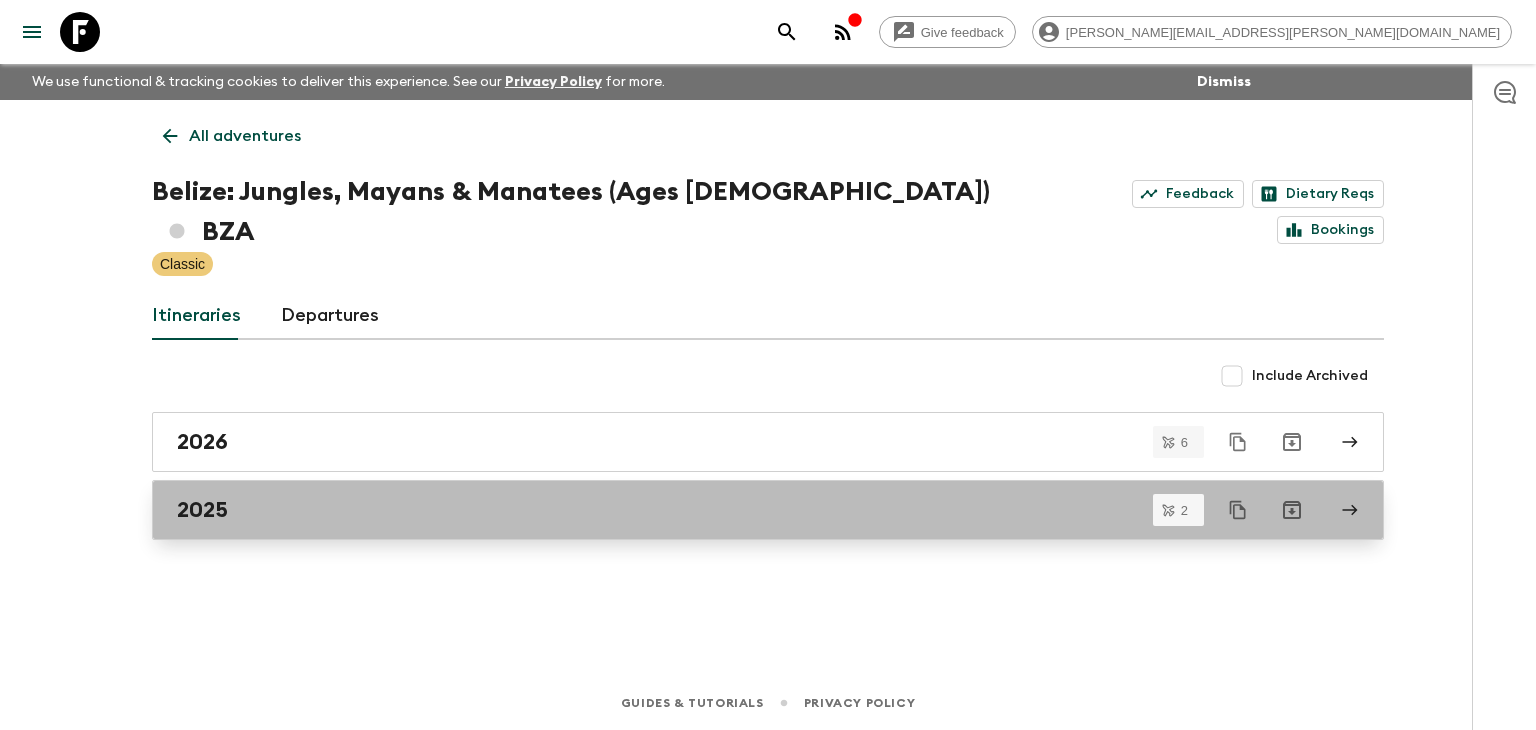 click on "2025" at bounding box center [768, 510] 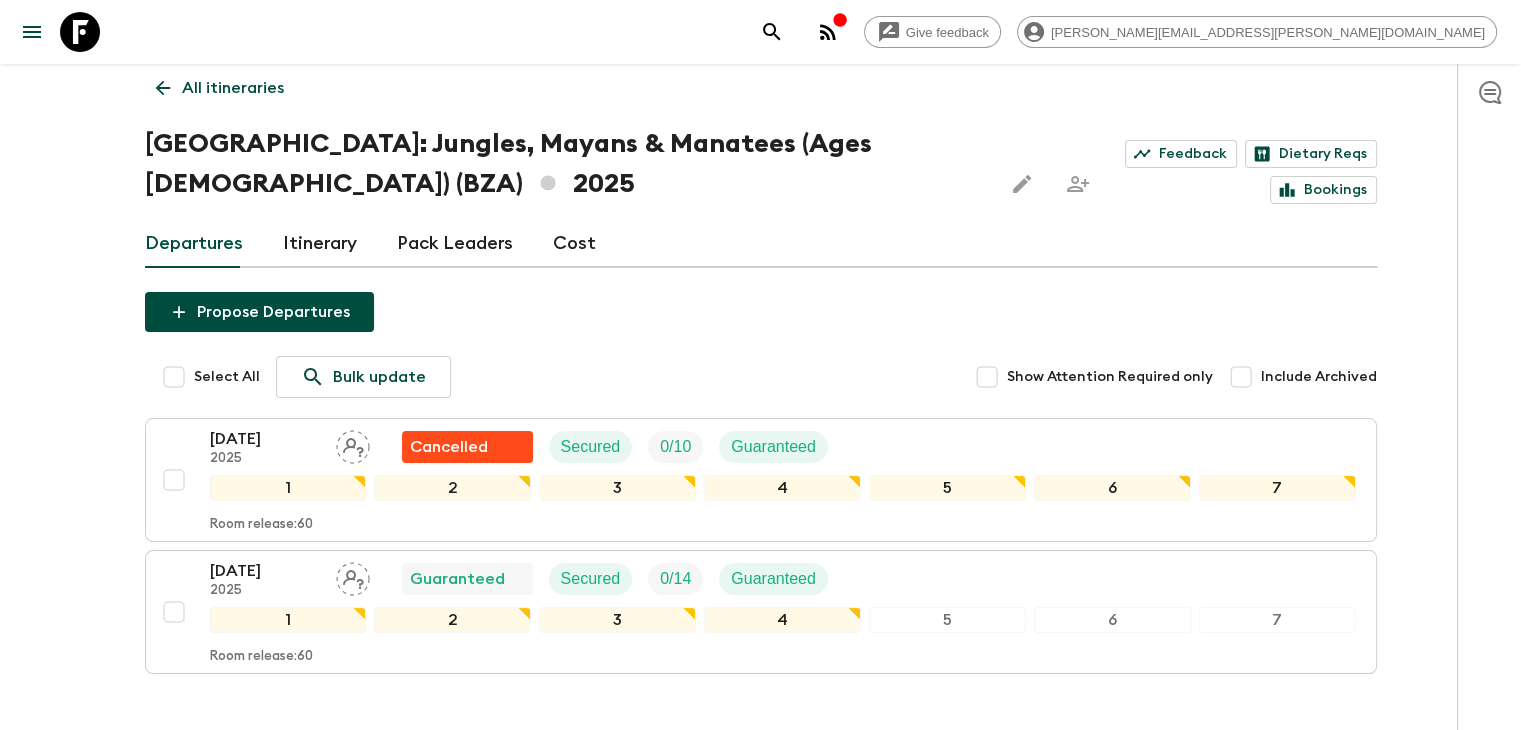 scroll, scrollTop: 0, scrollLeft: 0, axis: both 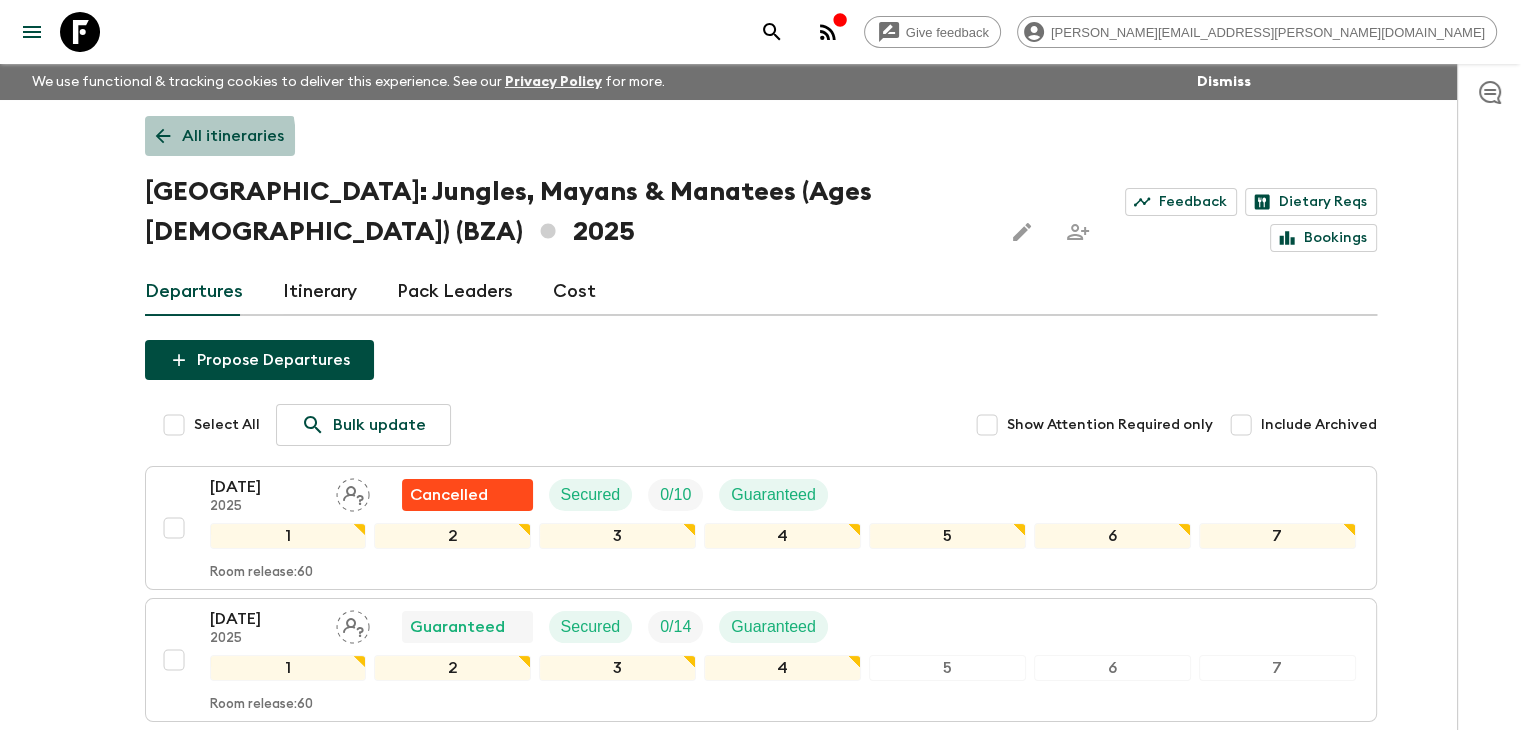 click 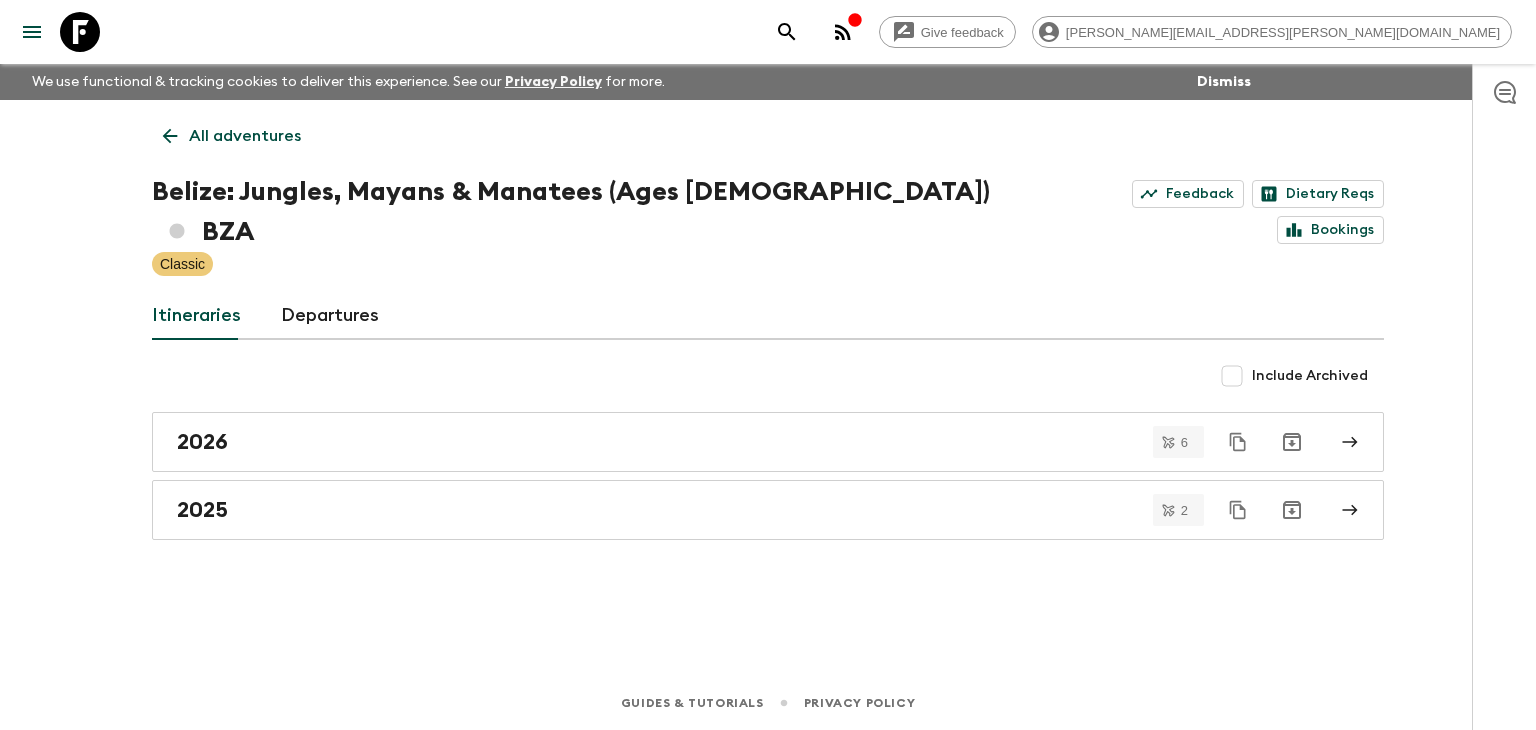 click 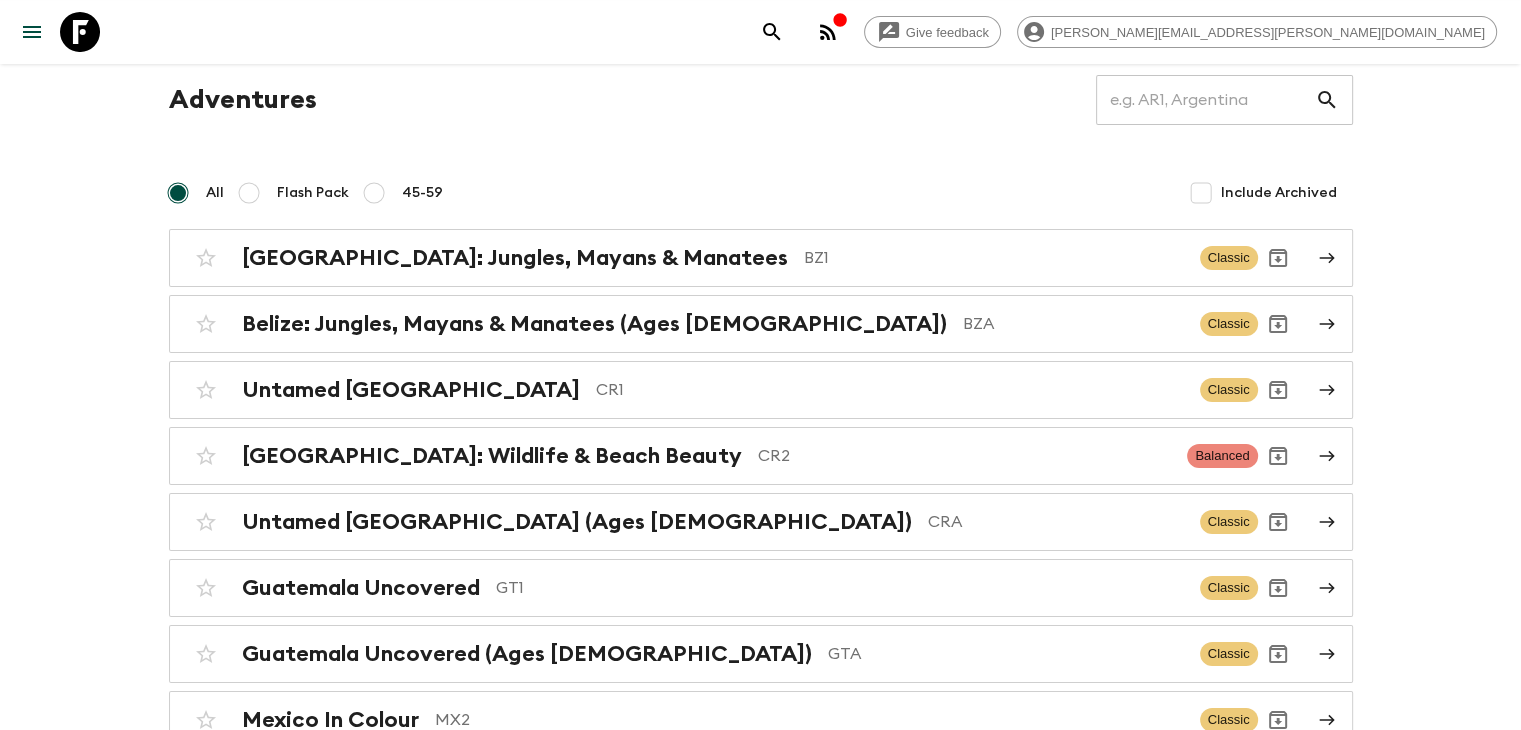 scroll, scrollTop: 100, scrollLeft: 0, axis: vertical 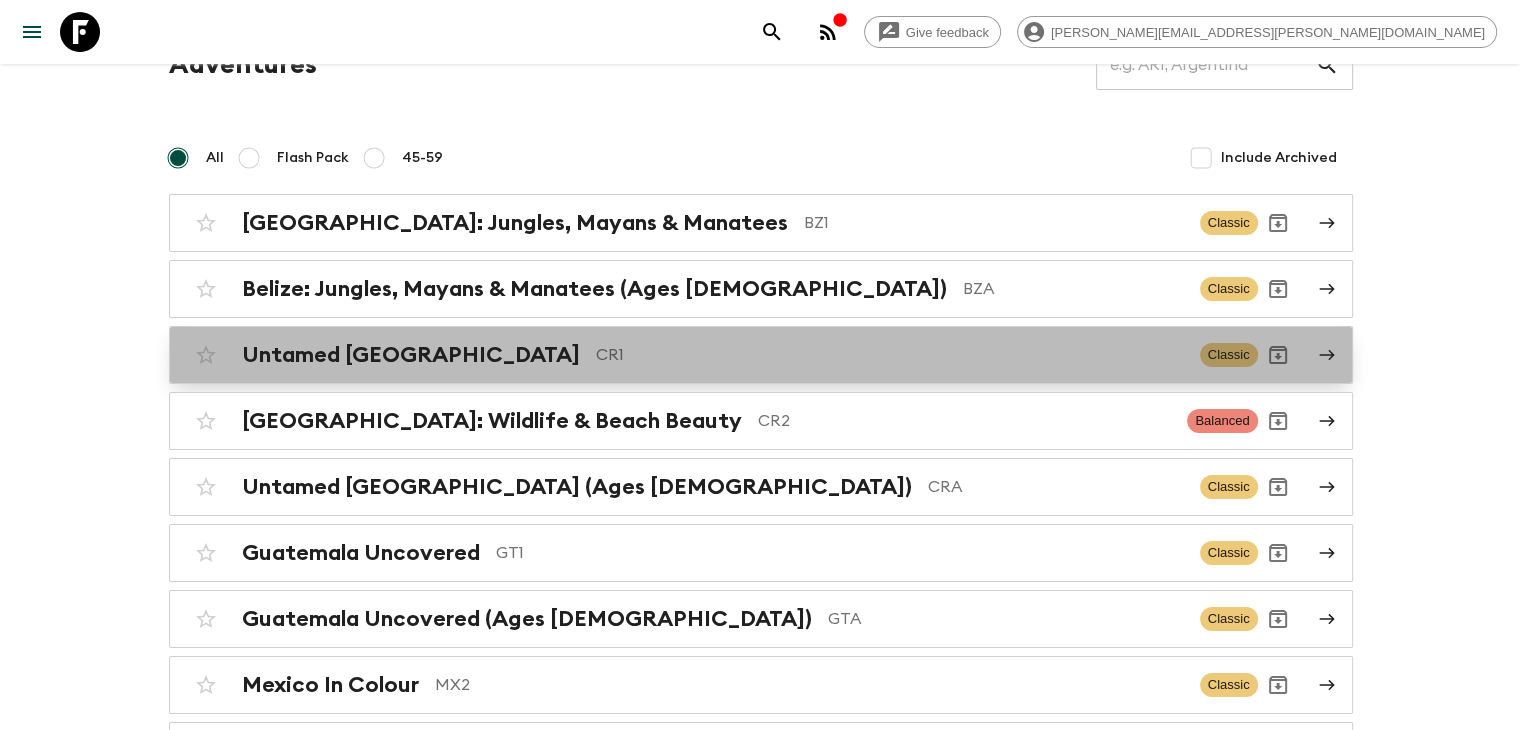click on "Untamed [GEOGRAPHIC_DATA] CR1 Classic" at bounding box center (722, 355) 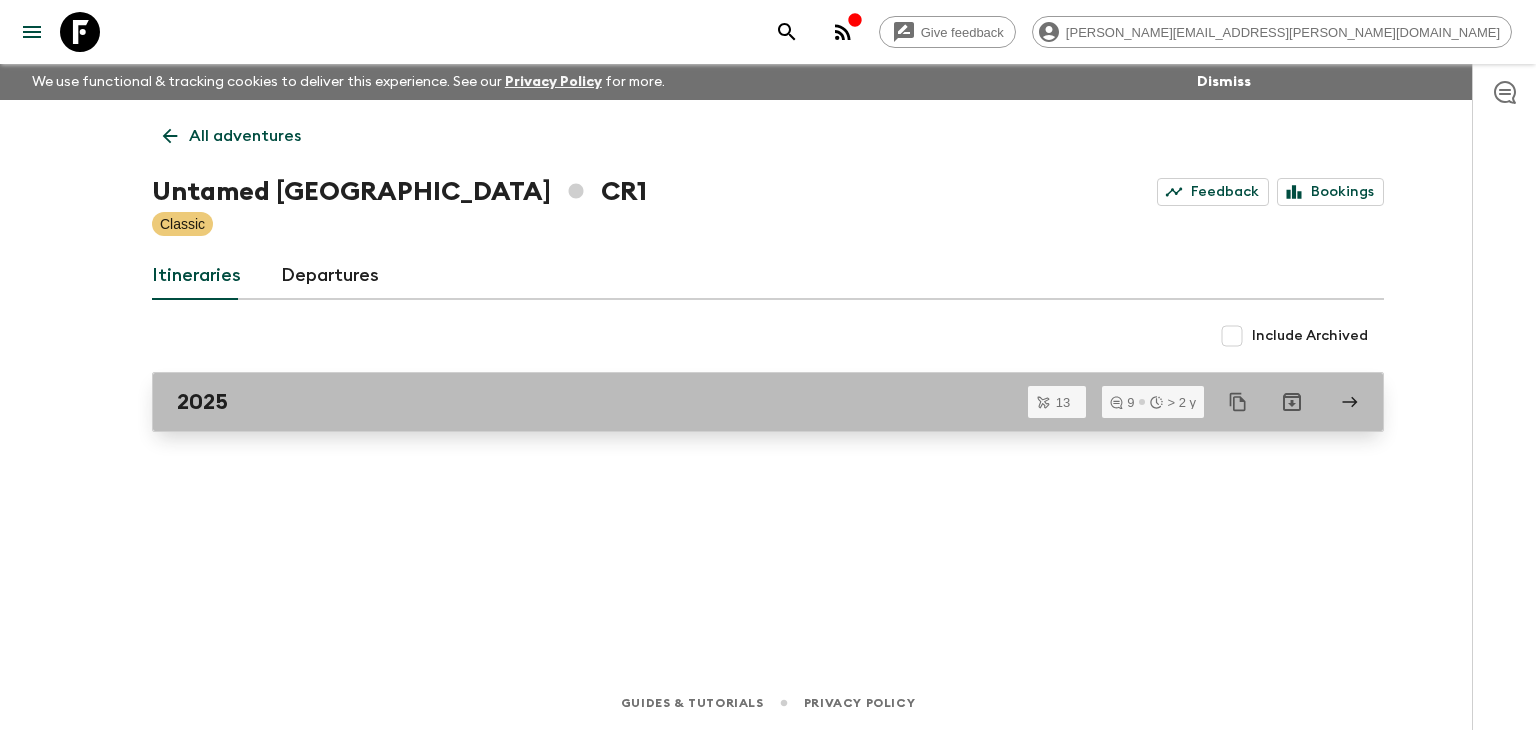 click on "2025" at bounding box center (749, 402) 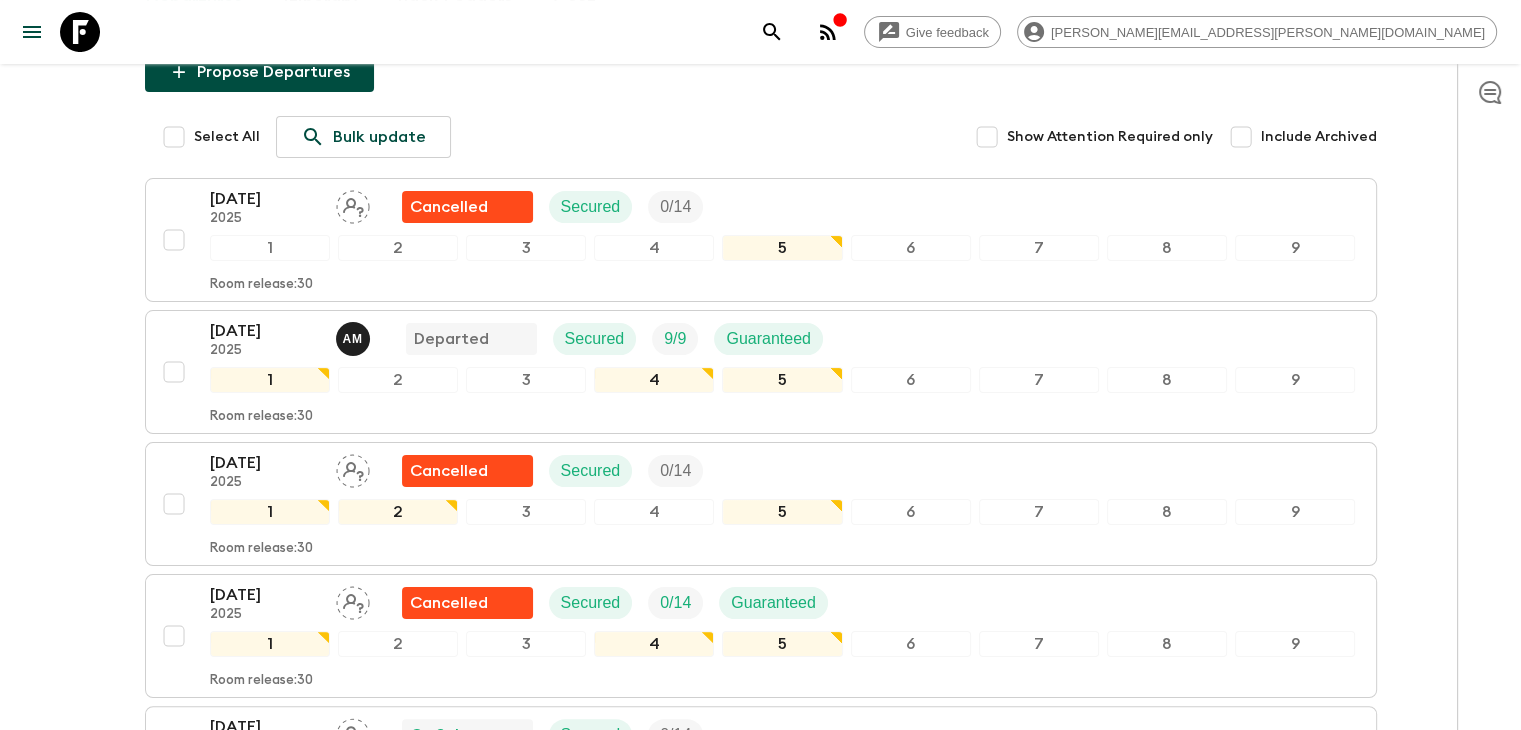 scroll, scrollTop: 0, scrollLeft: 0, axis: both 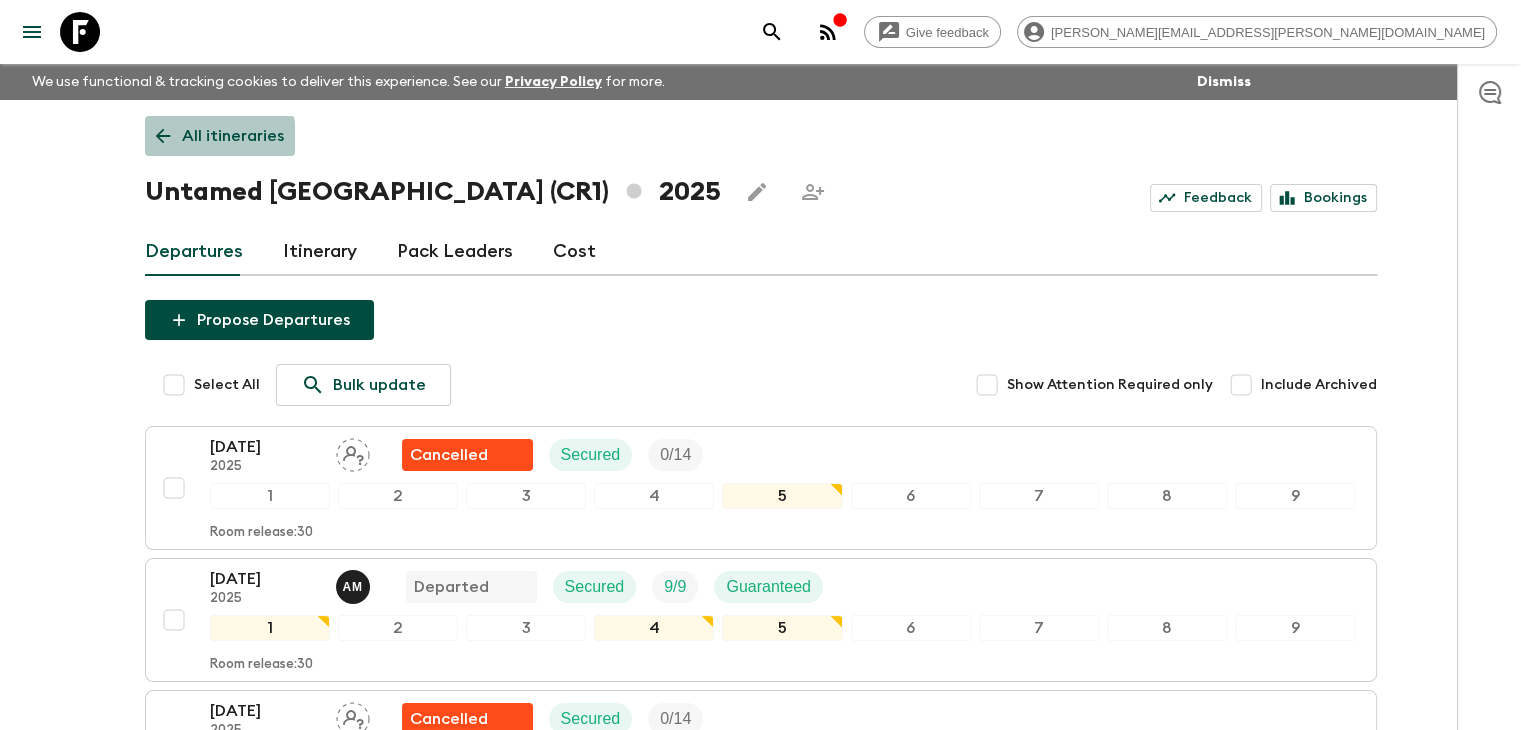 click 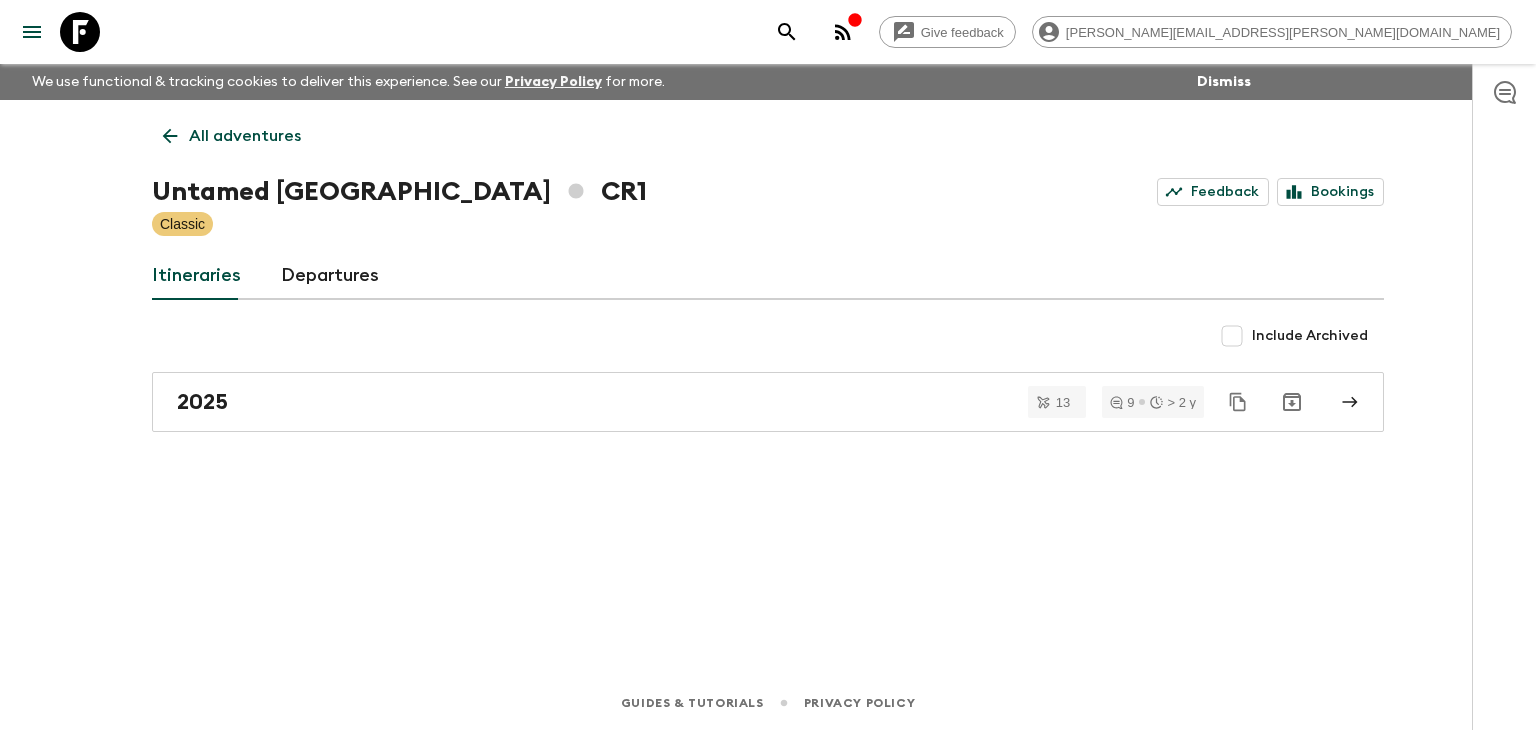 click 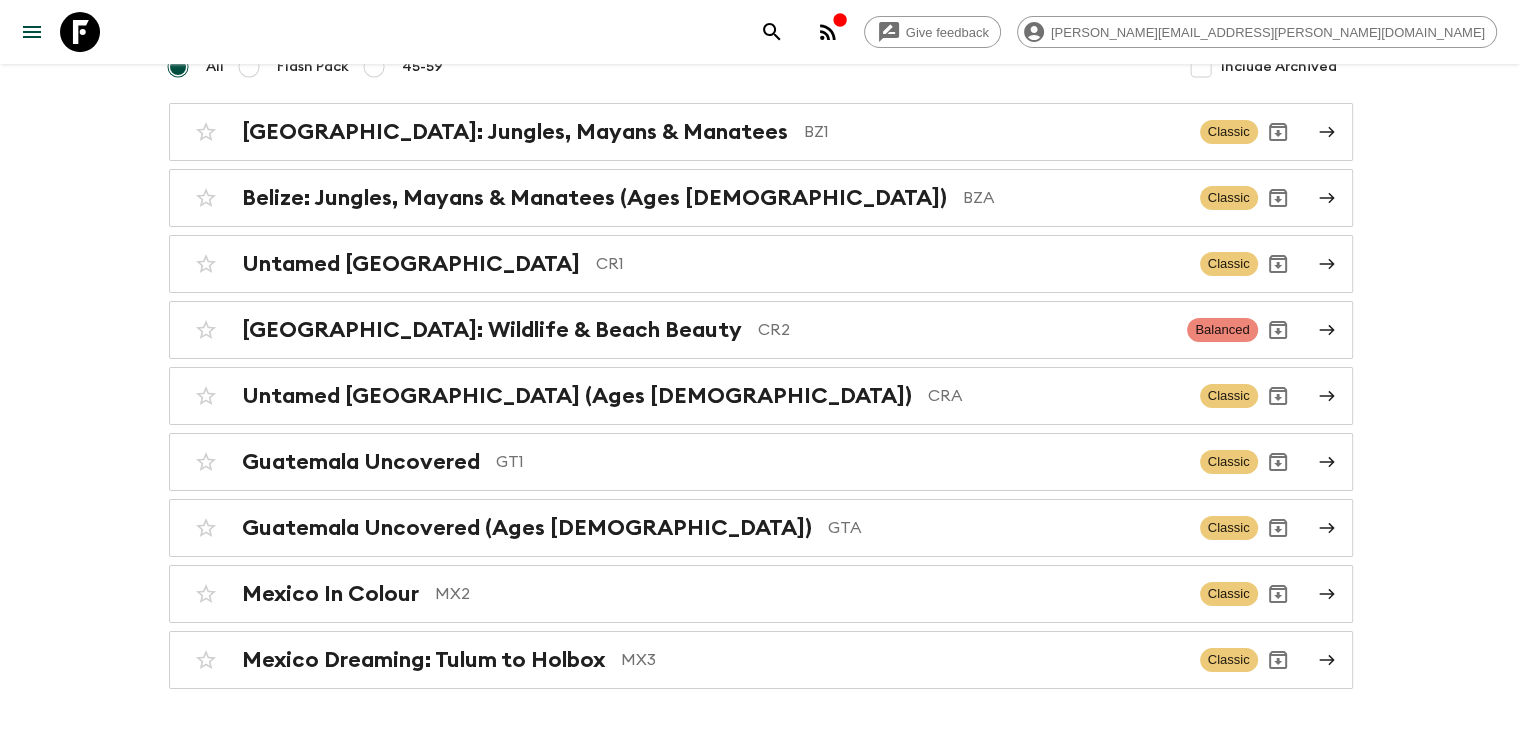scroll, scrollTop: 156, scrollLeft: 0, axis: vertical 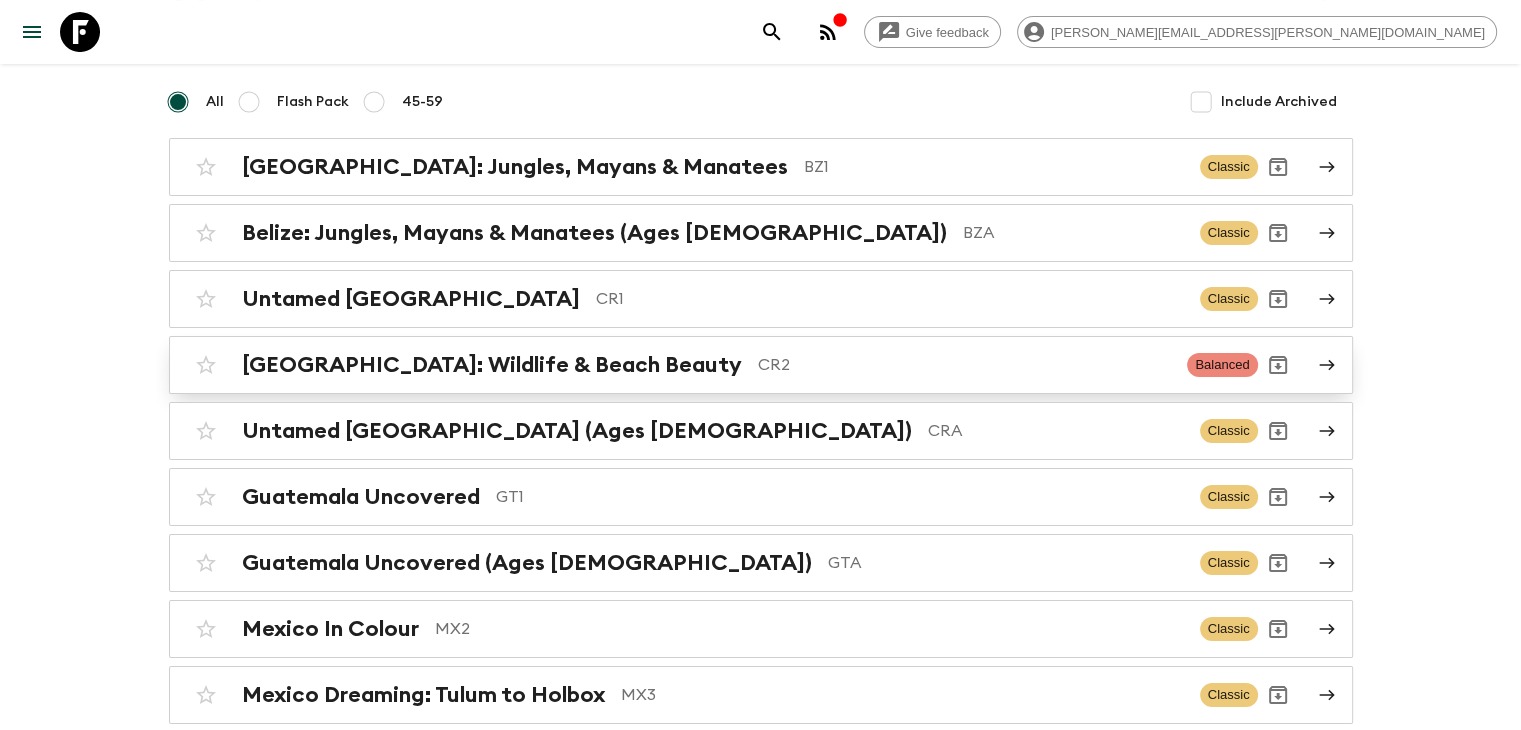 click on "[GEOGRAPHIC_DATA]: Wildlife & Beach Beauty" at bounding box center [492, 365] 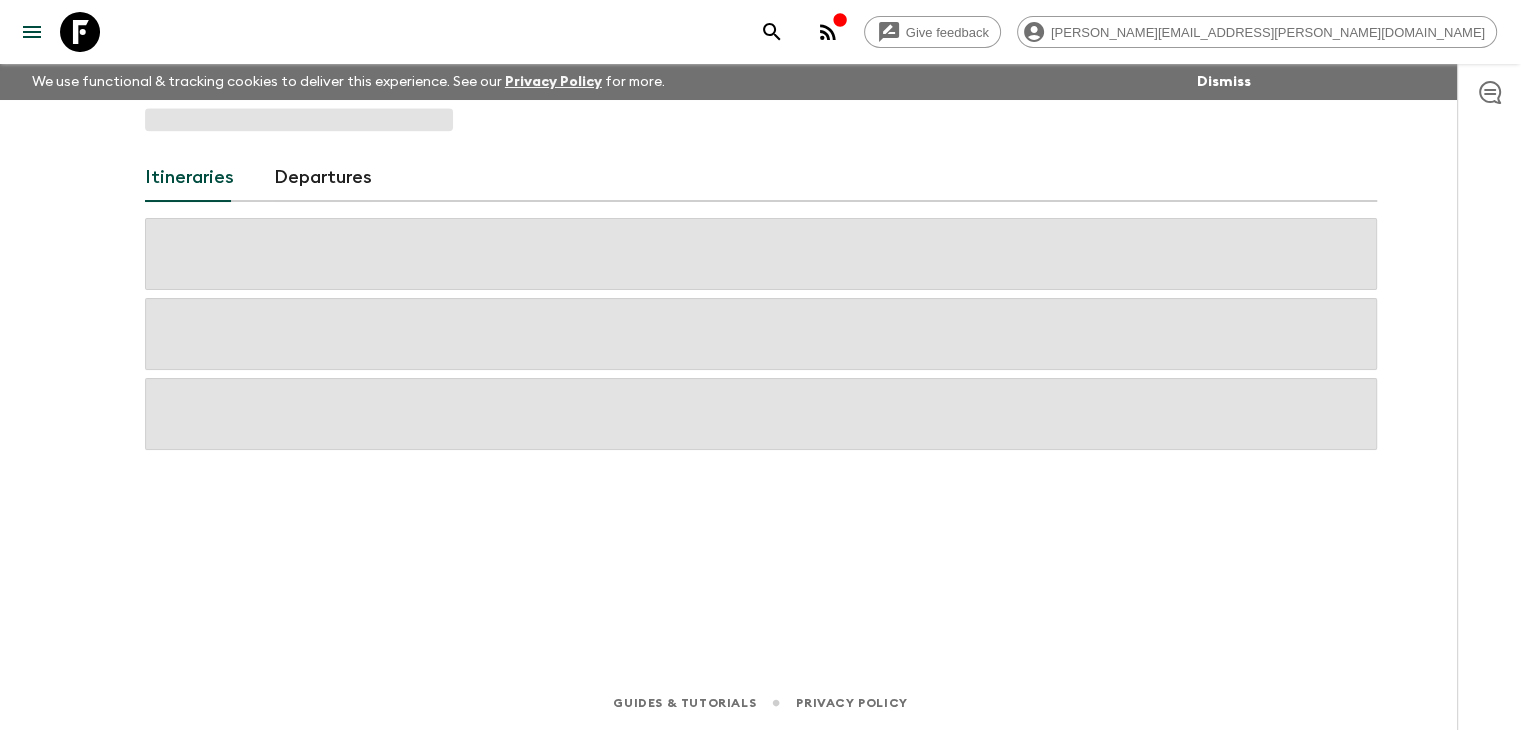 scroll, scrollTop: 0, scrollLeft: 0, axis: both 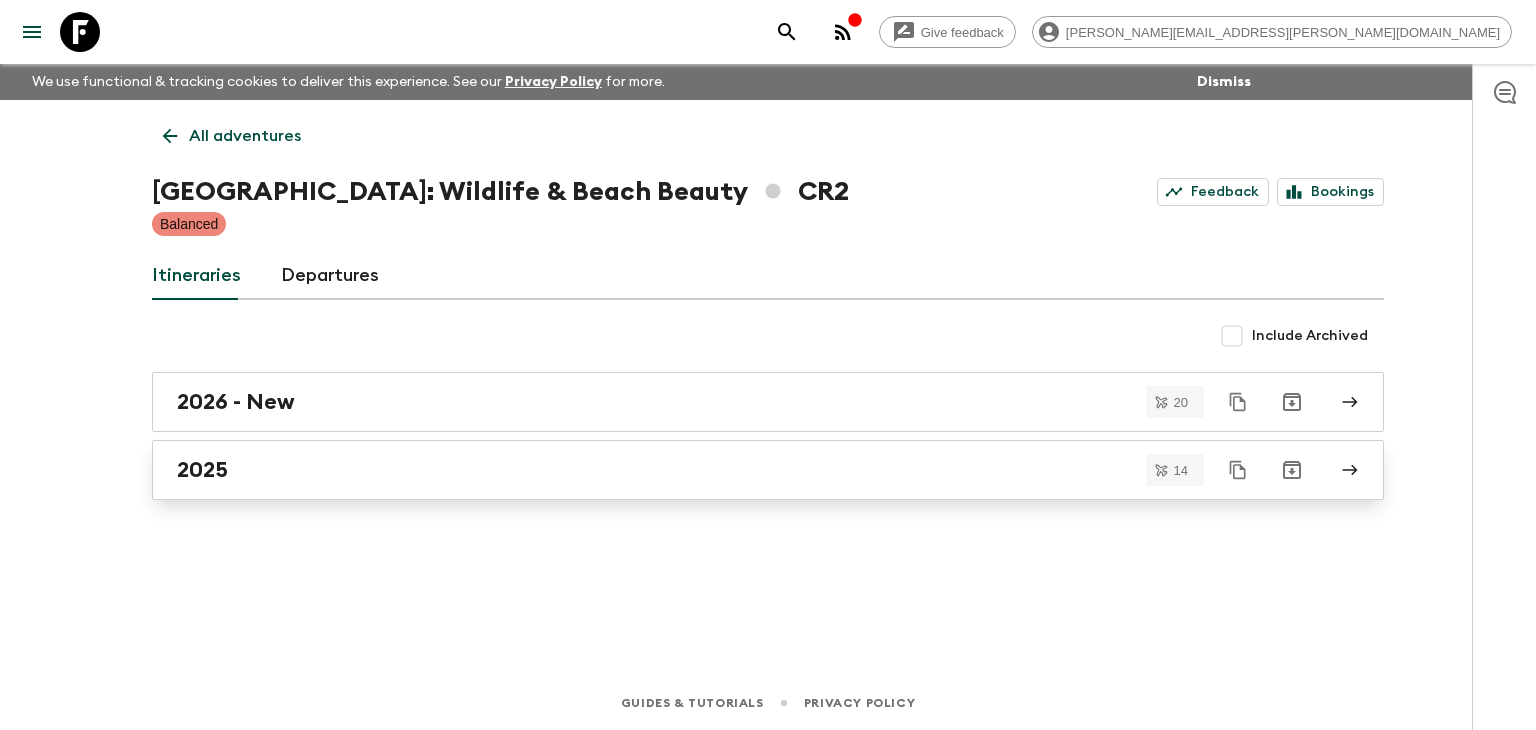 click on "2025" at bounding box center [749, 470] 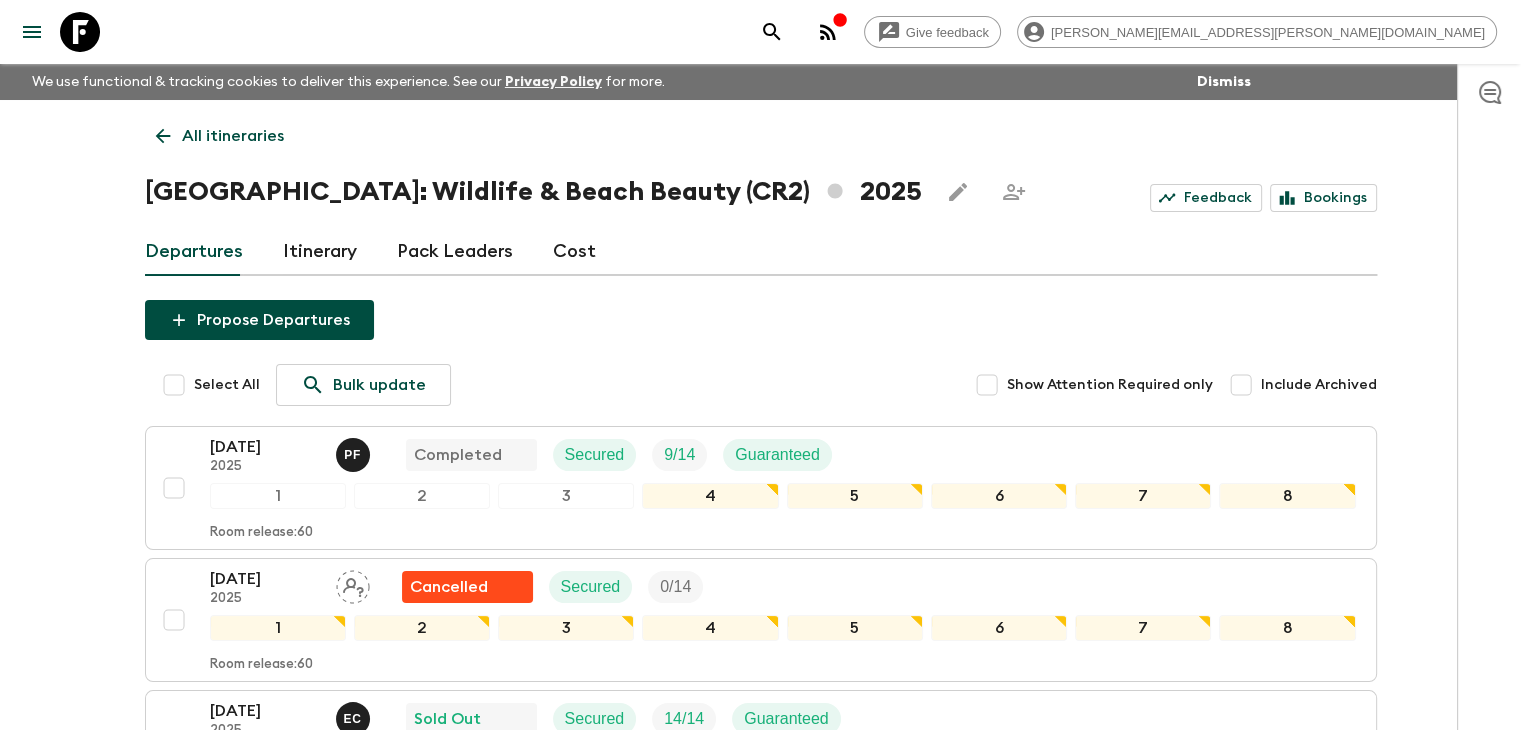 scroll, scrollTop: 0, scrollLeft: 0, axis: both 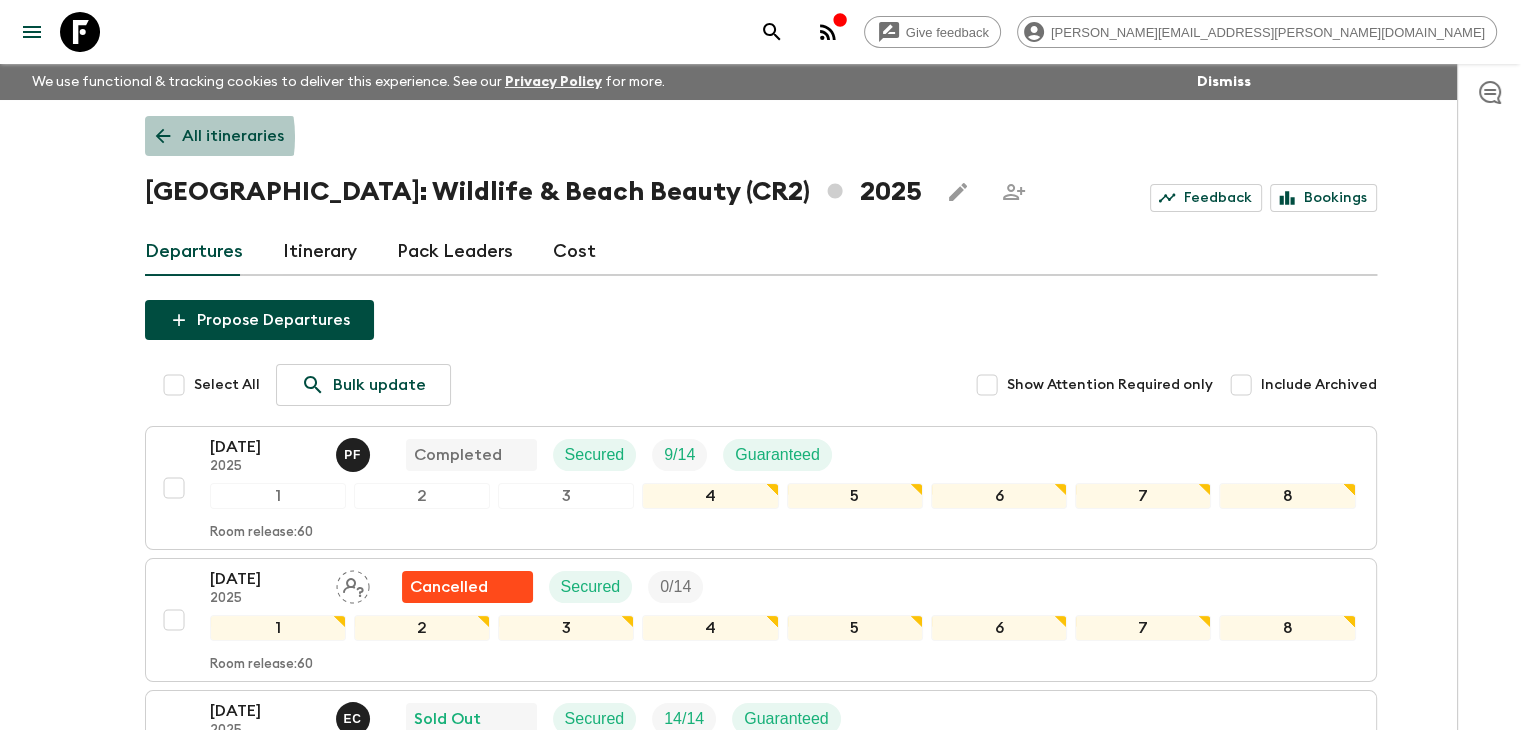 click 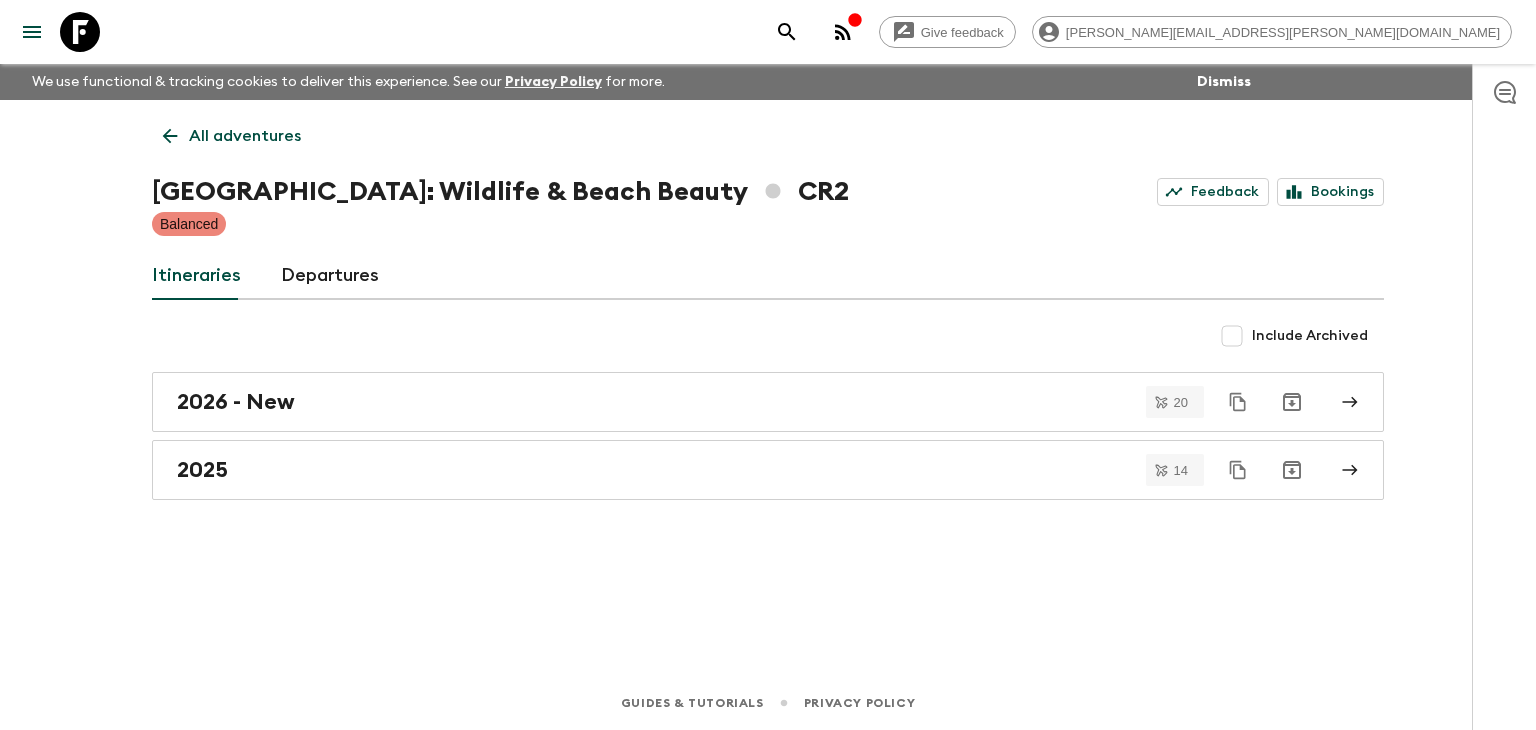 click on "All adventures [GEOGRAPHIC_DATA]: Wildlife & Beach Beauty CR2 Feedback Bookings Balanced Itineraries Departures Include Archived 2026 - New 20 2025 14" at bounding box center (768, 360) 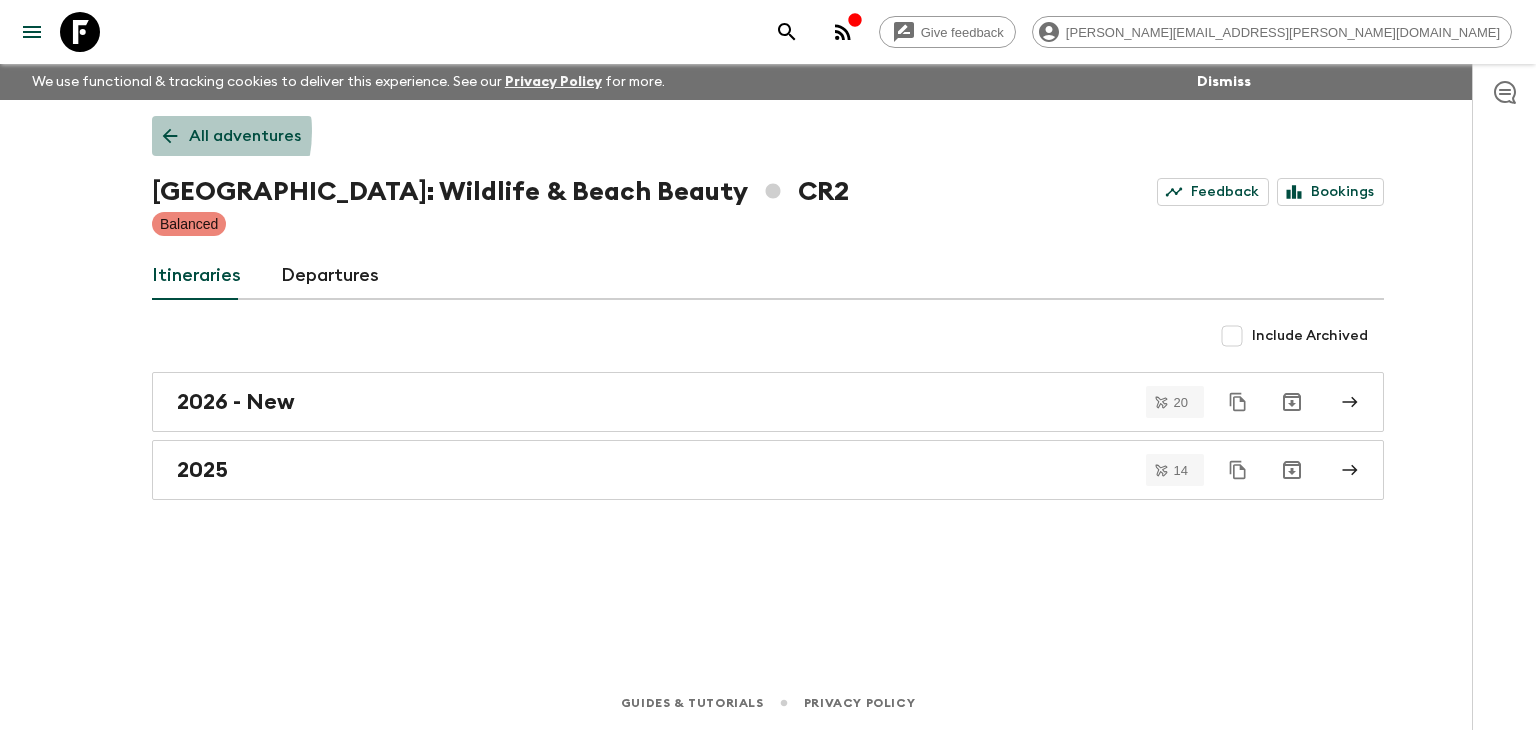 click 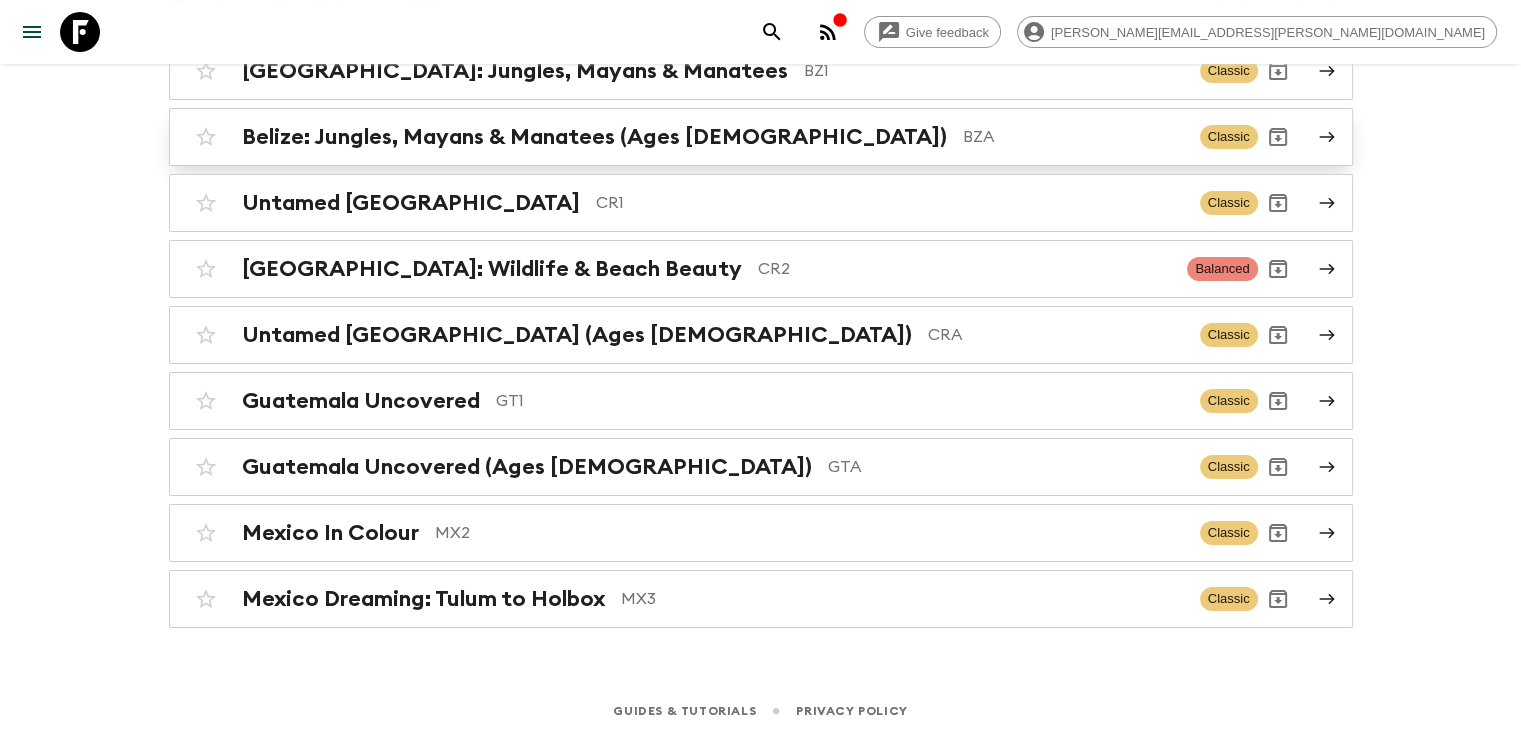 scroll, scrollTop: 256, scrollLeft: 0, axis: vertical 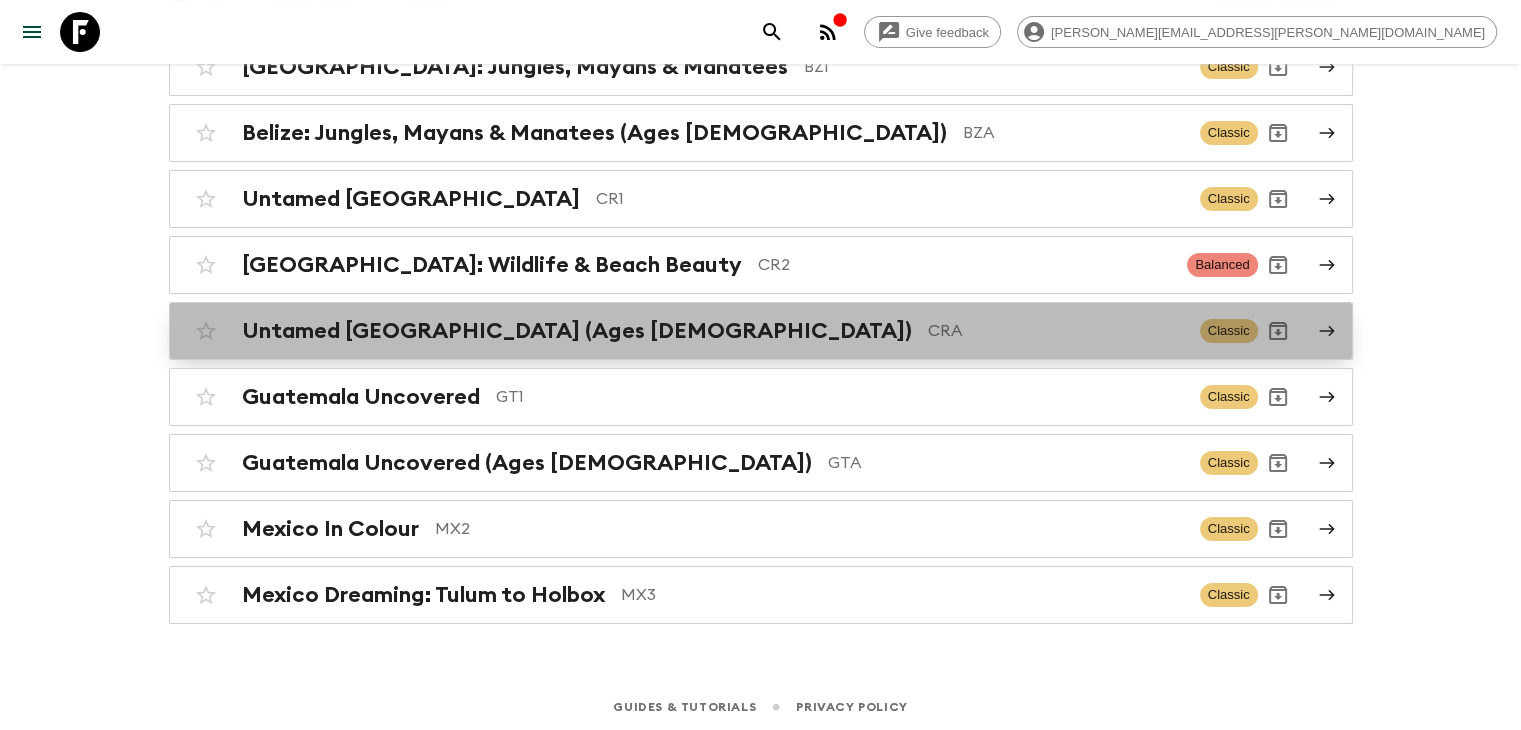 click on "Untamed [GEOGRAPHIC_DATA] (Ages [DEMOGRAPHIC_DATA])" at bounding box center [577, 331] 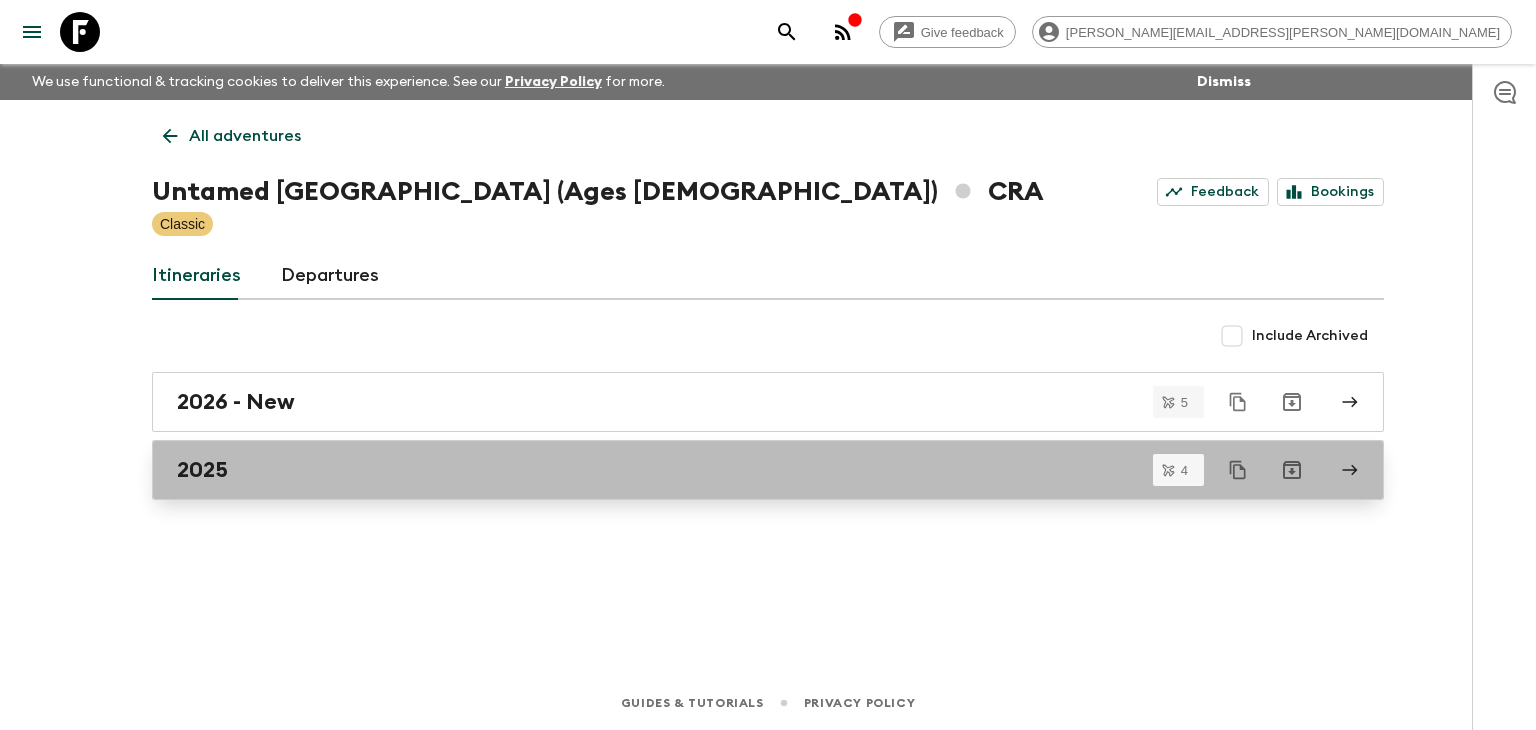 click on "2025" at bounding box center [749, 470] 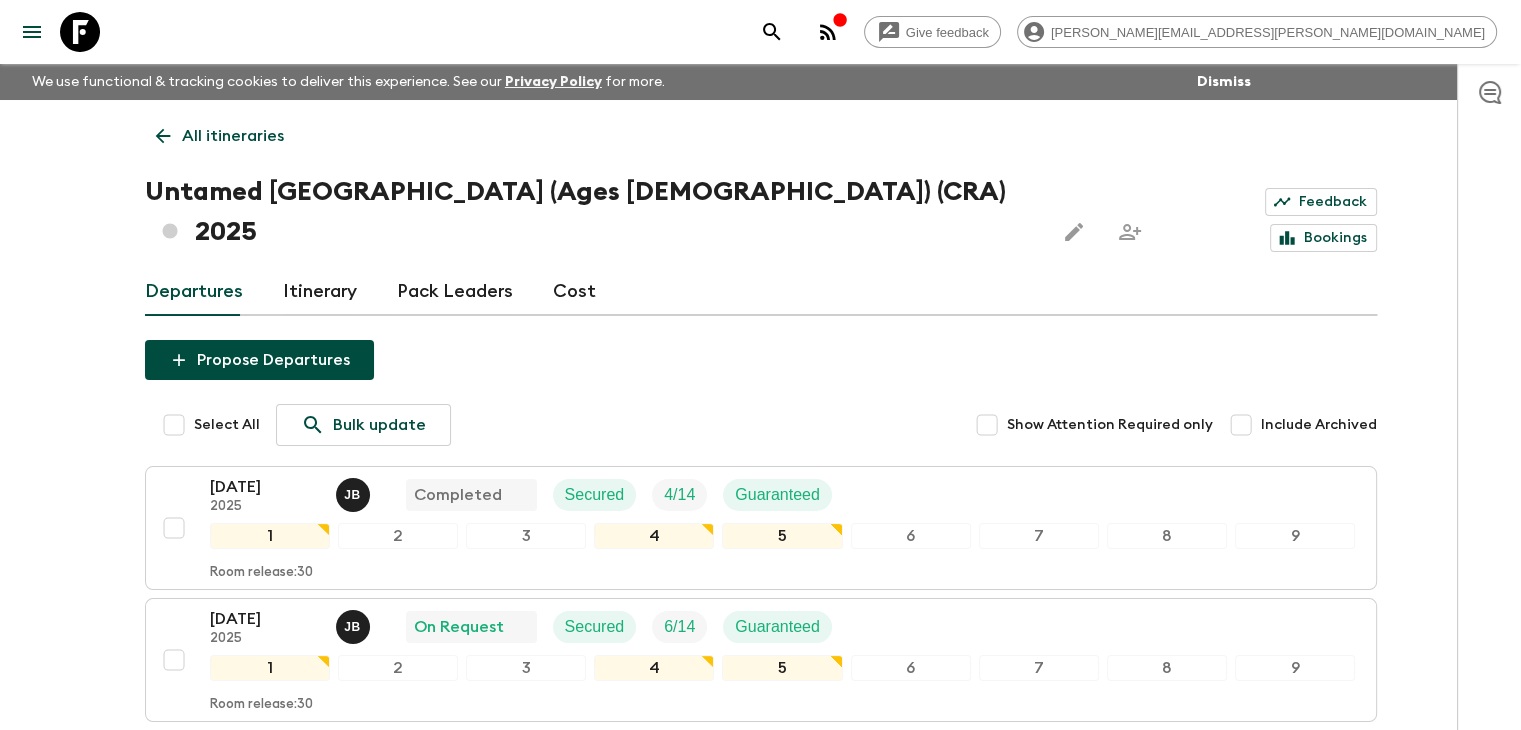 scroll, scrollTop: 0, scrollLeft: 0, axis: both 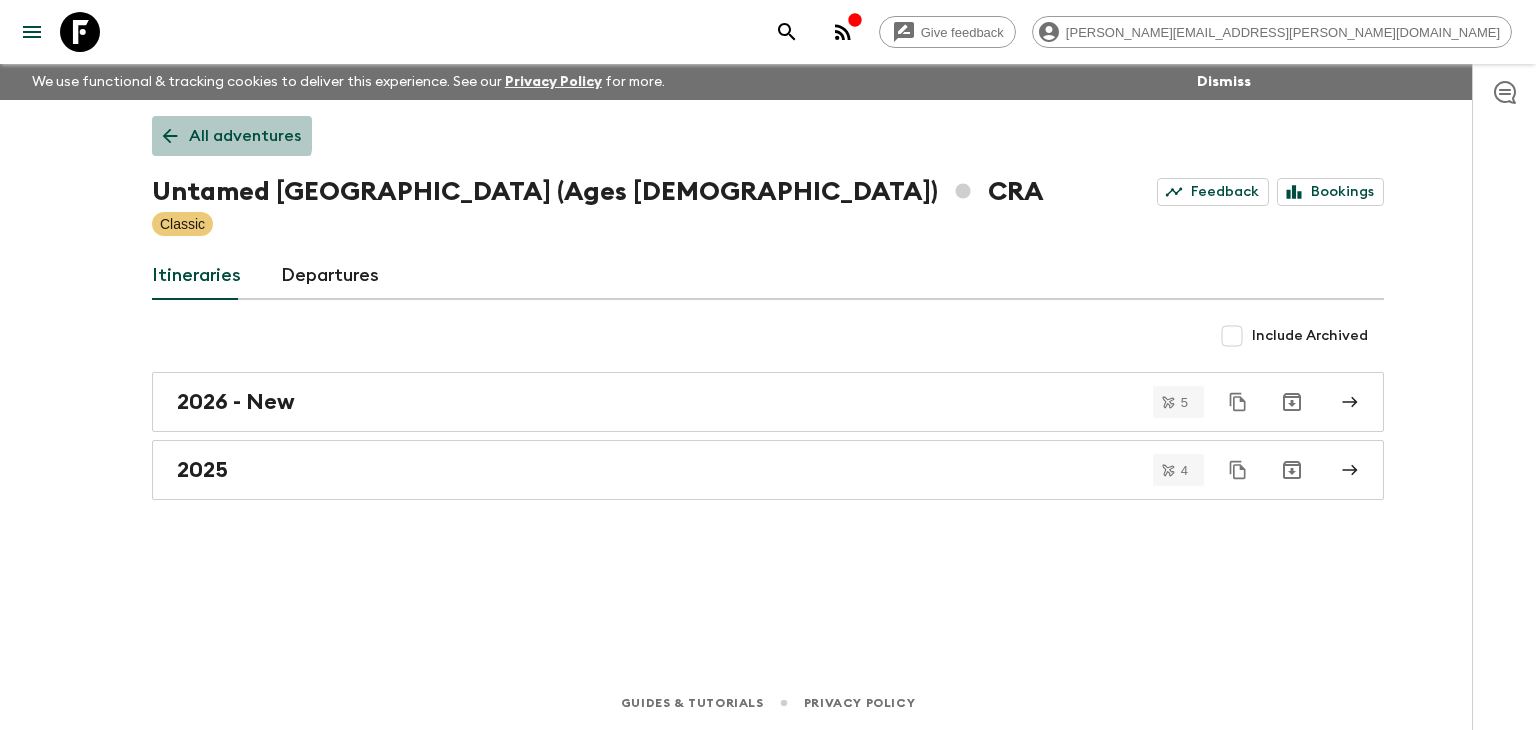 click 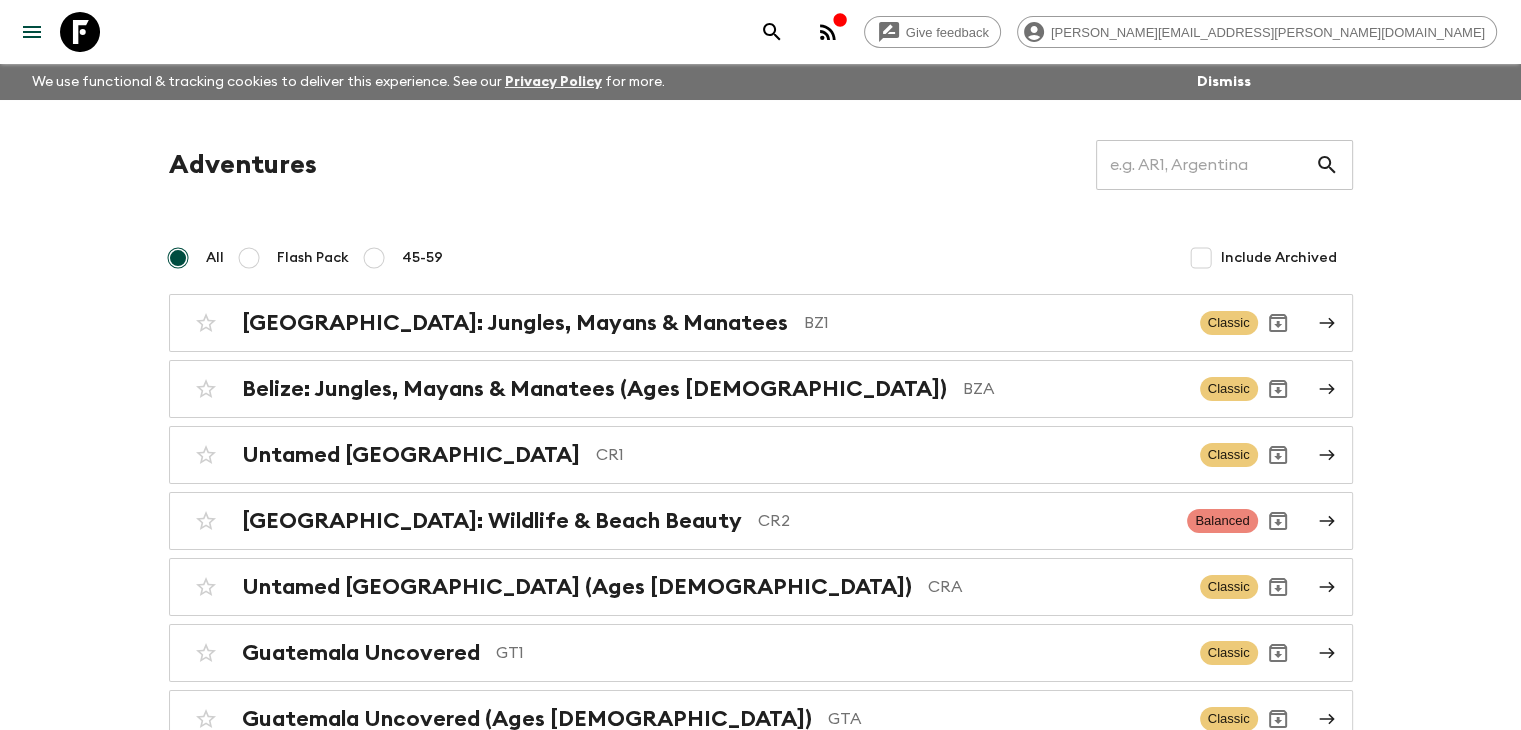 scroll, scrollTop: 200, scrollLeft: 0, axis: vertical 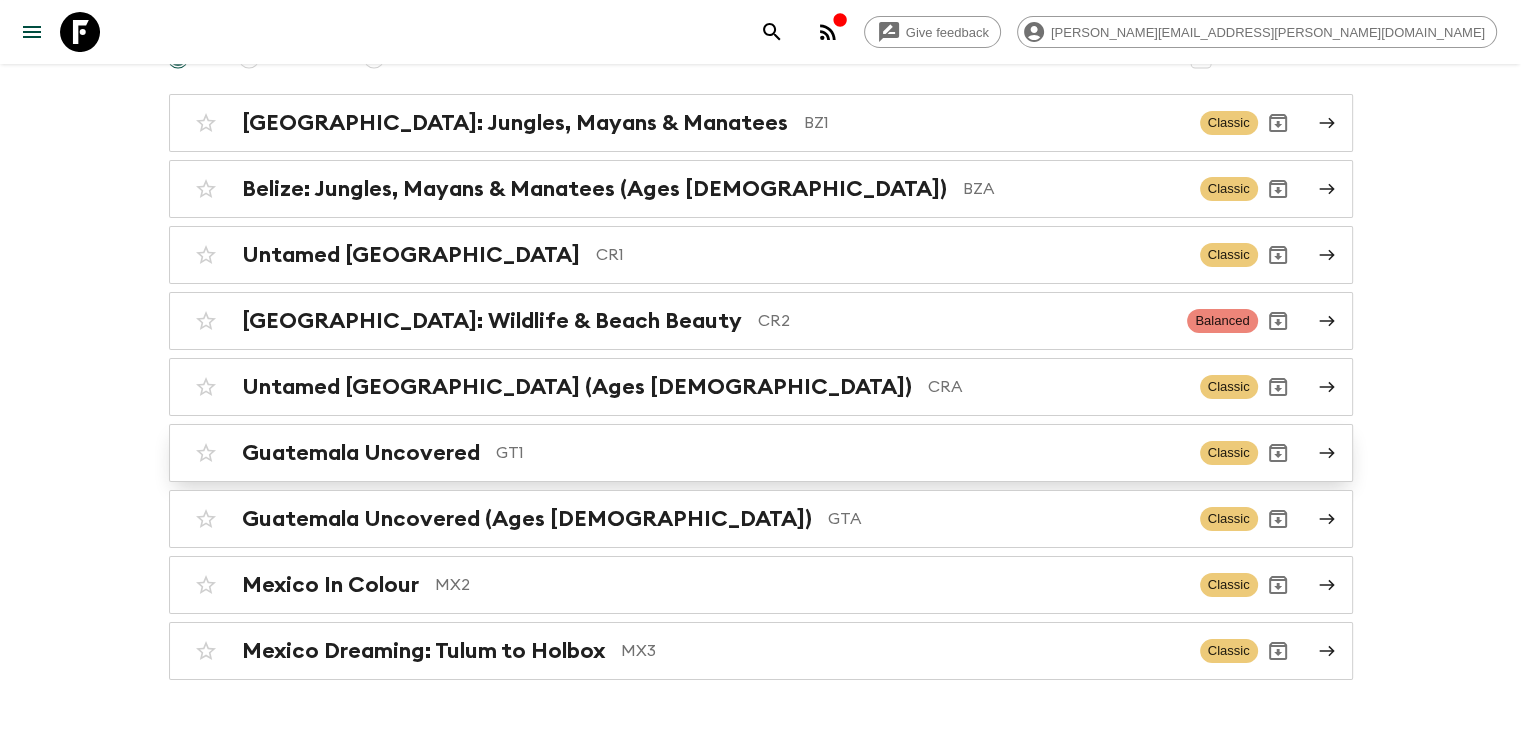 click on "GT1" at bounding box center (840, 453) 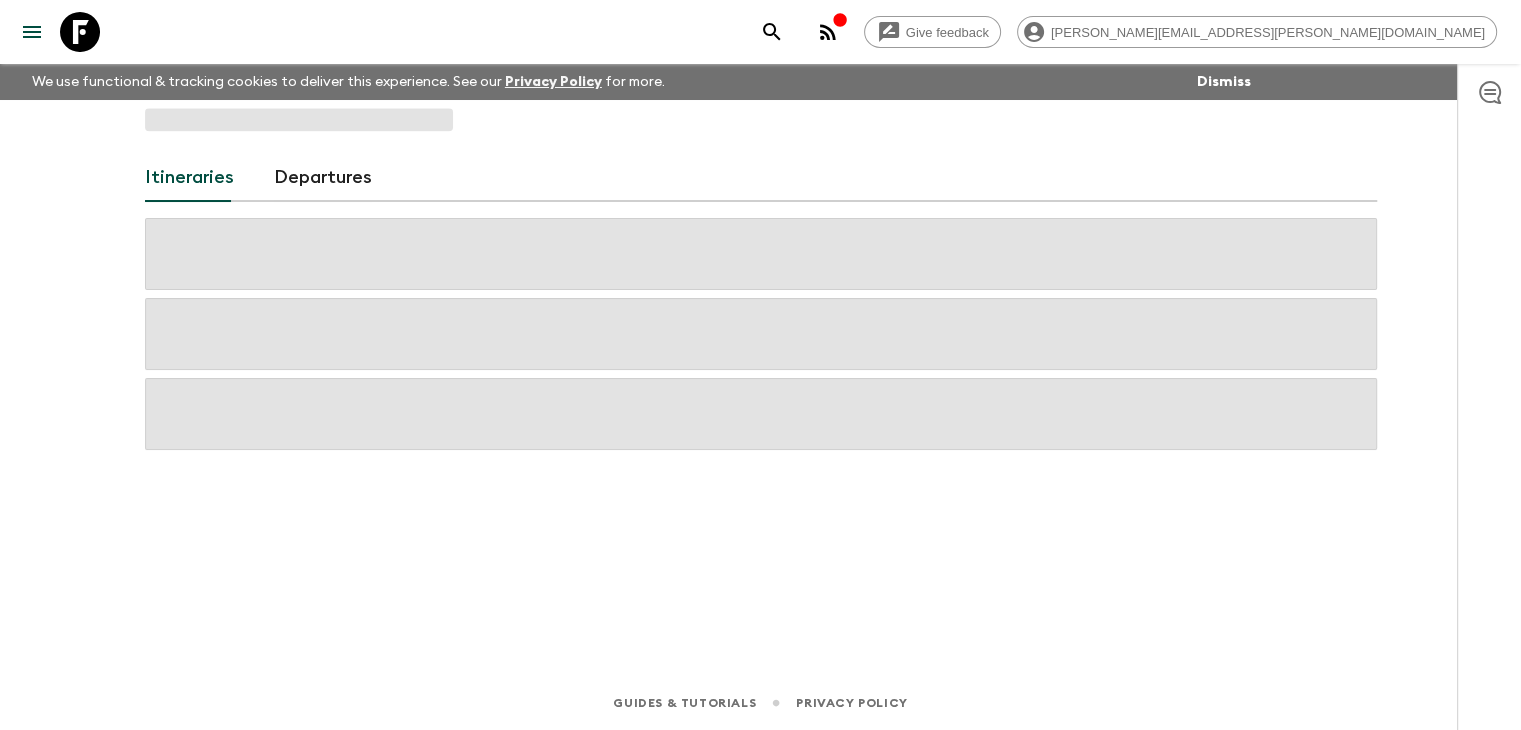 scroll, scrollTop: 0, scrollLeft: 0, axis: both 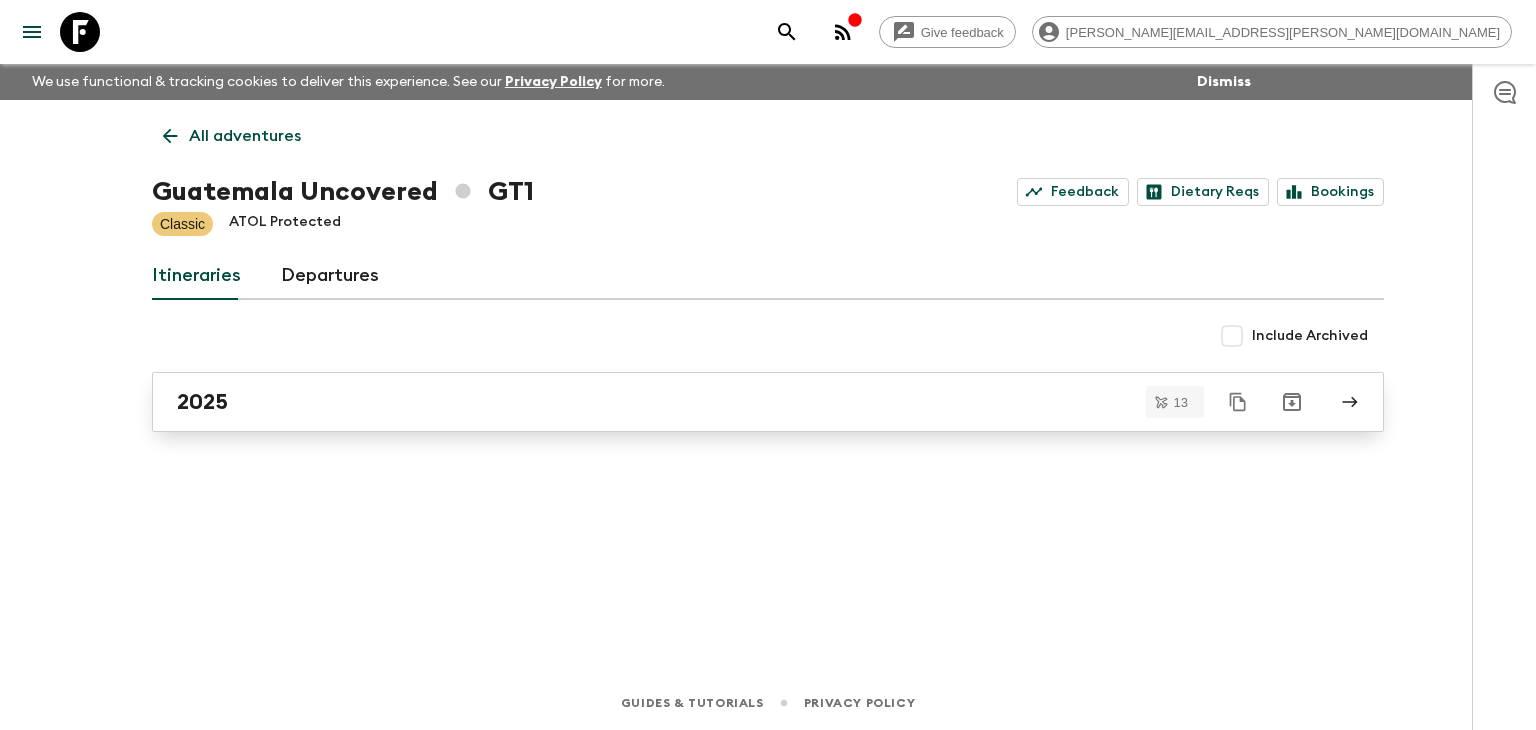 click on "2025" at bounding box center (749, 402) 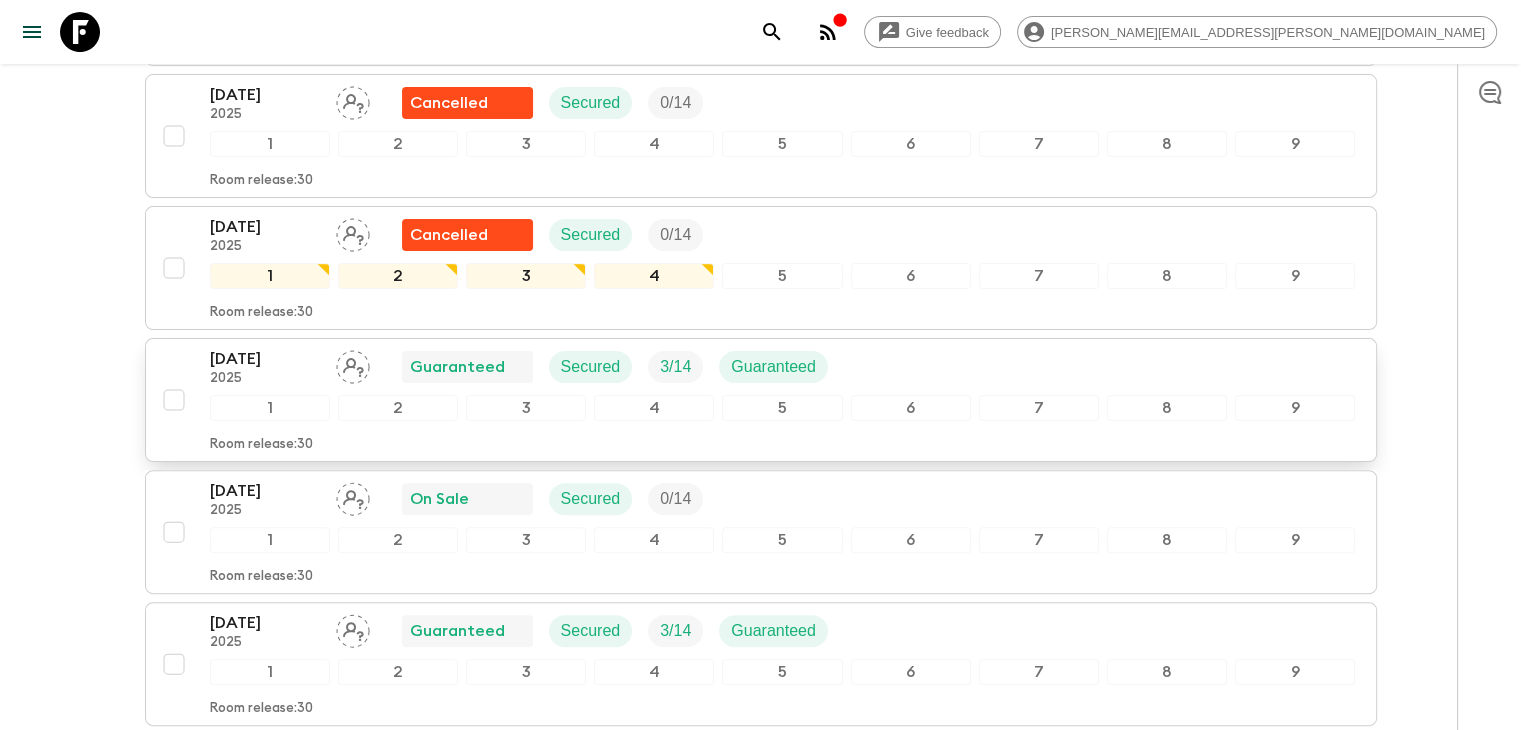 scroll, scrollTop: 464, scrollLeft: 0, axis: vertical 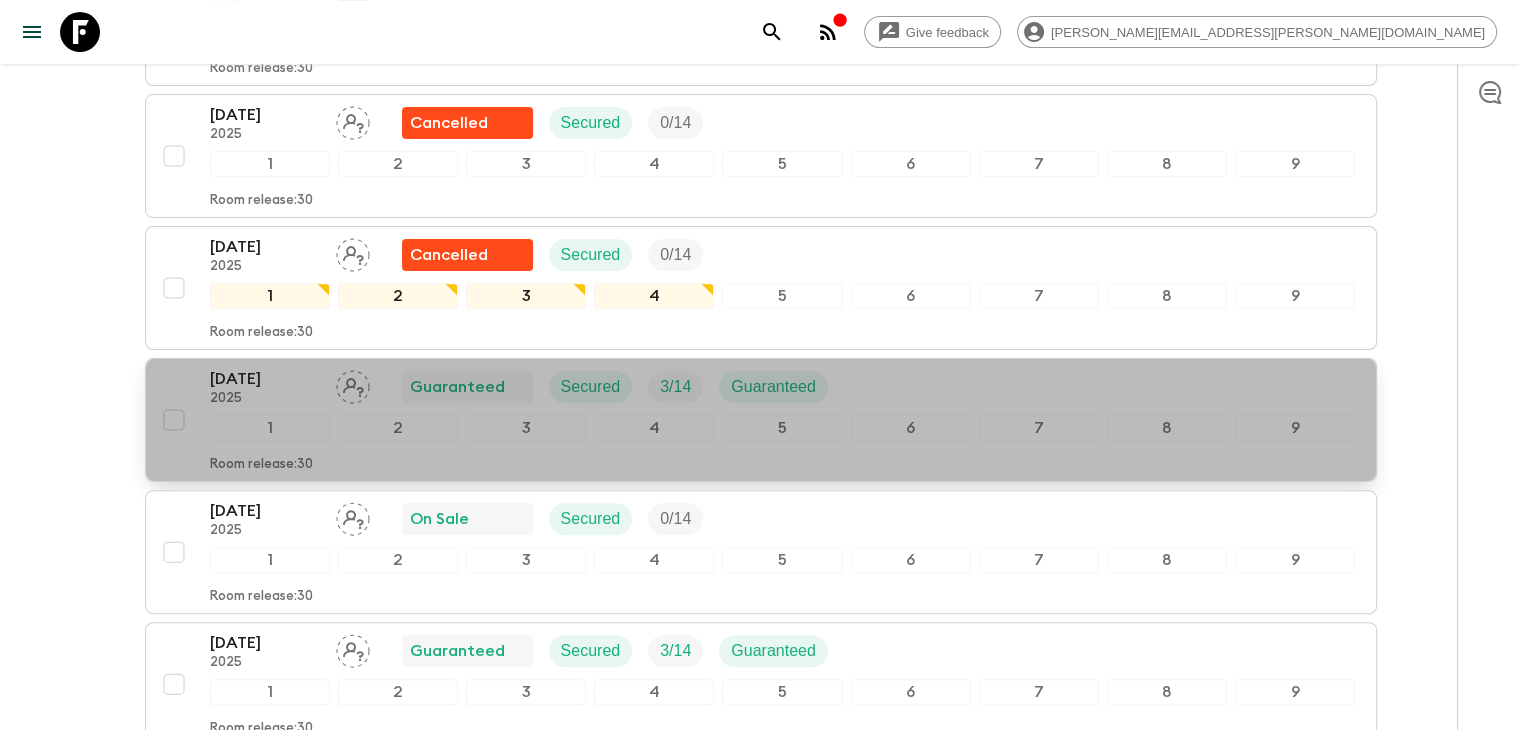click on "[DATE]" at bounding box center (265, 379) 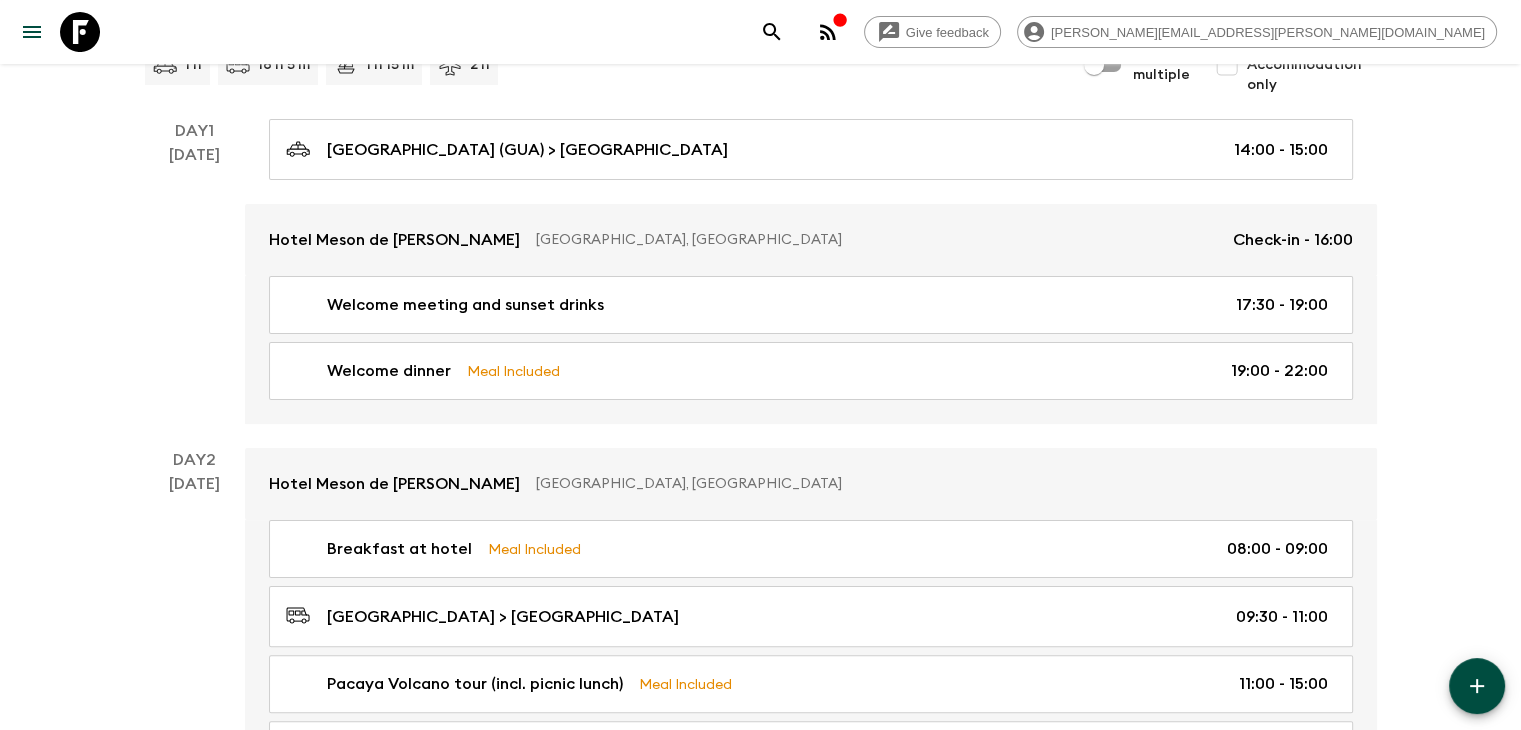 scroll, scrollTop: 300, scrollLeft: 0, axis: vertical 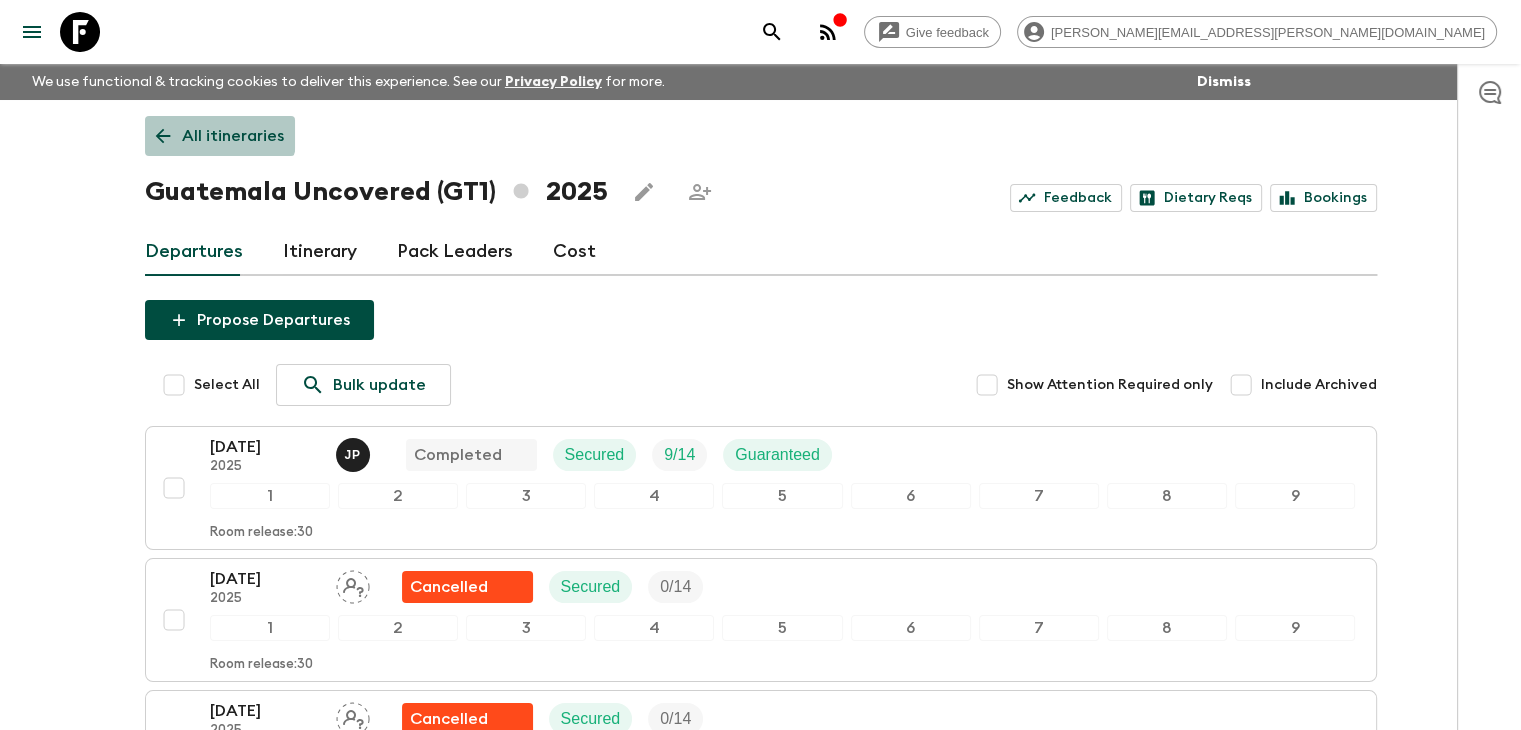 click on "All itineraries" at bounding box center [220, 136] 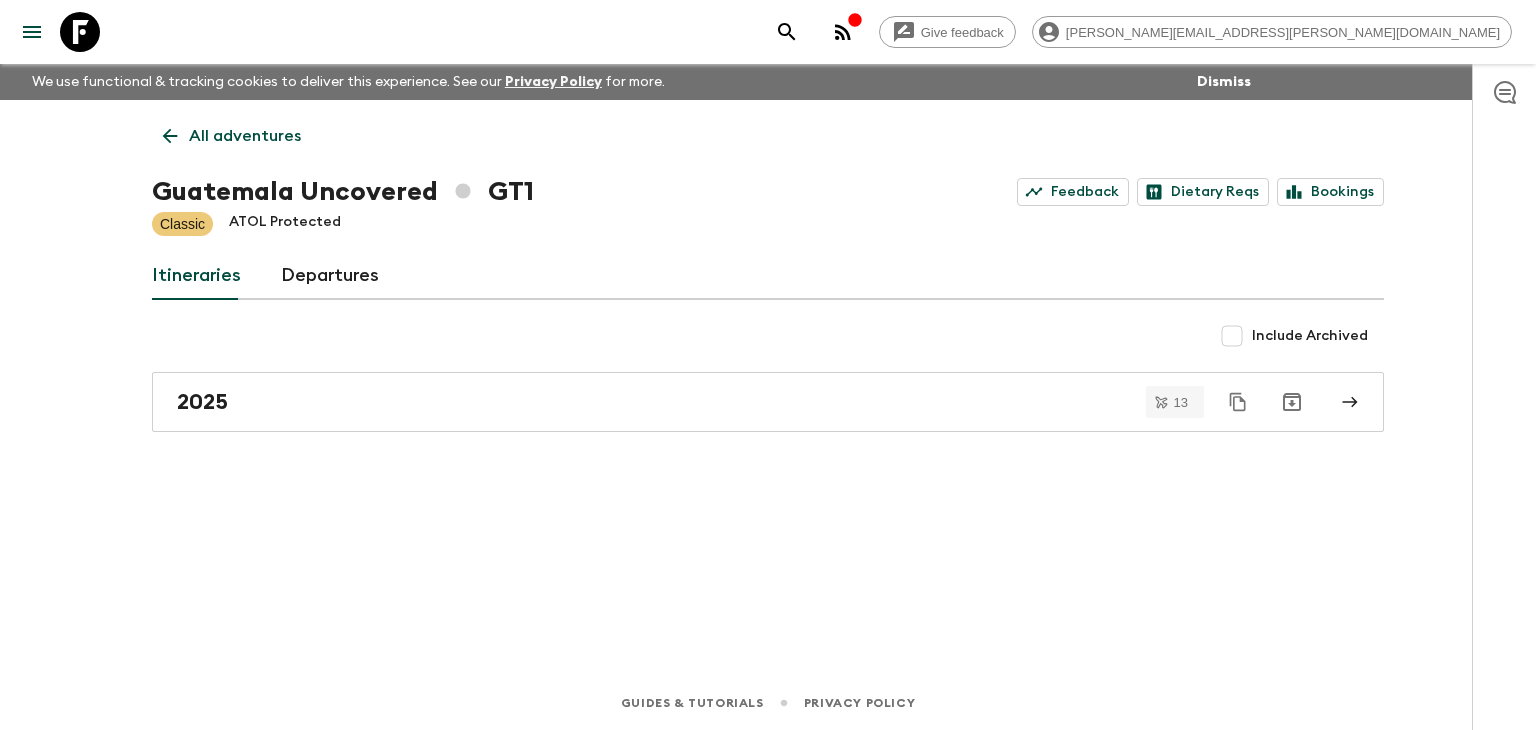 click 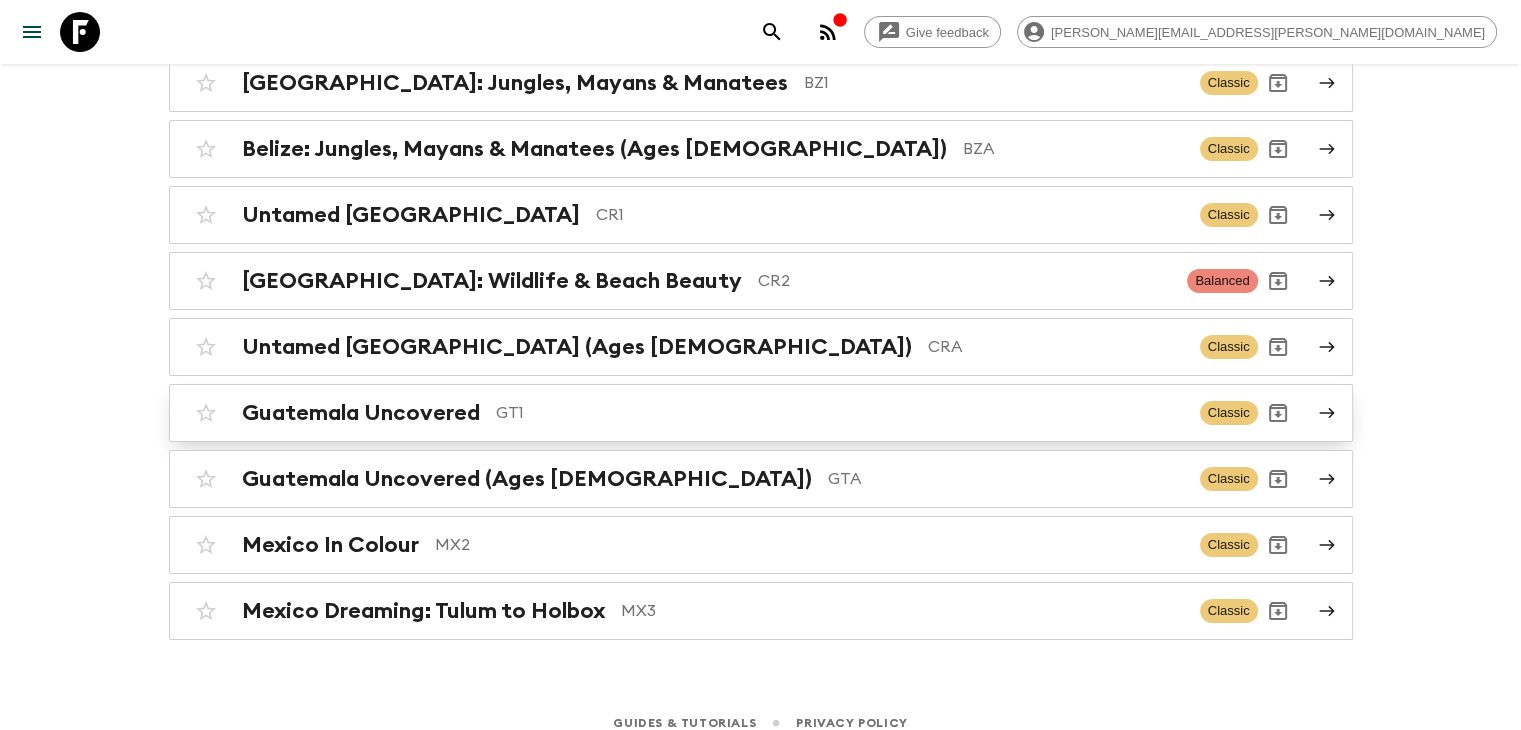 scroll, scrollTop: 256, scrollLeft: 0, axis: vertical 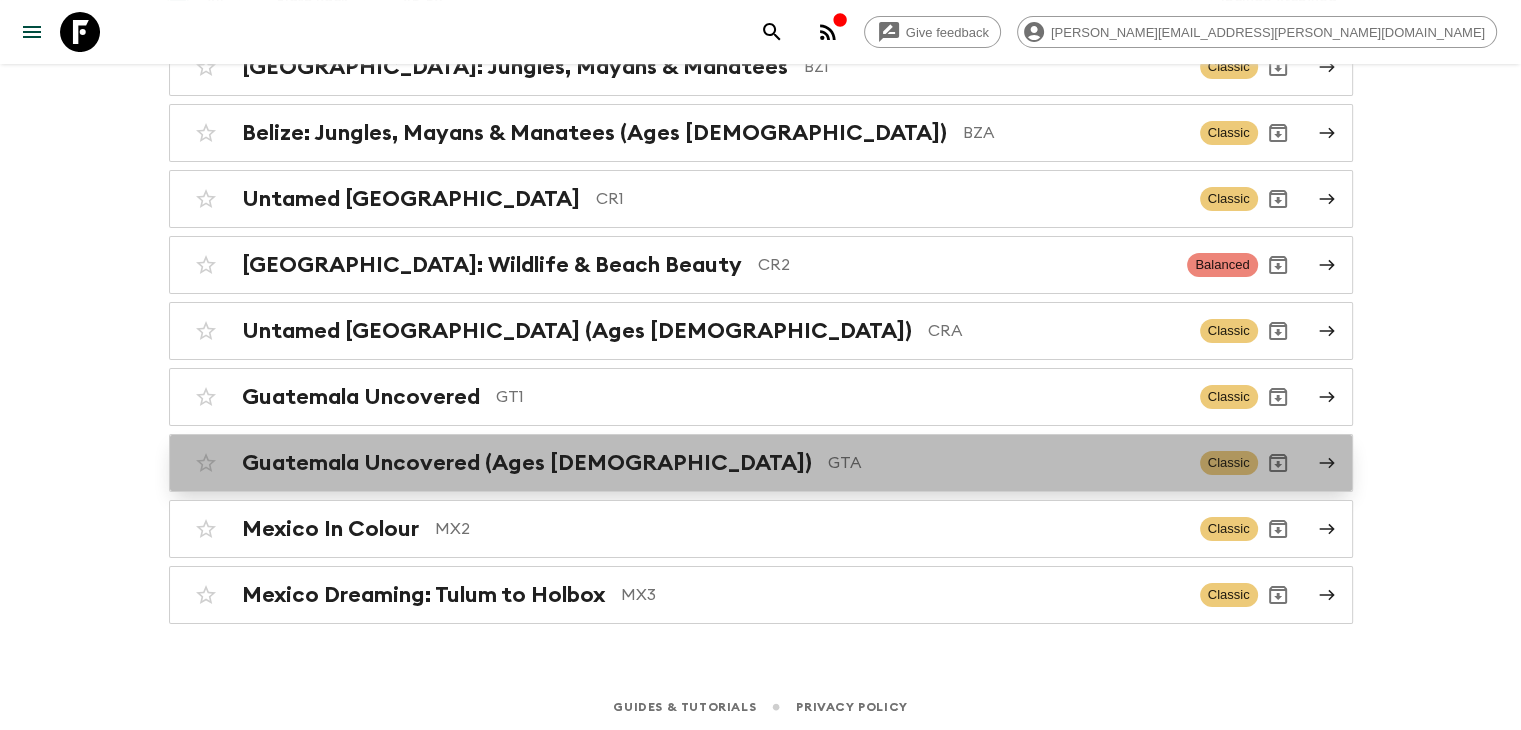 click on "Guatemala Uncovered (Ages [DEMOGRAPHIC_DATA])" at bounding box center [527, 463] 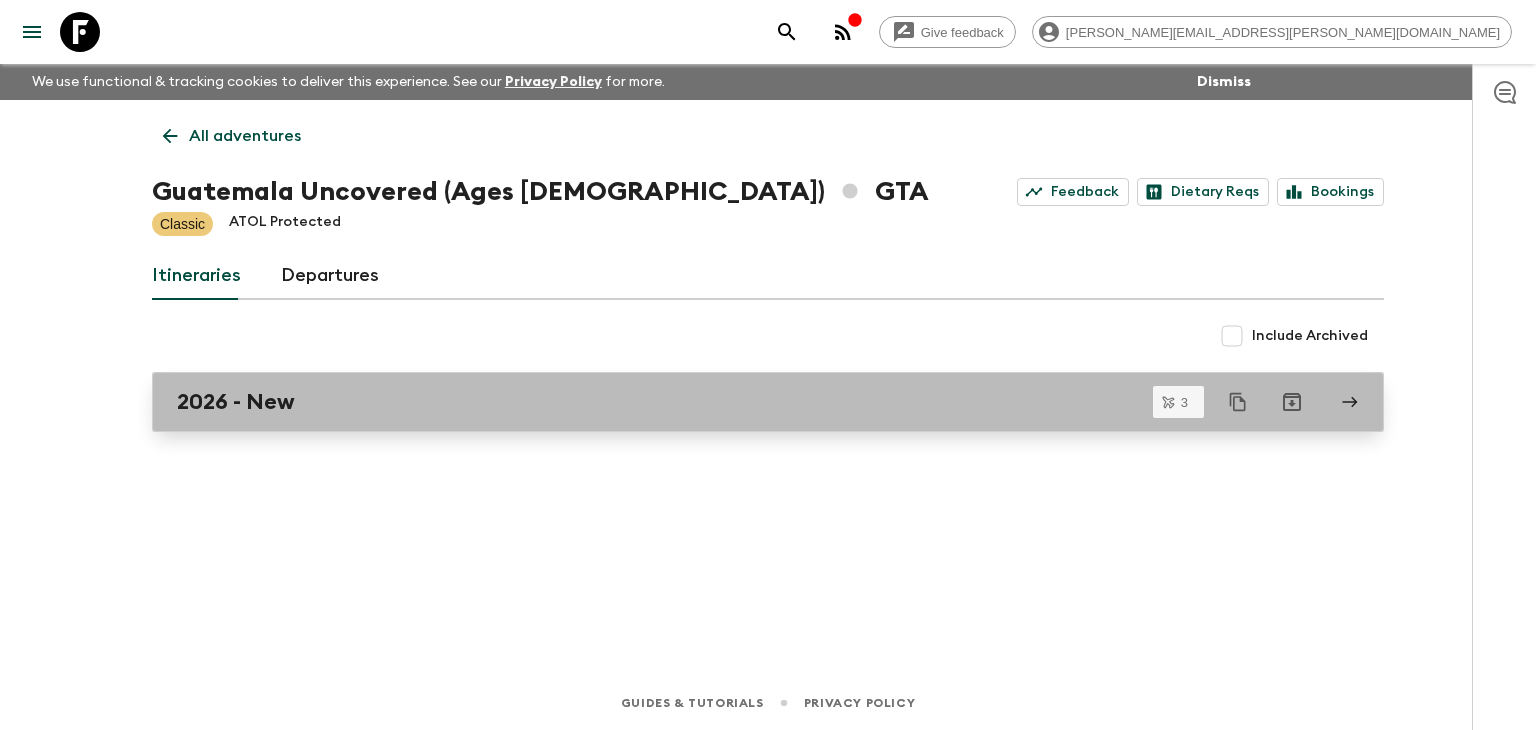 click on "2026 - New" at bounding box center (749, 402) 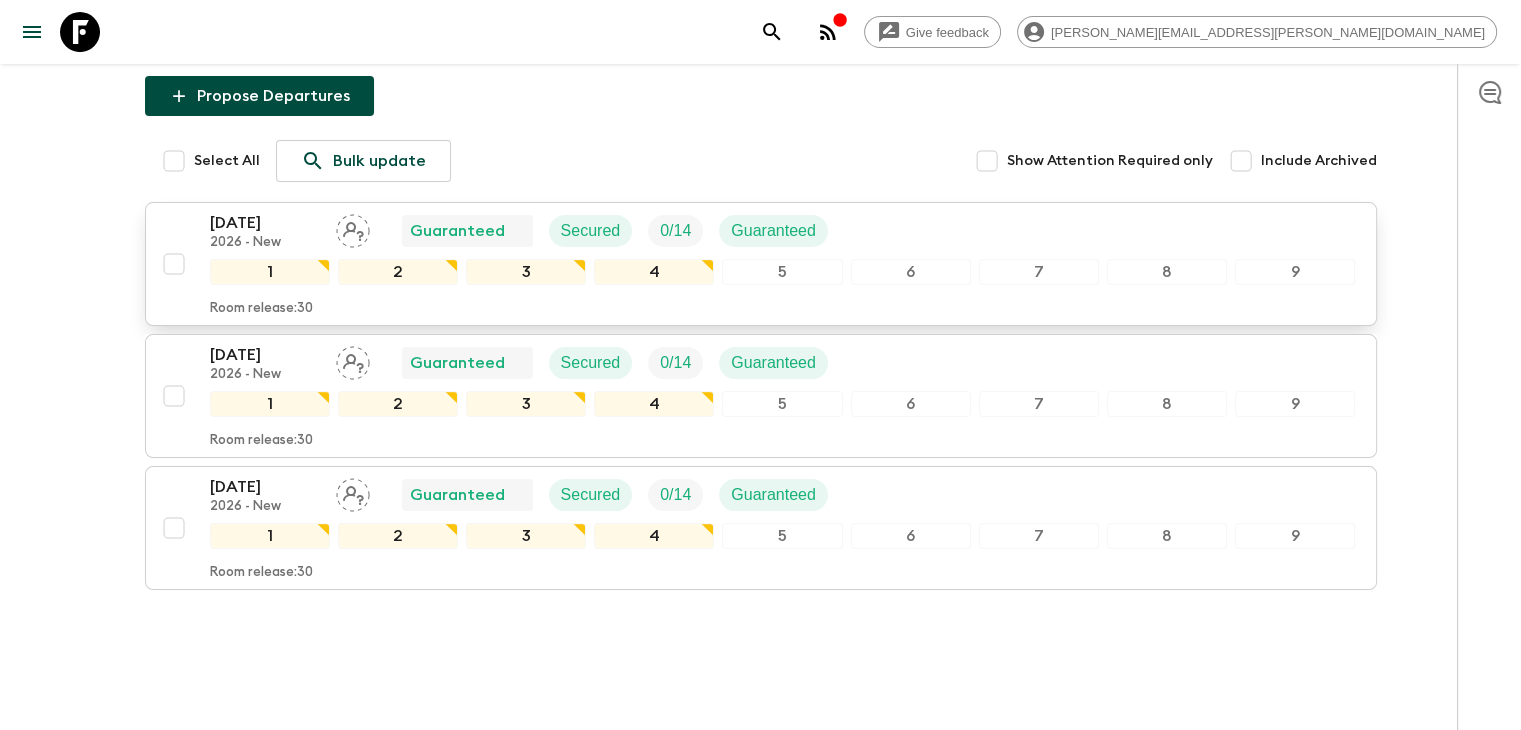 scroll, scrollTop: 0, scrollLeft: 0, axis: both 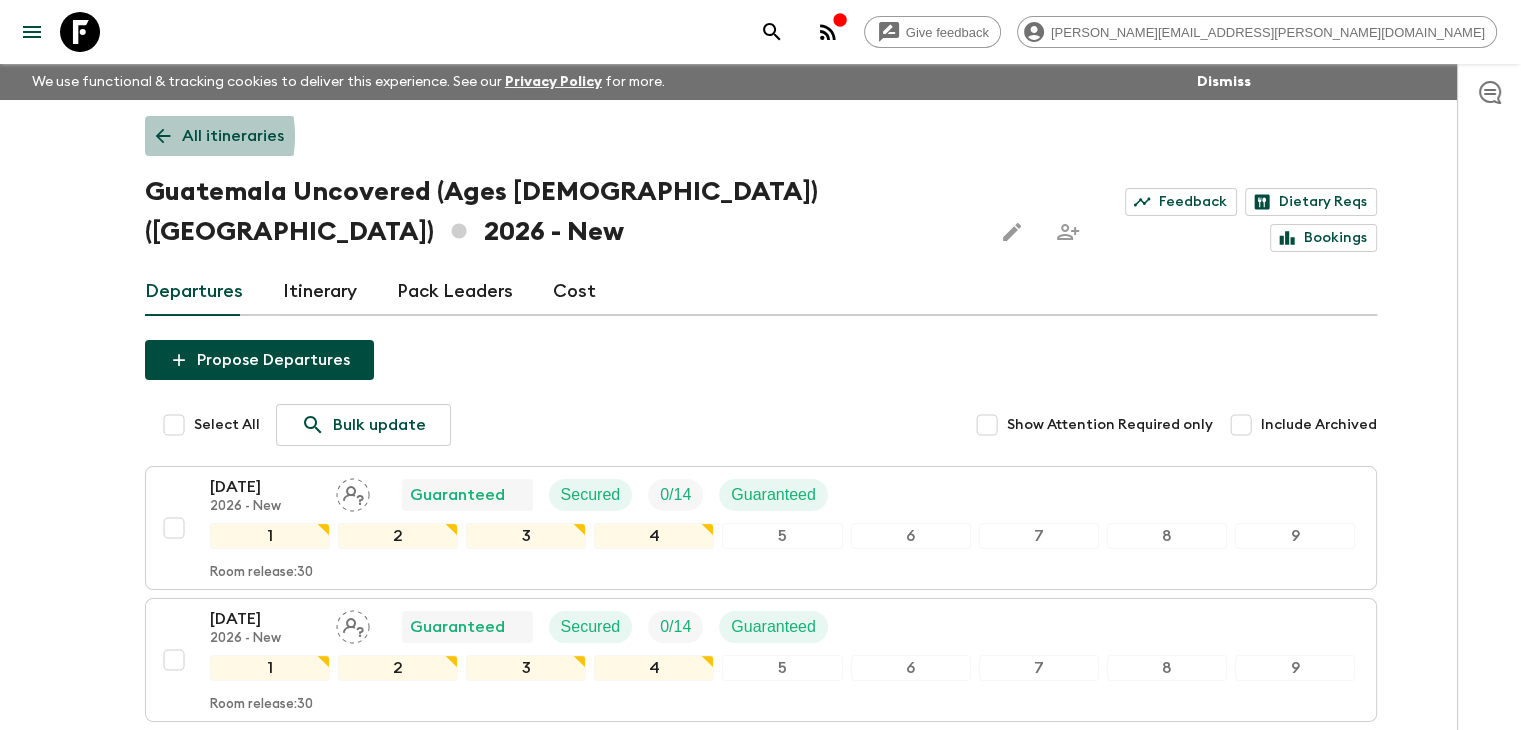 click 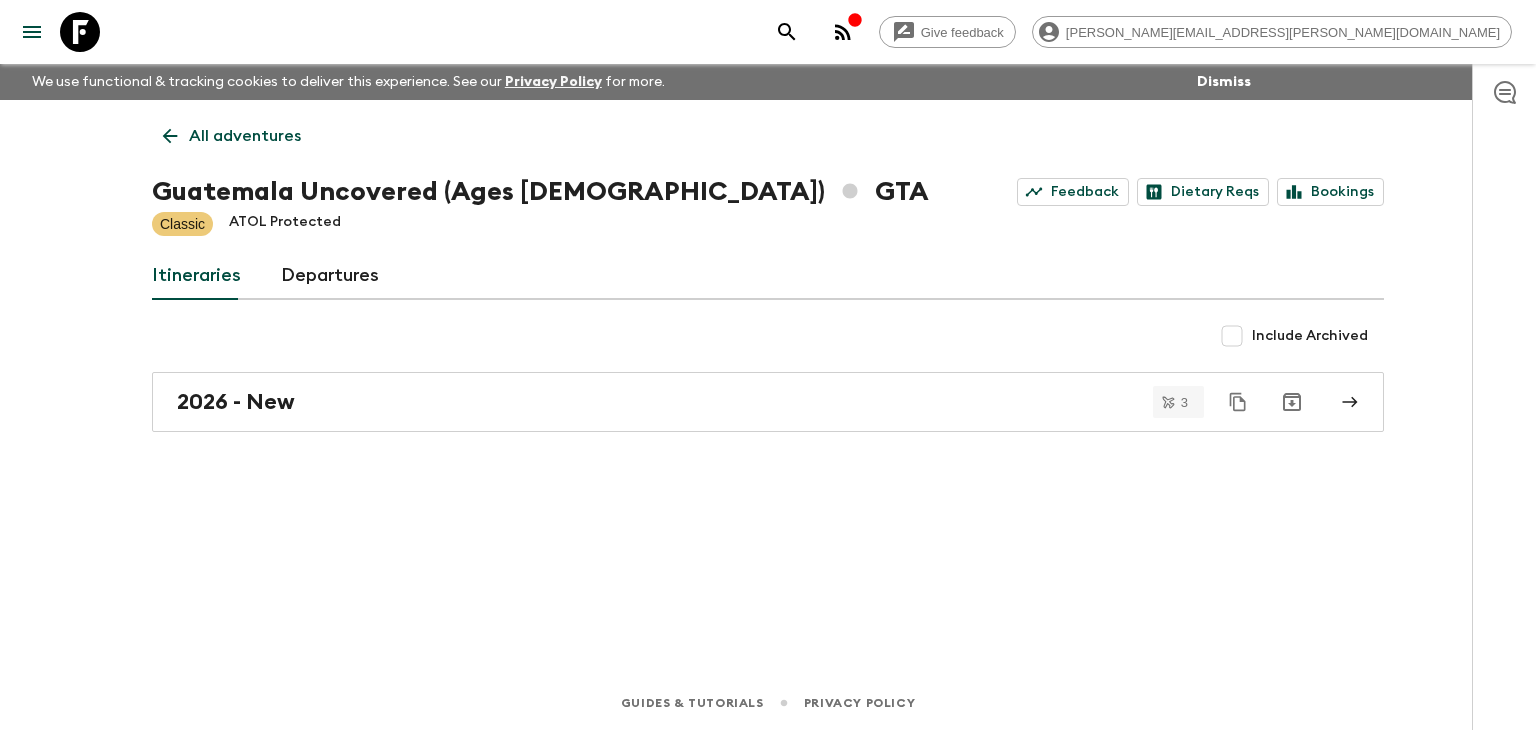 click on "All adventures" at bounding box center (232, 136) 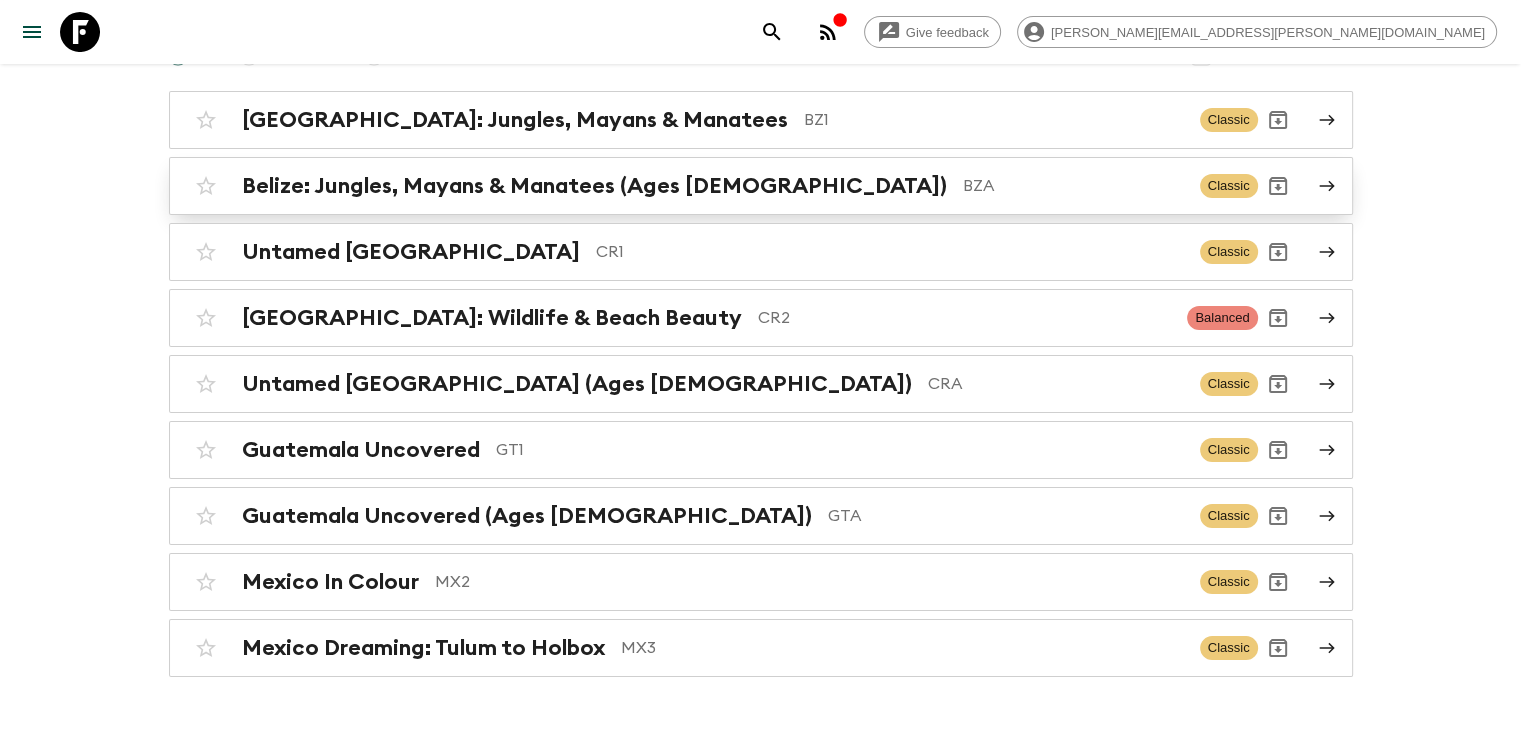 scroll, scrollTop: 256, scrollLeft: 0, axis: vertical 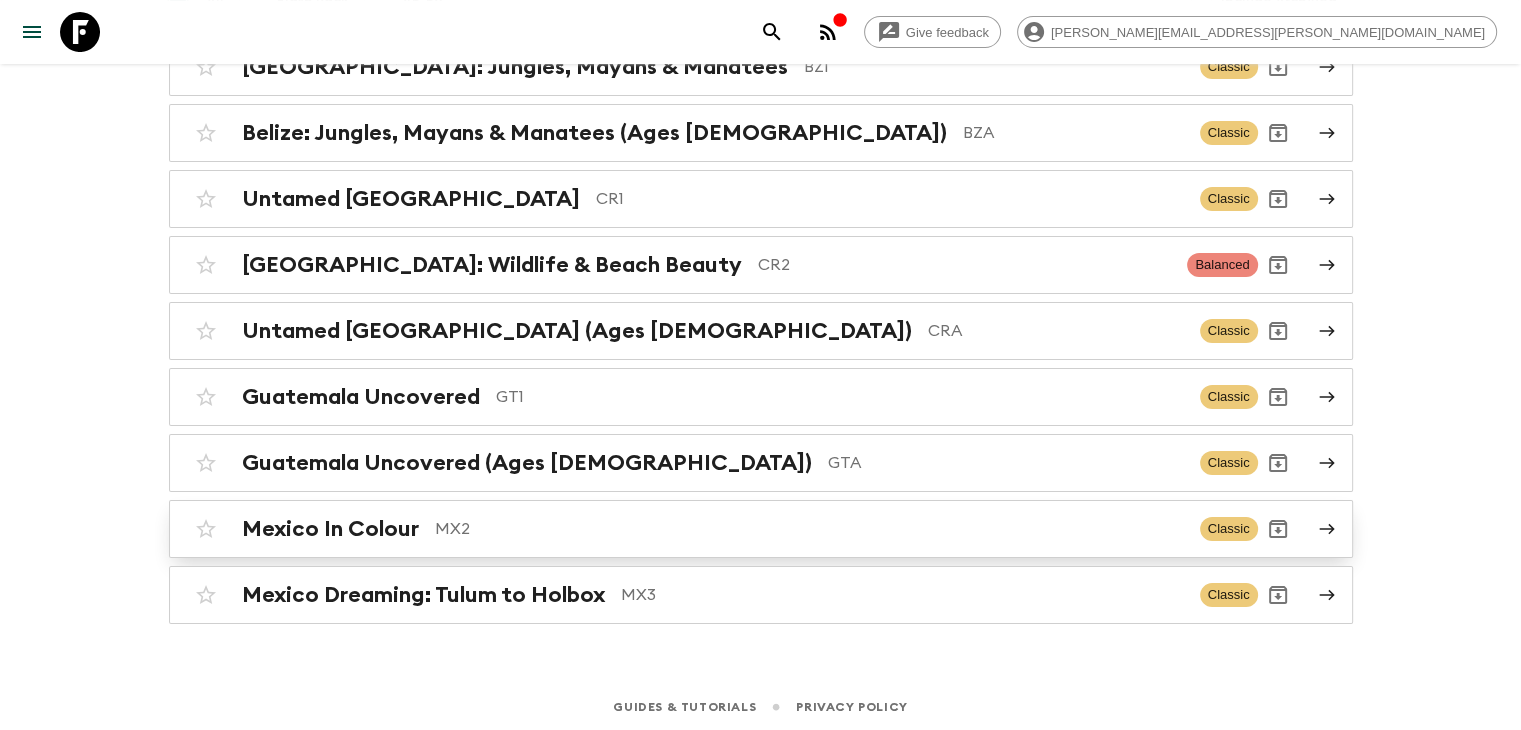 click on "Mexico In Colour" at bounding box center (330, 529) 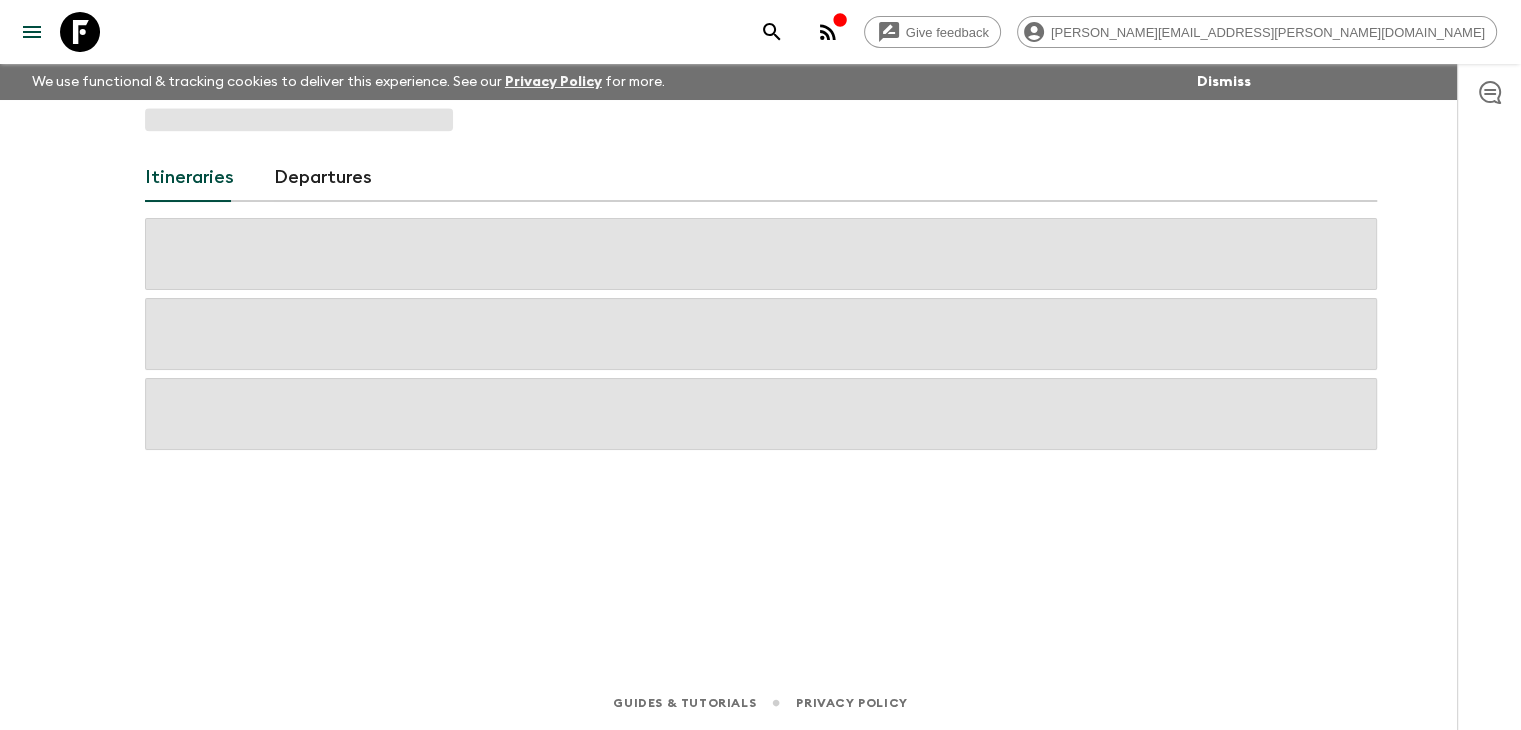 scroll, scrollTop: 0, scrollLeft: 0, axis: both 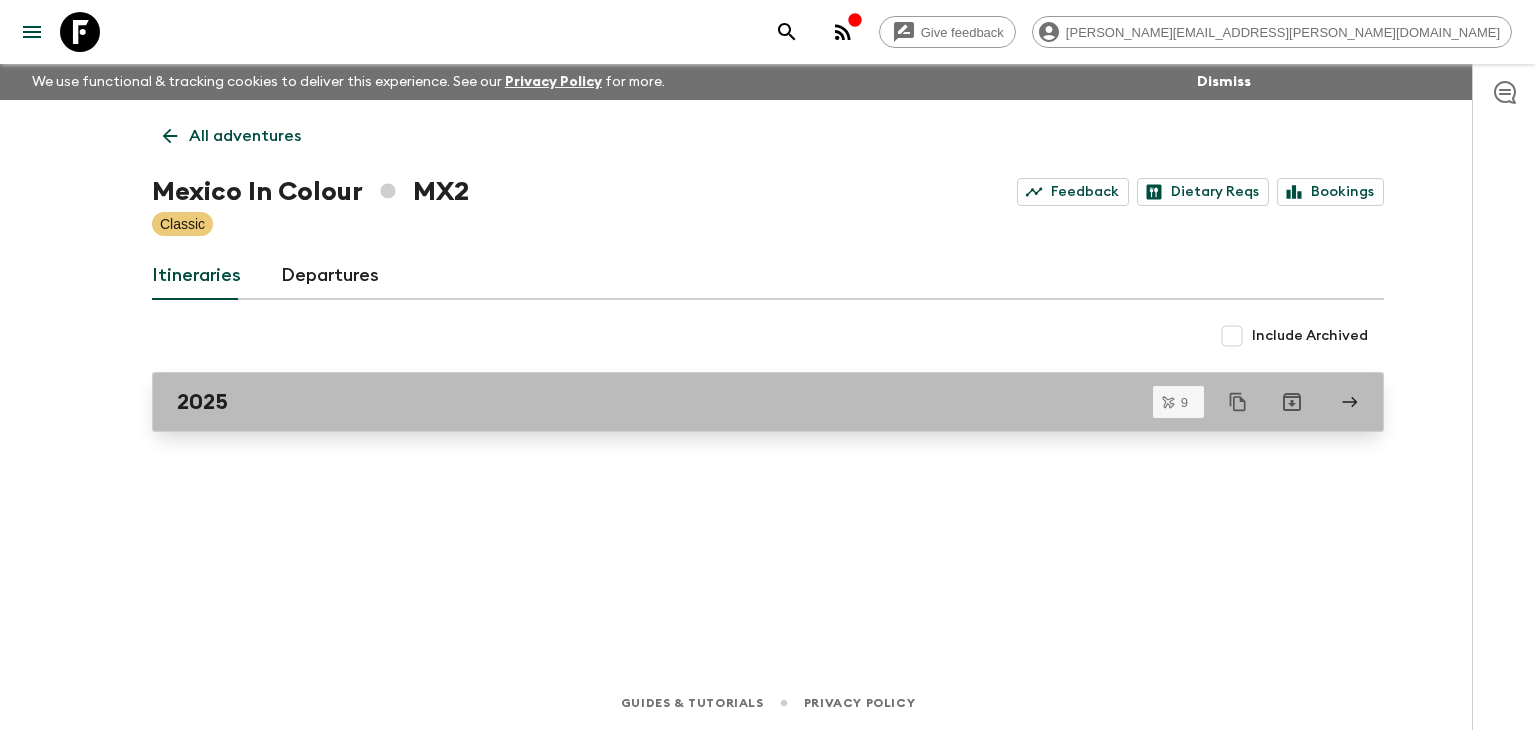 click on "2025" at bounding box center [749, 402] 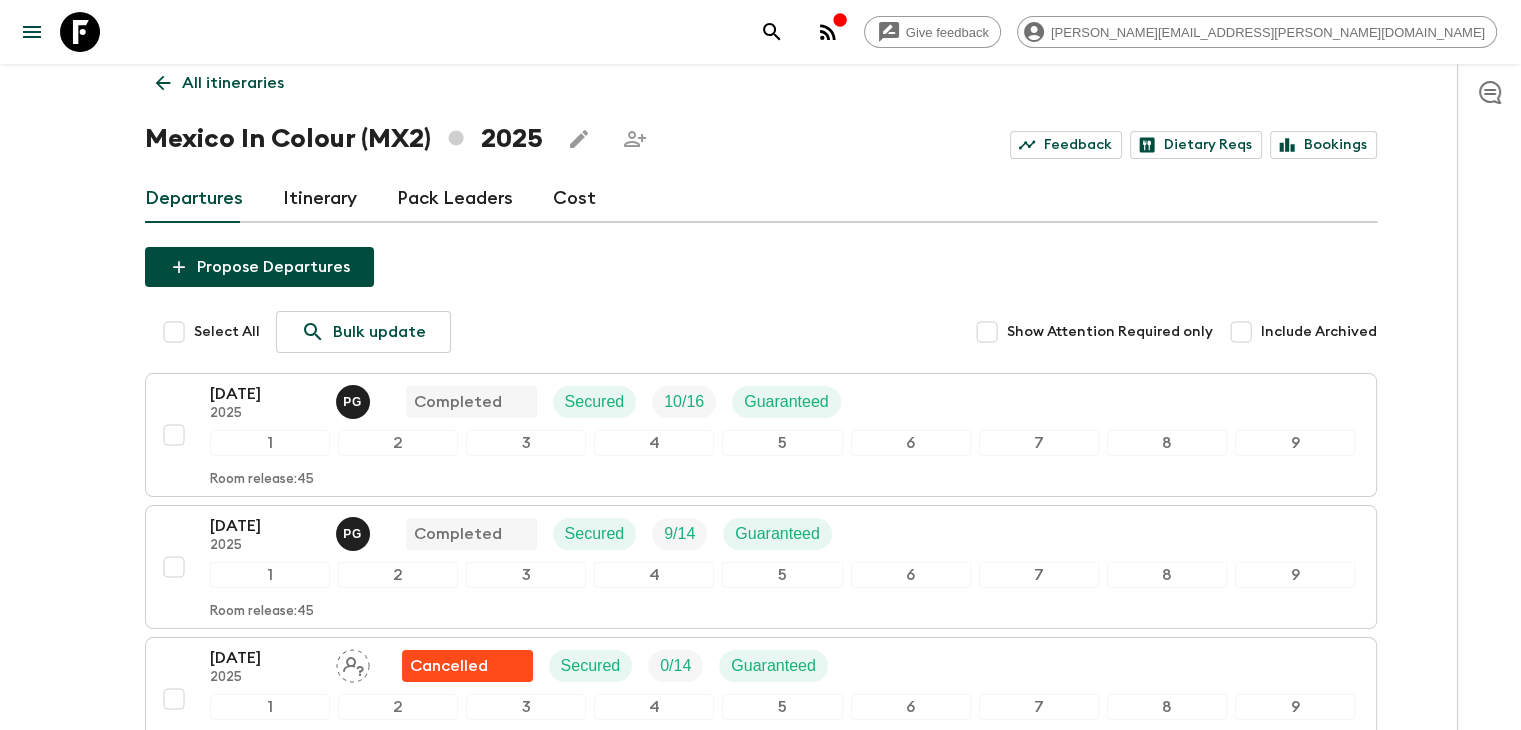 scroll, scrollTop: 0, scrollLeft: 0, axis: both 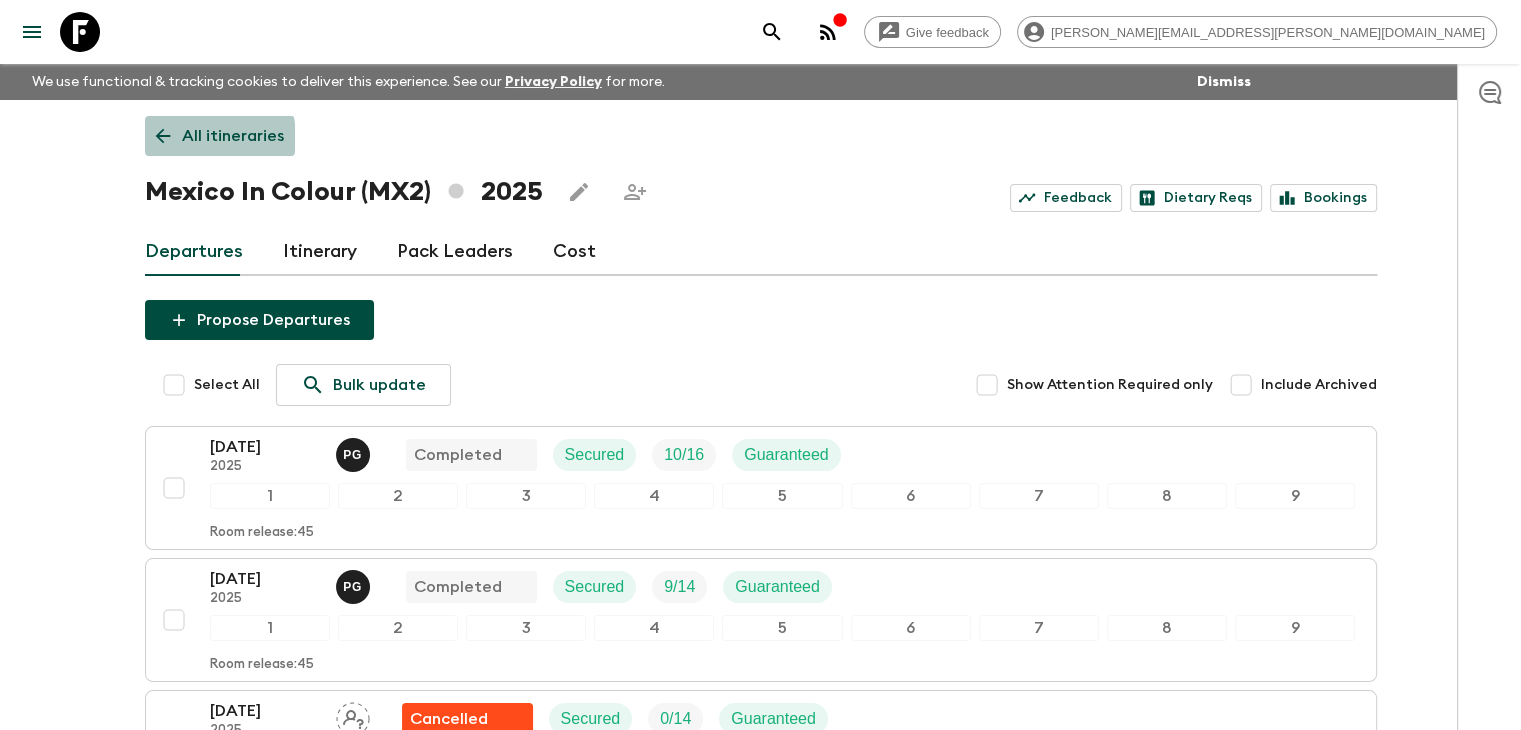 click on "All itineraries" at bounding box center [233, 136] 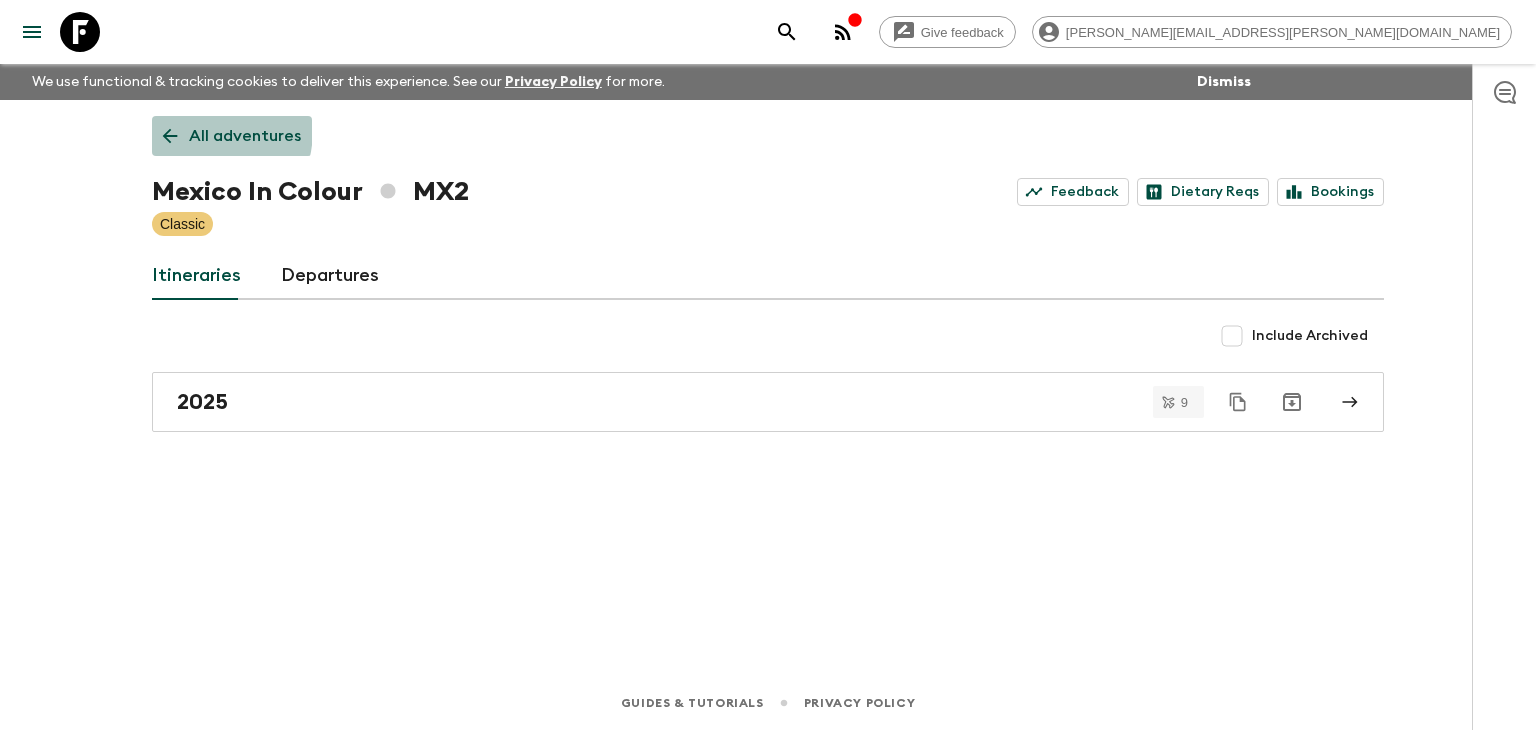 click on "All adventures" at bounding box center [232, 136] 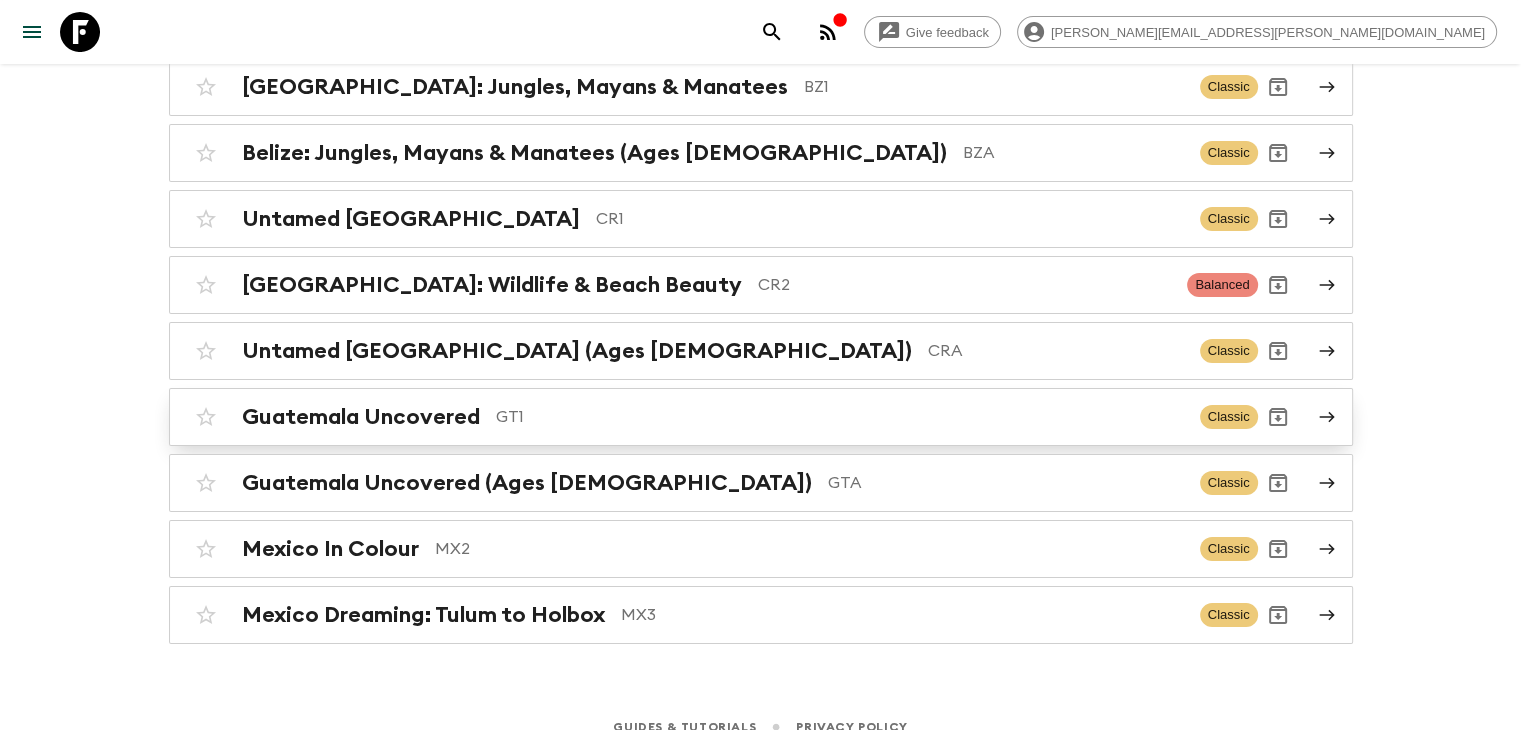 scroll, scrollTop: 256, scrollLeft: 0, axis: vertical 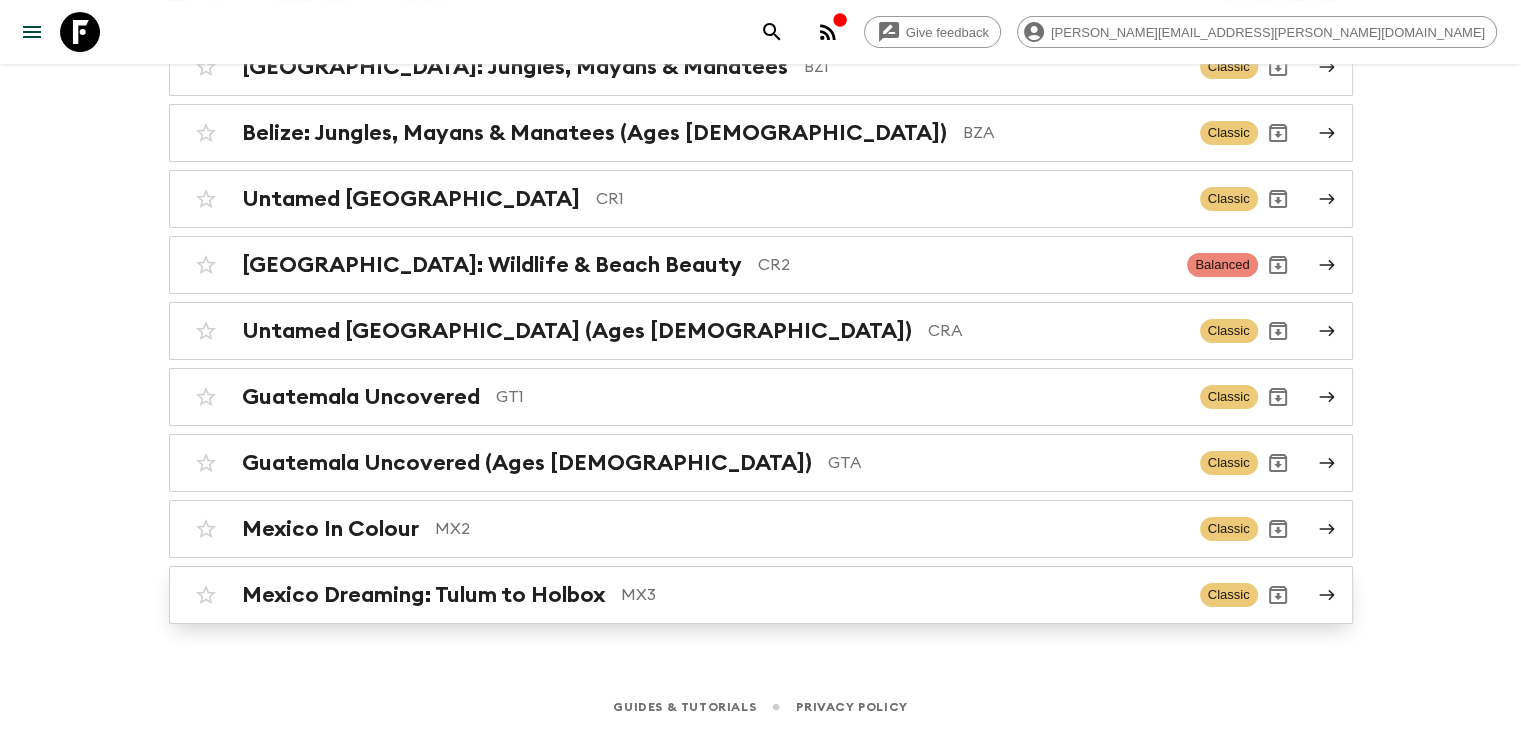 click on "Mexico Dreaming: Tulum to Holbox" at bounding box center [423, 595] 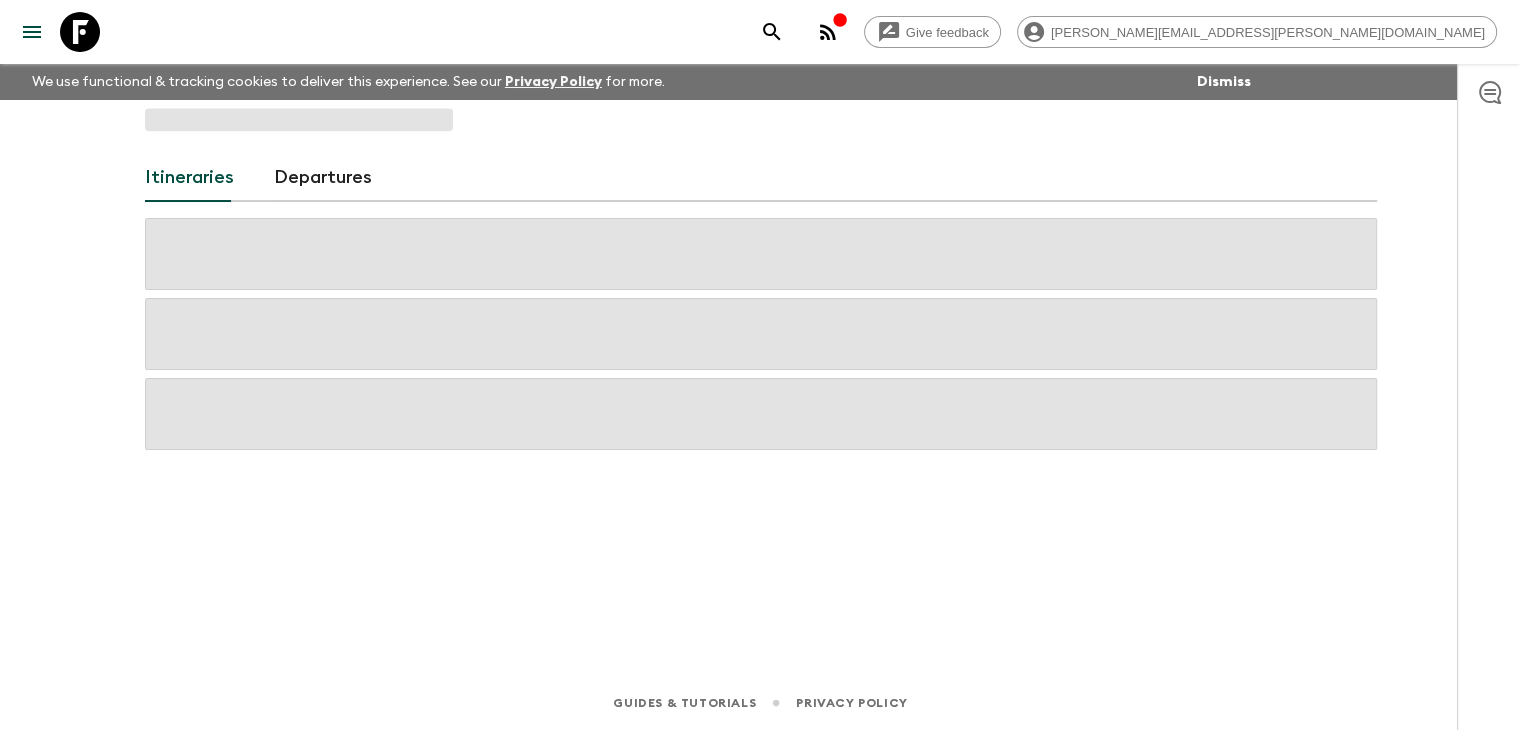 scroll, scrollTop: 0, scrollLeft: 0, axis: both 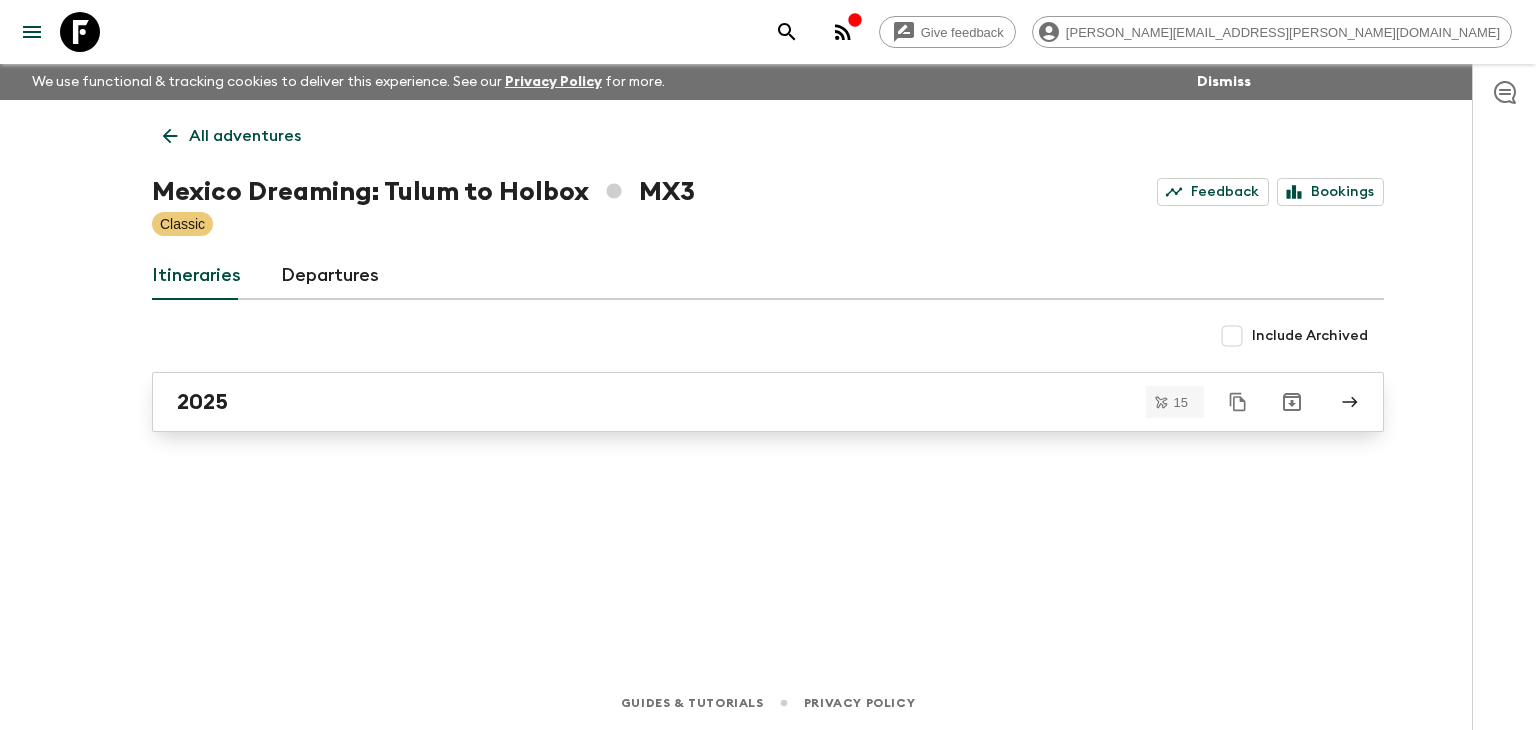 click on "2025" at bounding box center (749, 402) 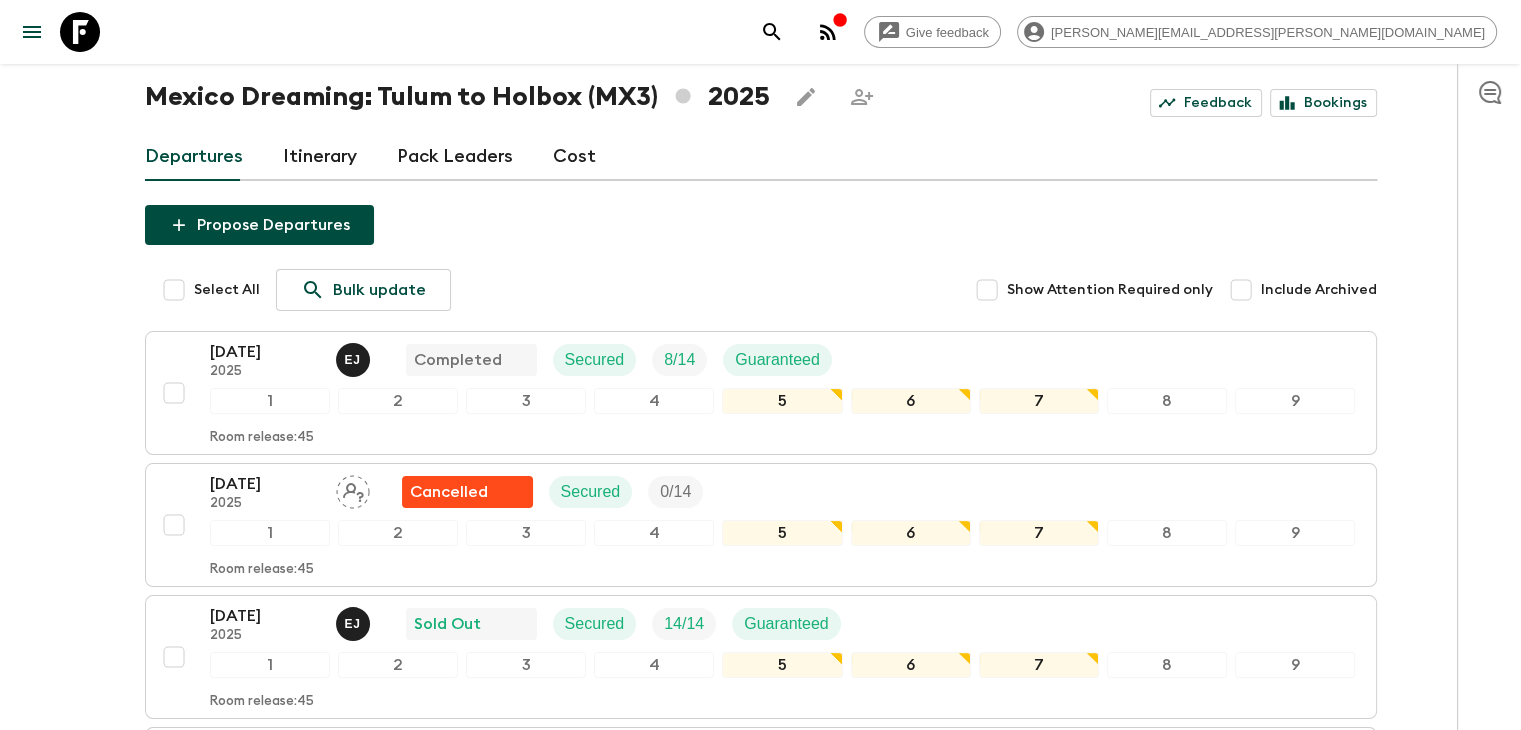 scroll, scrollTop: 0, scrollLeft: 0, axis: both 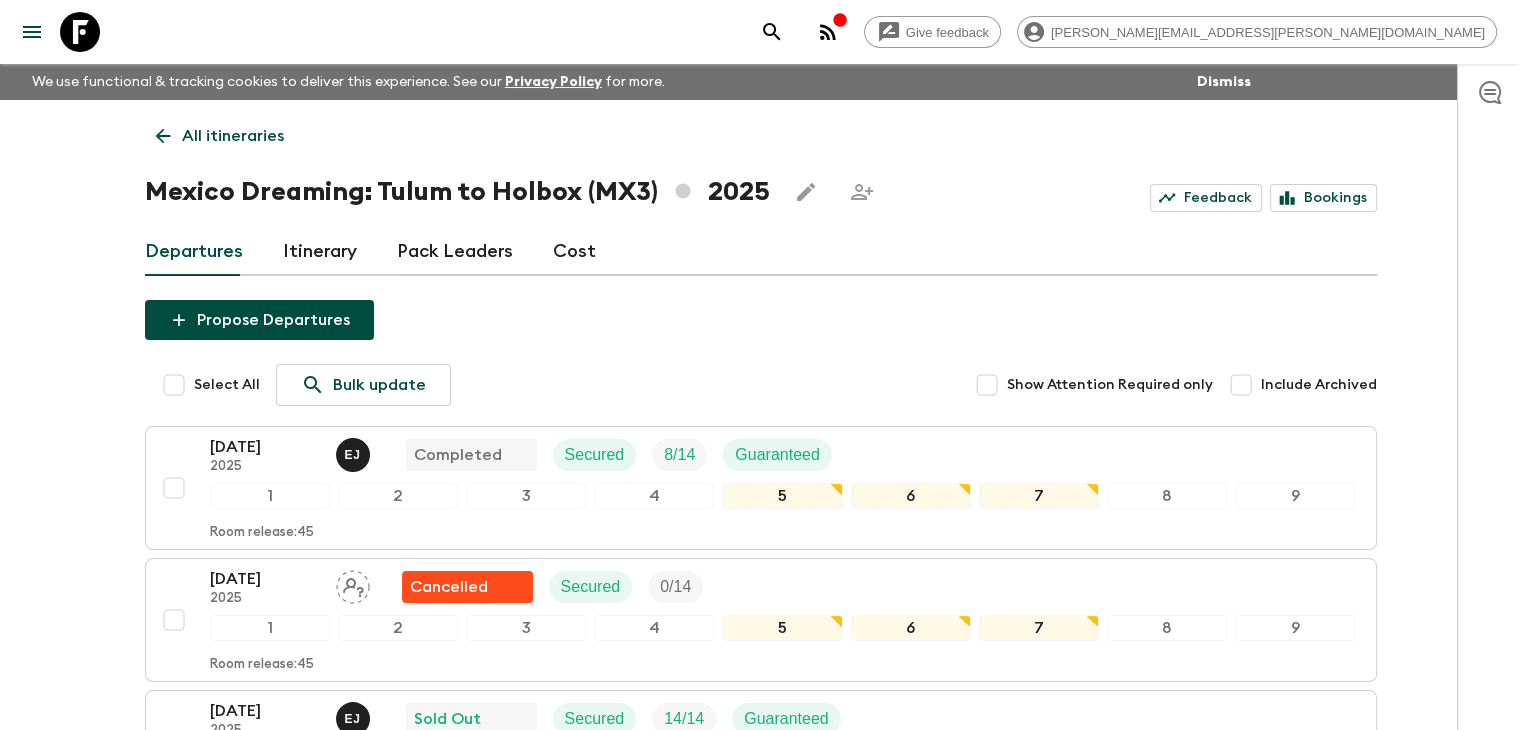 click on "All itineraries" at bounding box center [220, 136] 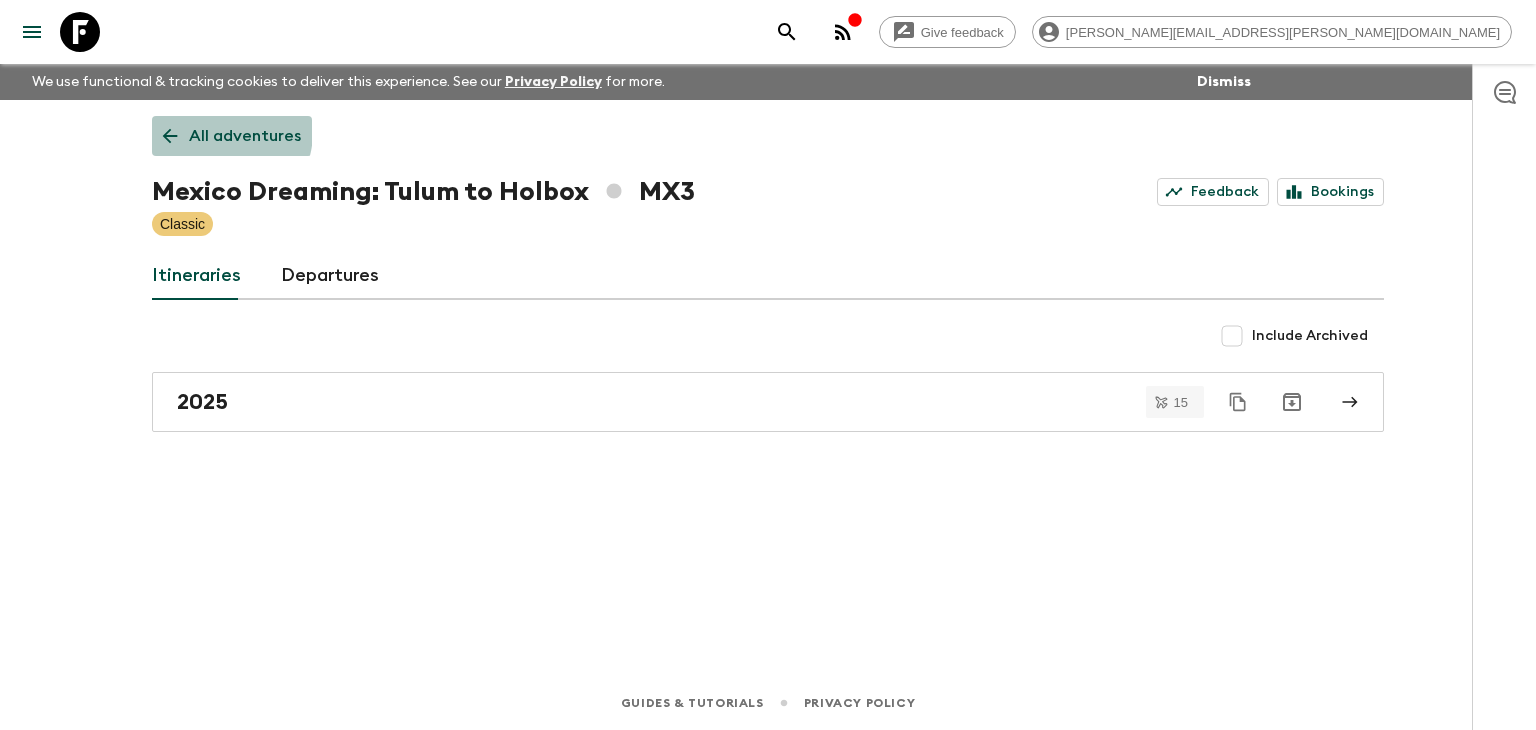 click on "All adventures" at bounding box center (232, 136) 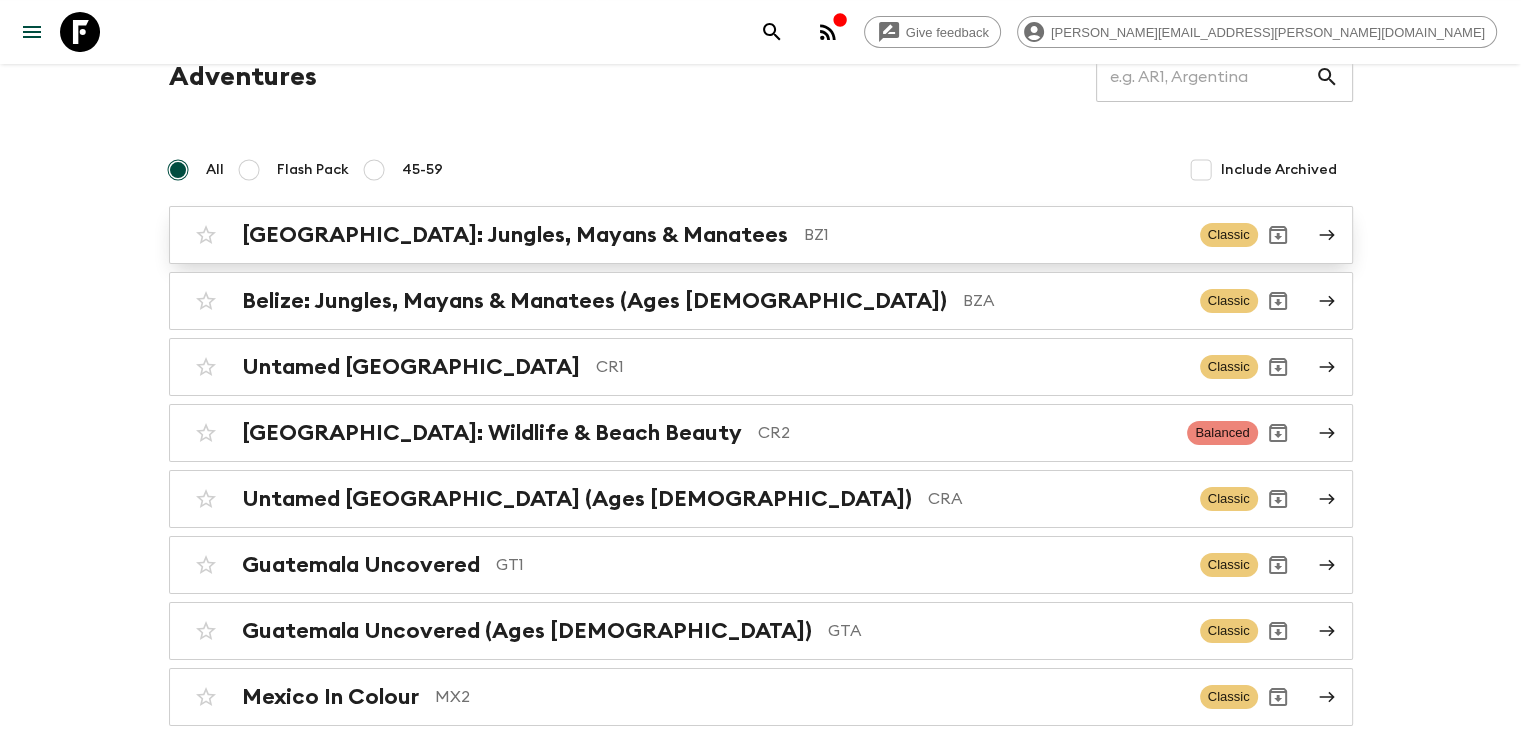 scroll, scrollTop: 56, scrollLeft: 0, axis: vertical 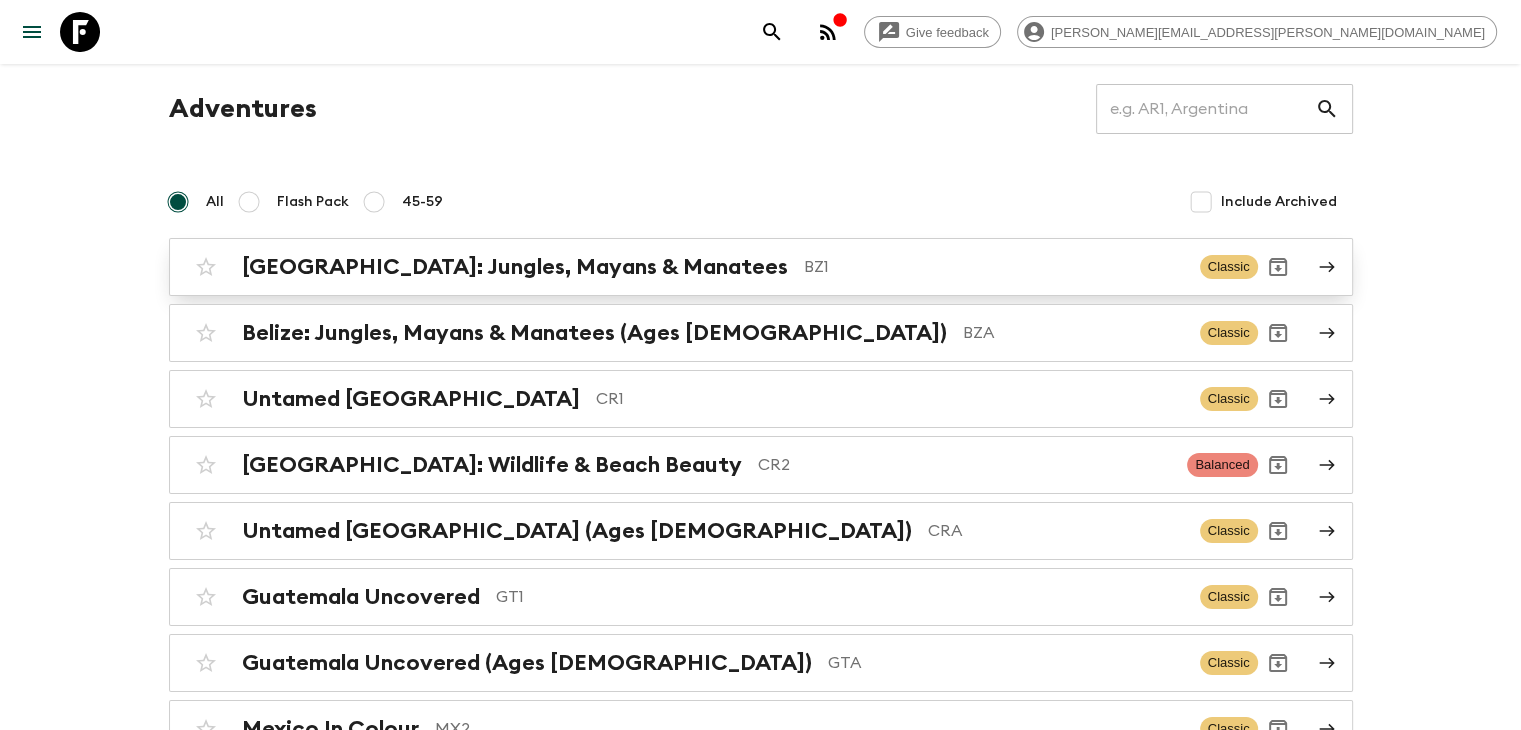 click on "[GEOGRAPHIC_DATA]: Jungles, Mayans & Manatees" at bounding box center (515, 267) 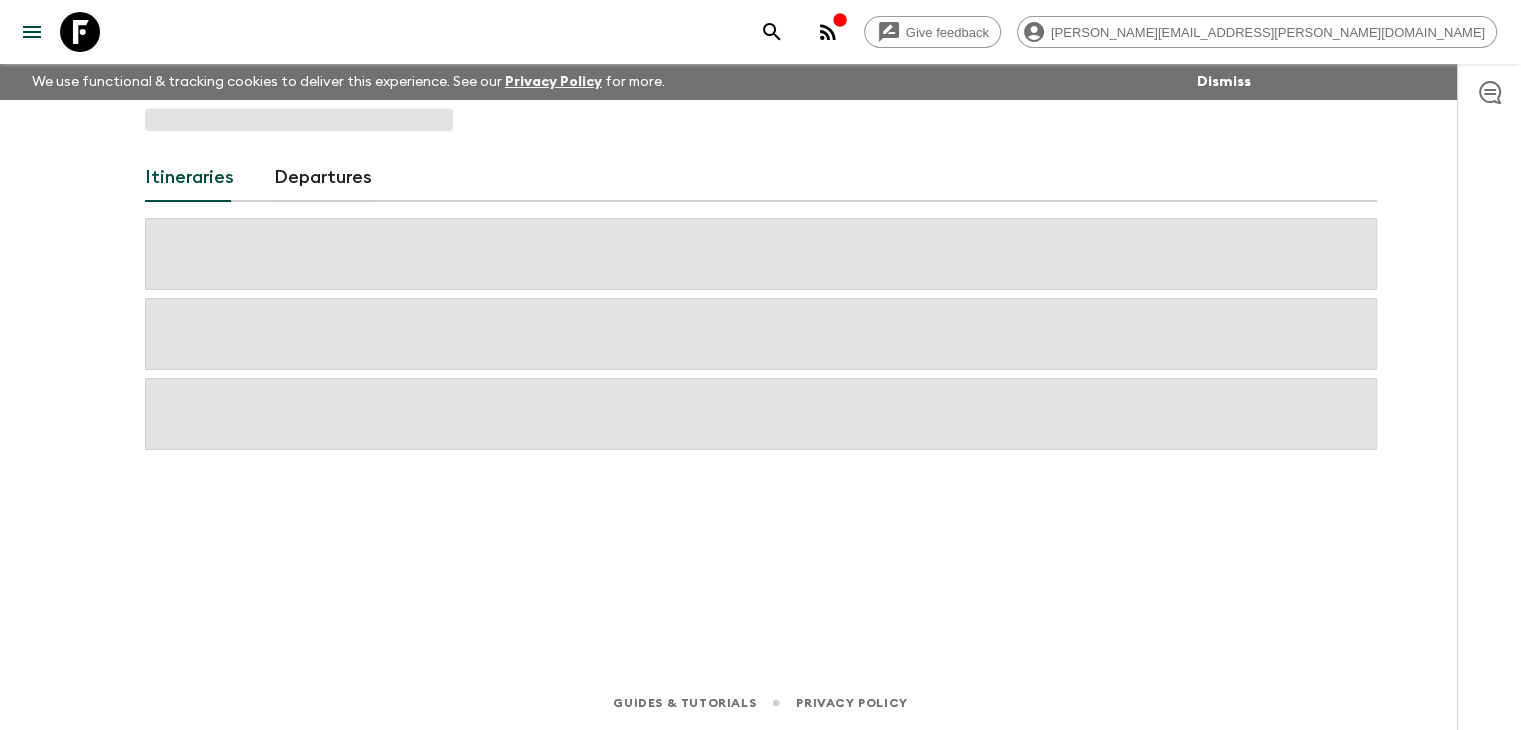 scroll, scrollTop: 0, scrollLeft: 0, axis: both 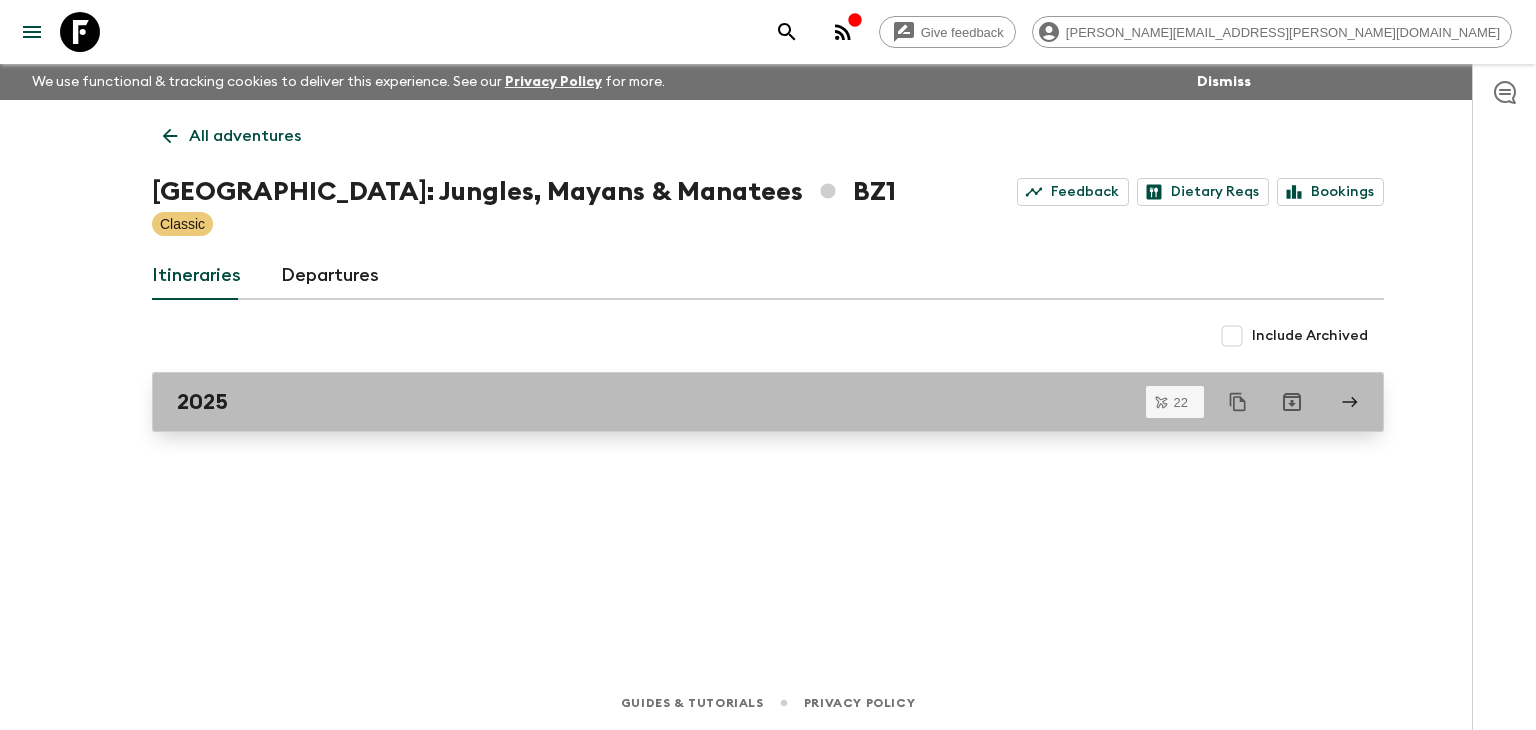 click on "2025" at bounding box center [768, 402] 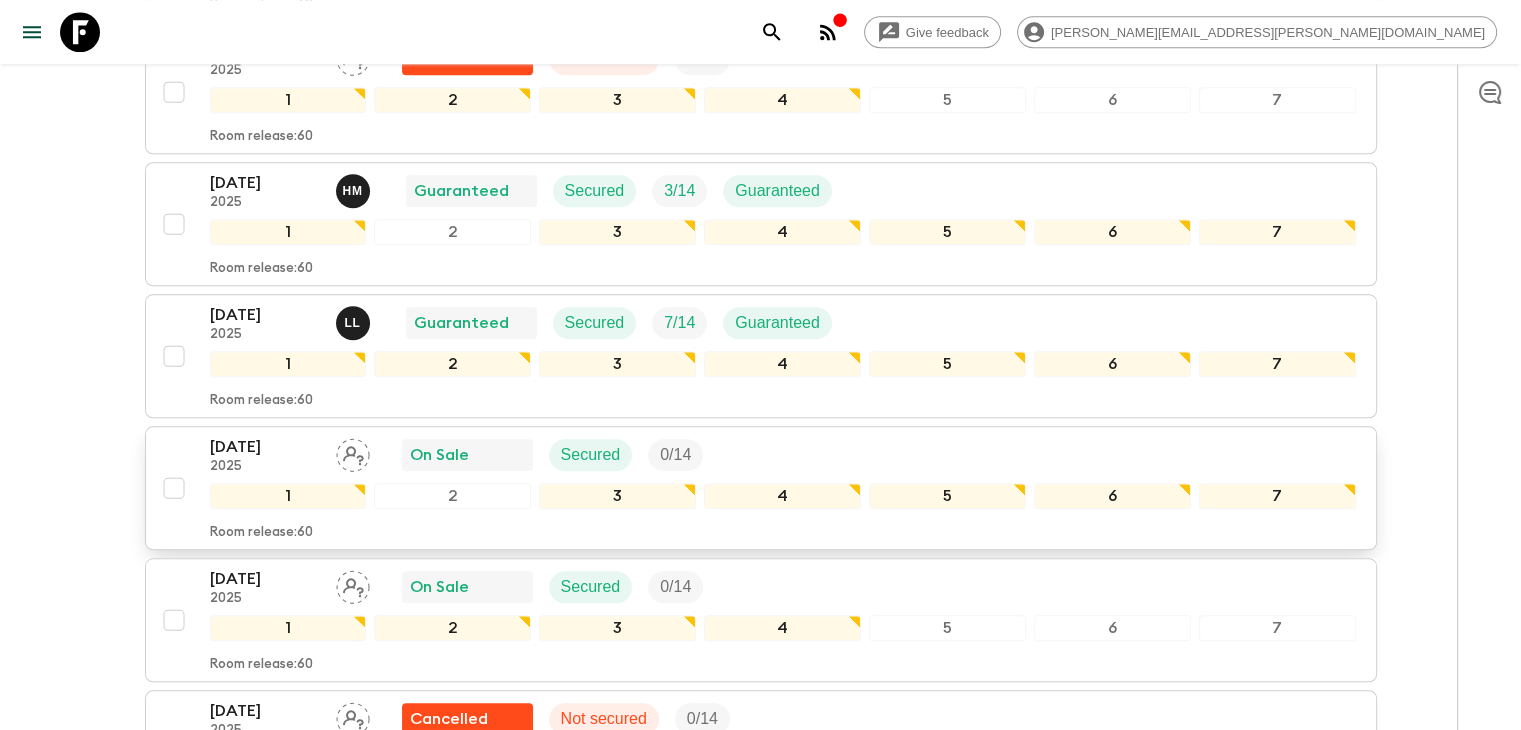 scroll, scrollTop: 1856, scrollLeft: 0, axis: vertical 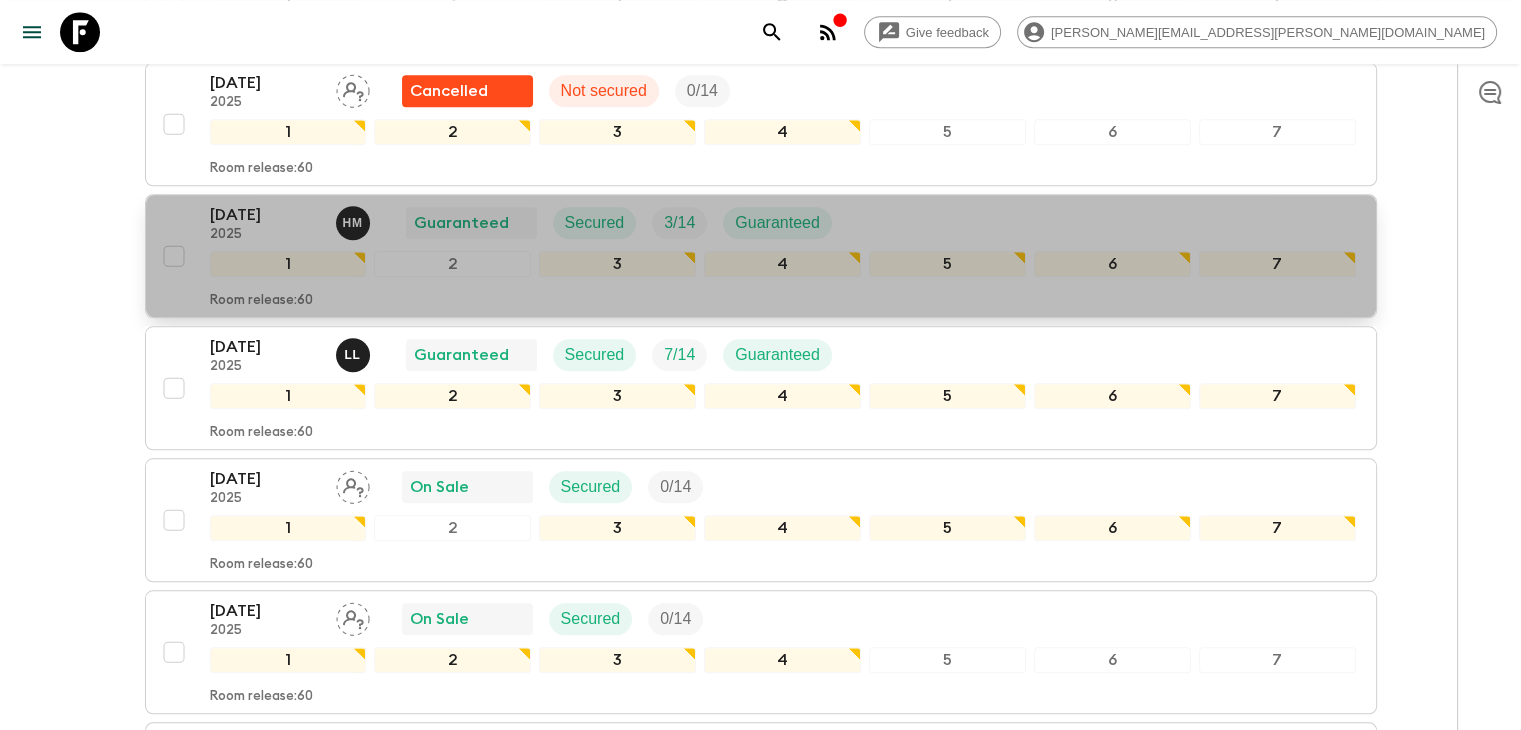 click on "[DATE] 2025  H M Guaranteed Secured 3 / 14 Guaranteed 1 2 3 4 5 6 7 Room release:  60" at bounding box center [755, 256] 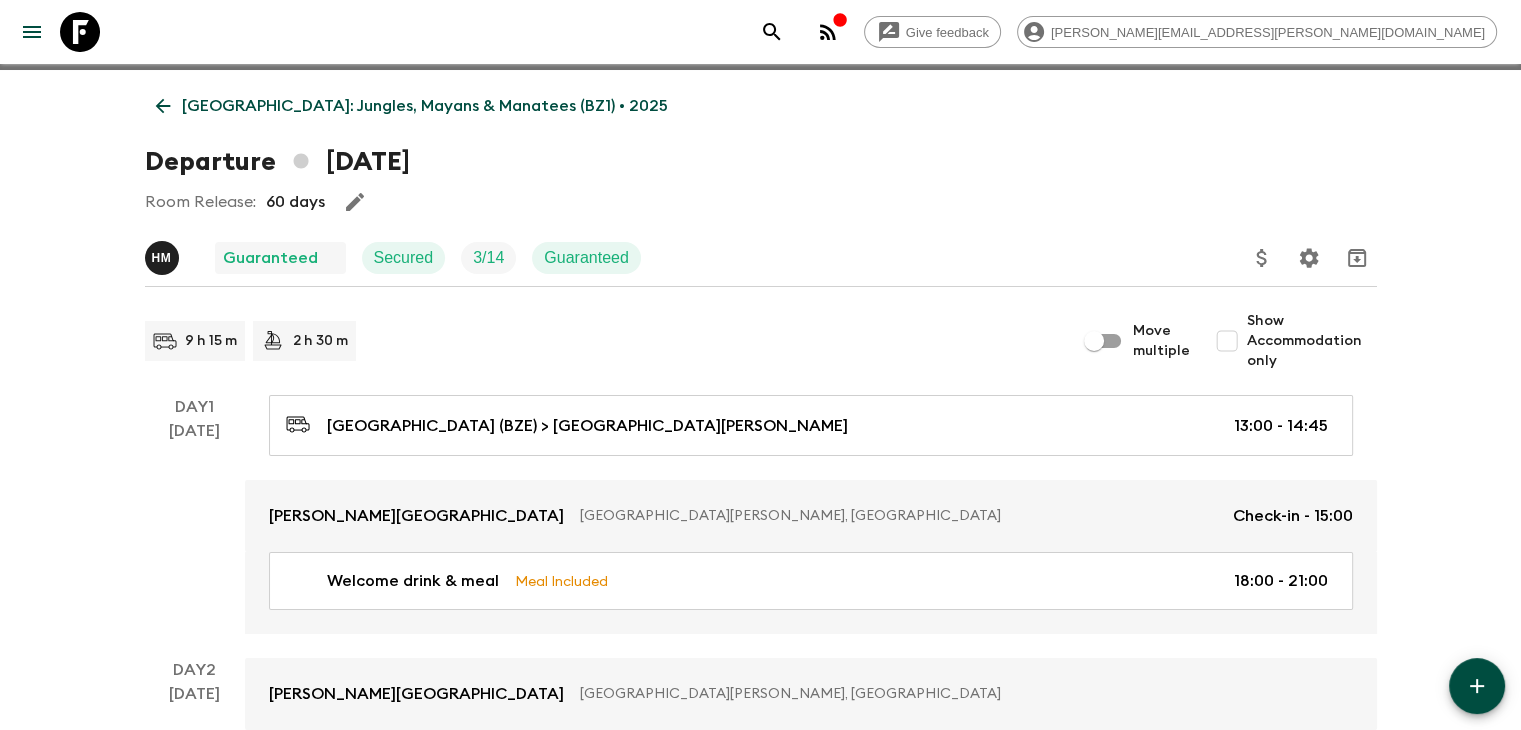 scroll, scrollTop: 0, scrollLeft: 0, axis: both 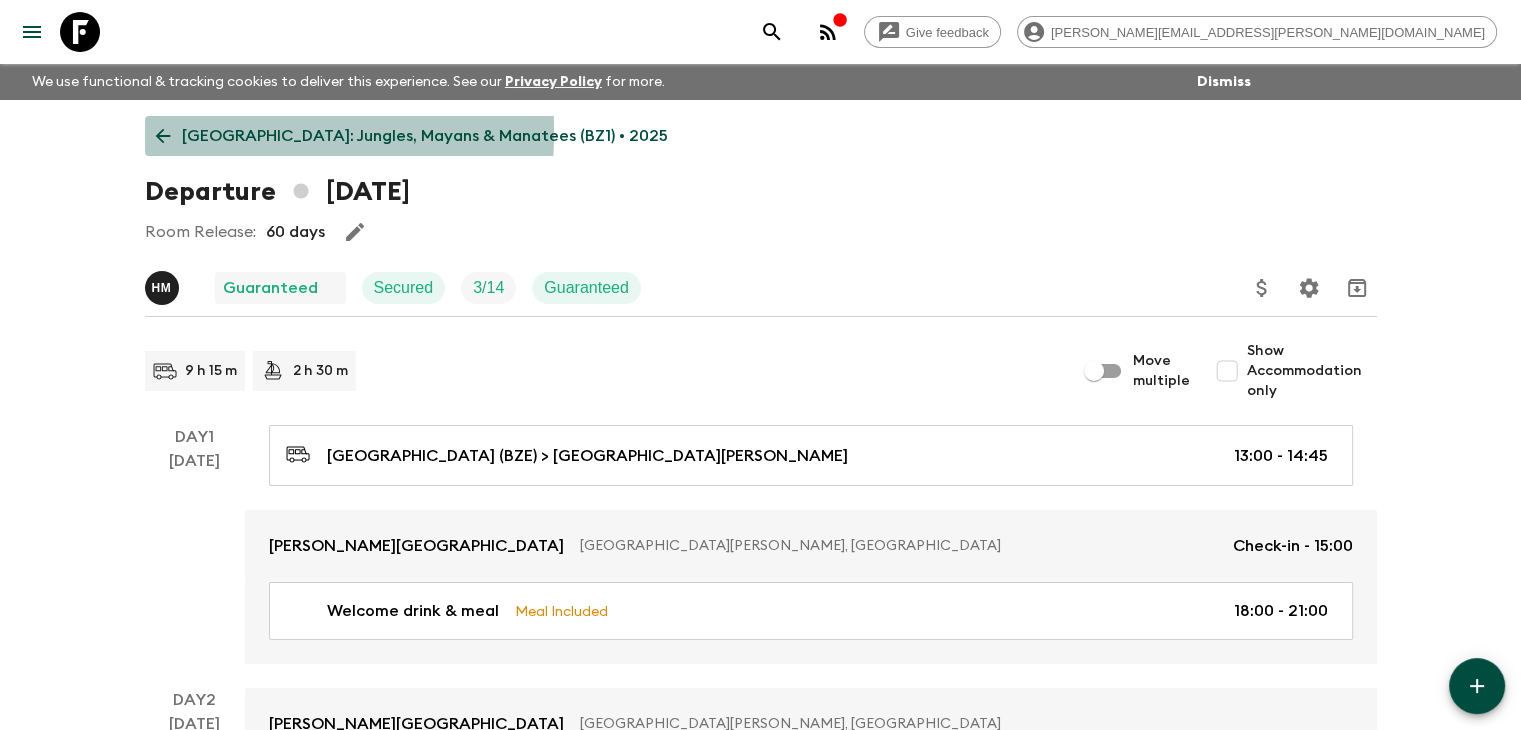 click 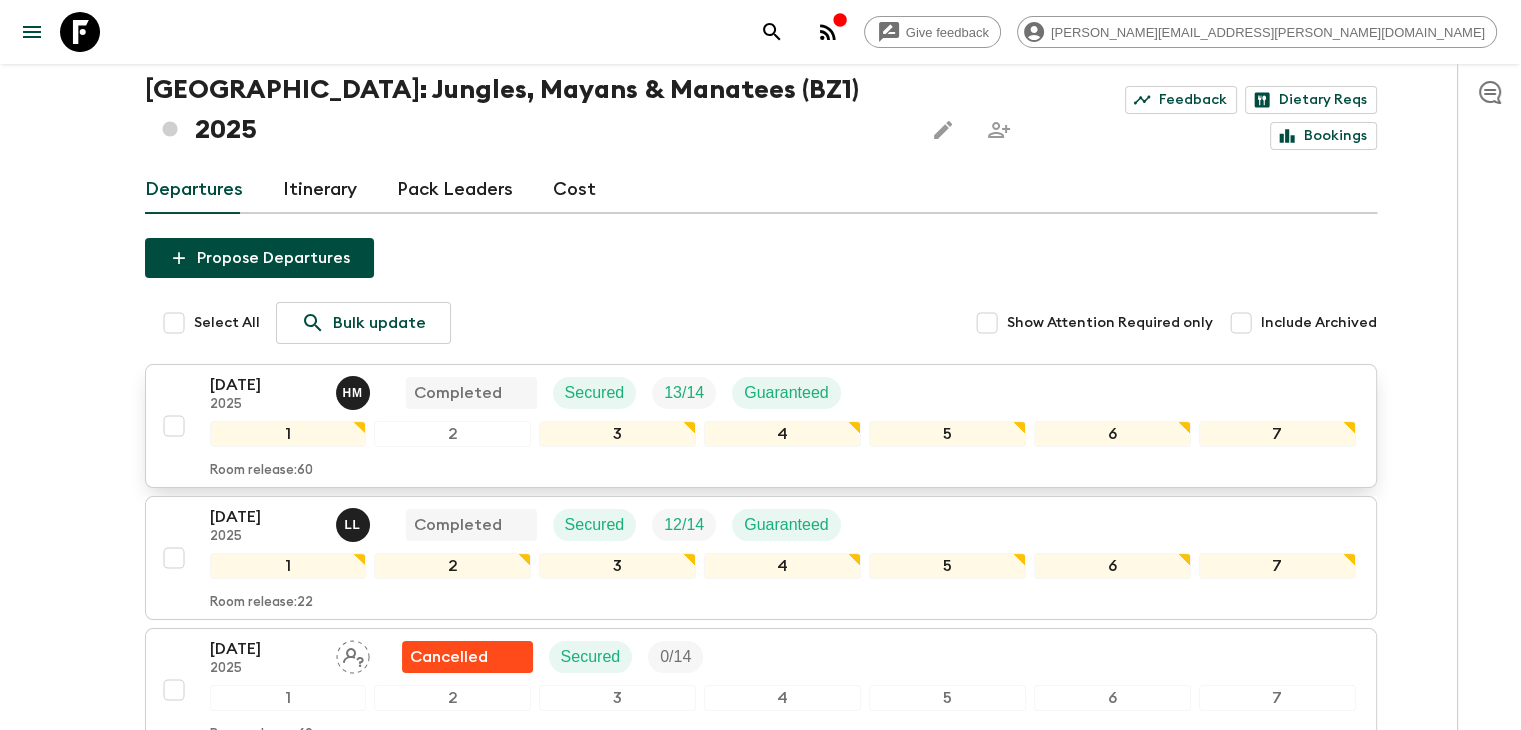 scroll, scrollTop: 0, scrollLeft: 0, axis: both 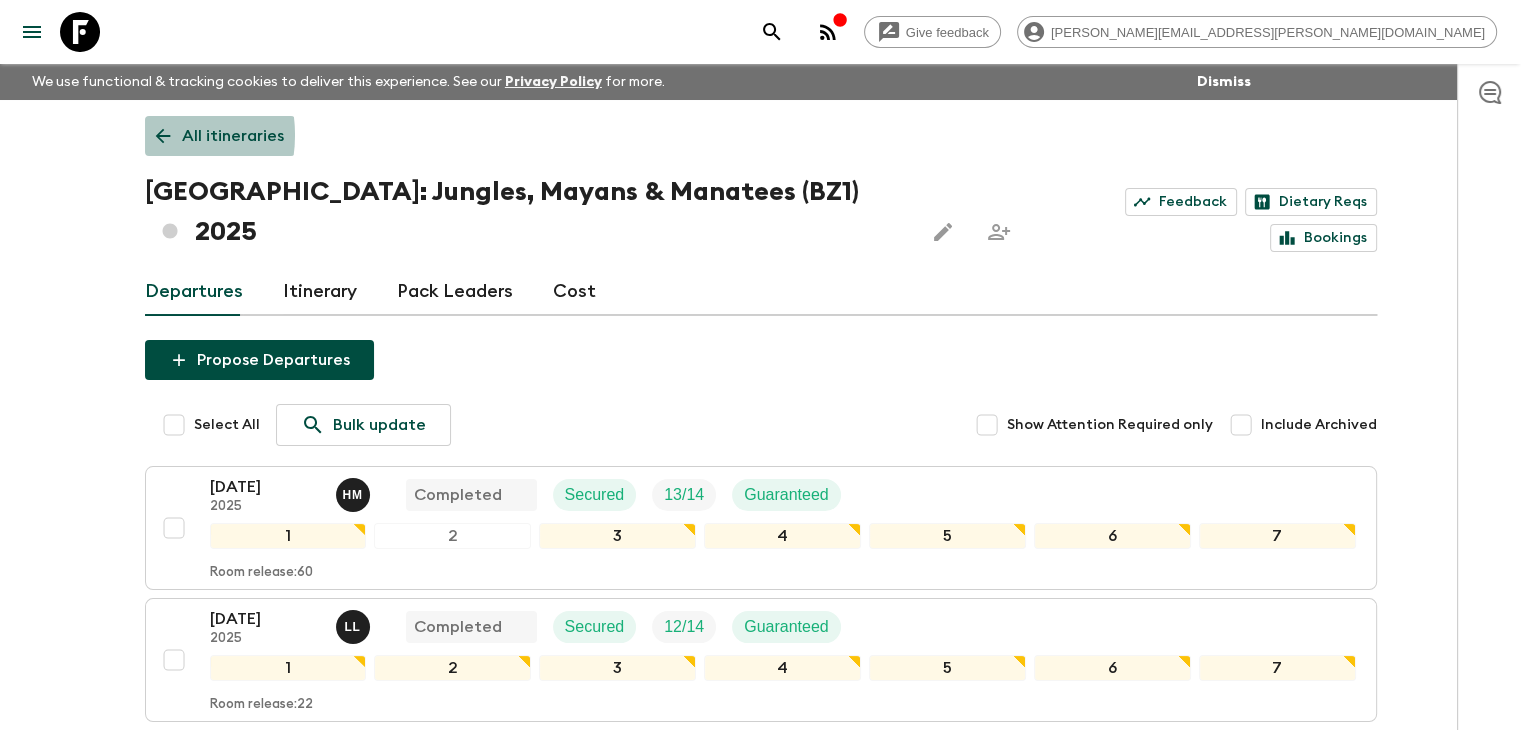 click on "All itineraries" at bounding box center [220, 136] 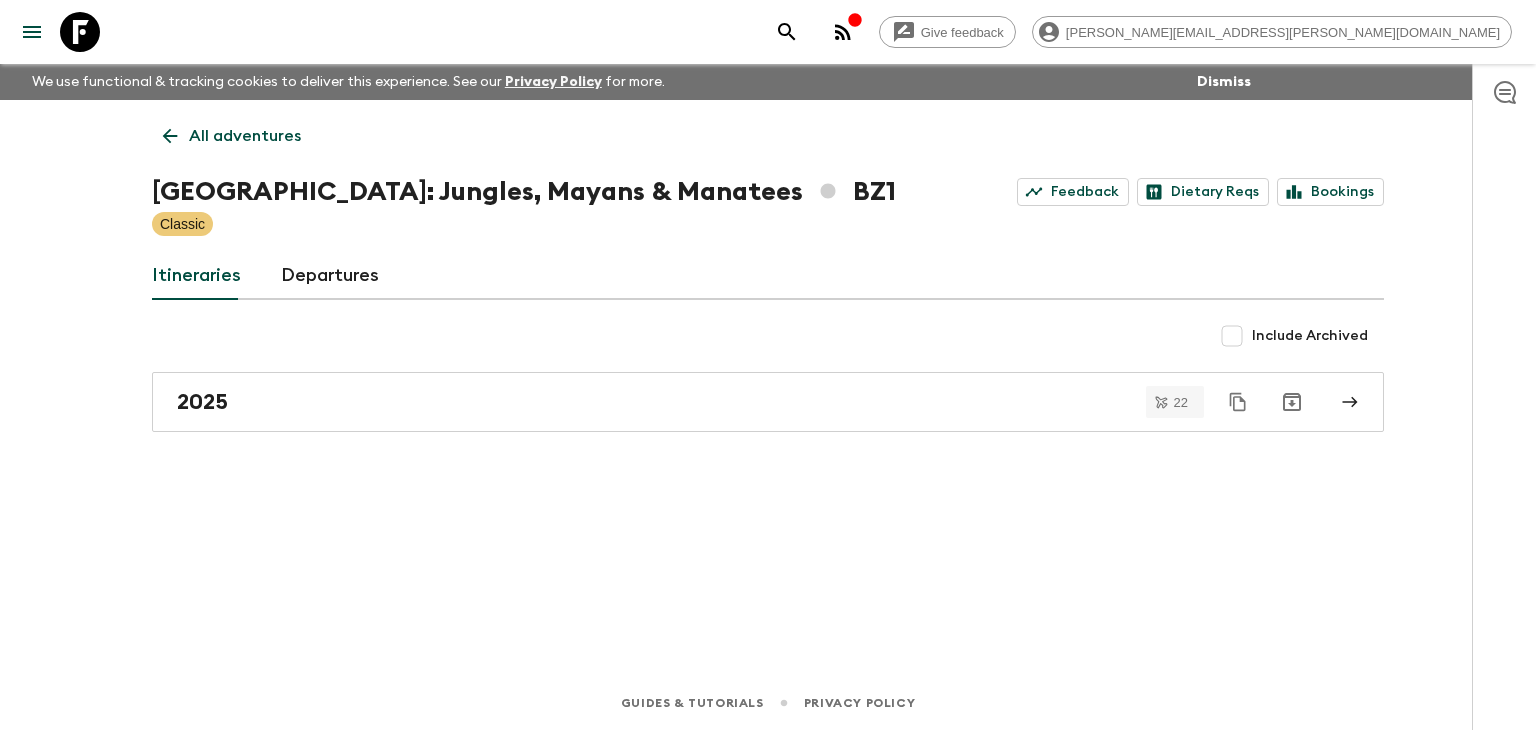 click on "All adventures [GEOGRAPHIC_DATA]: Jungles, Mayans & Manatees BZ1 Feedback Dietary Reqs Bookings Classic Itineraries Departures Include Archived 2025  22" at bounding box center [768, 360] 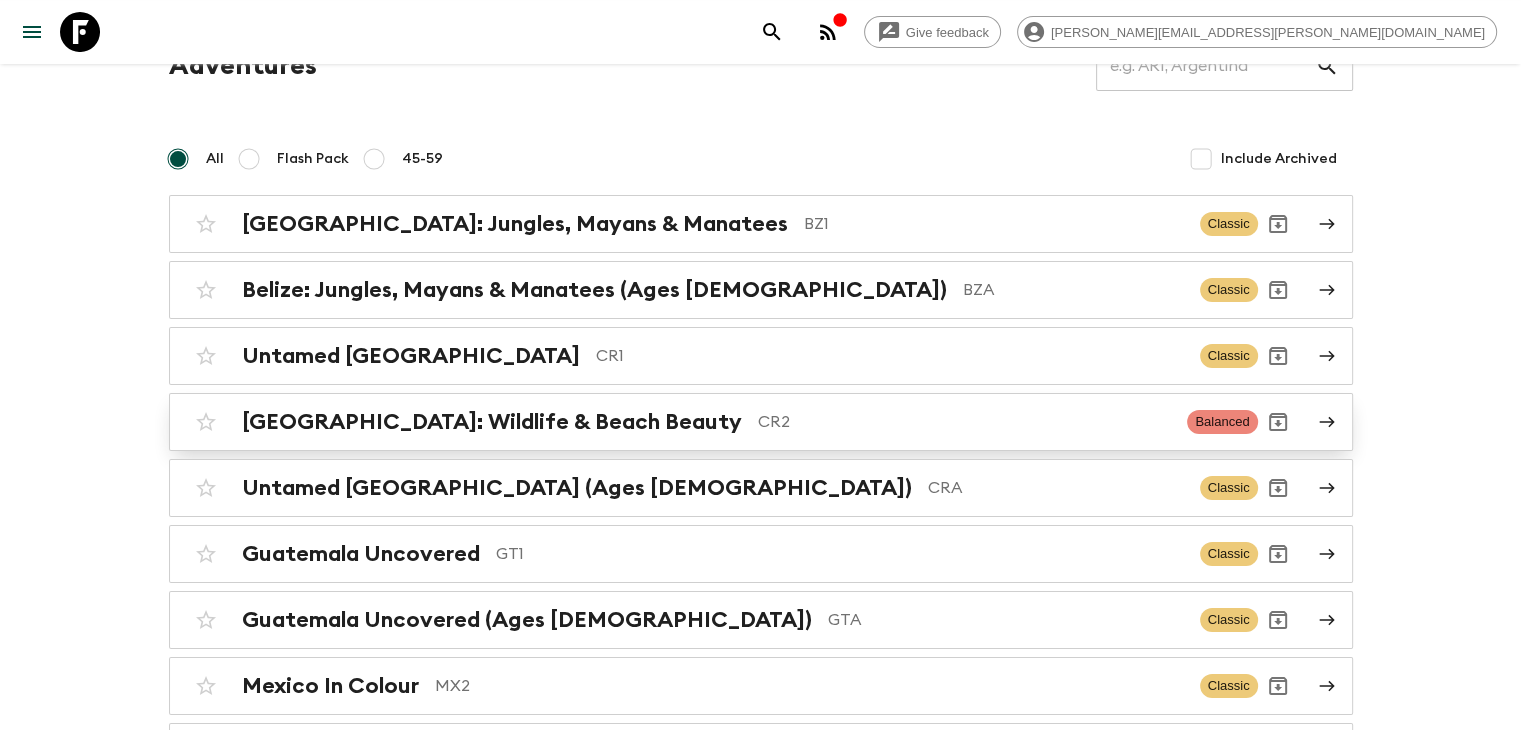 scroll, scrollTop: 100, scrollLeft: 0, axis: vertical 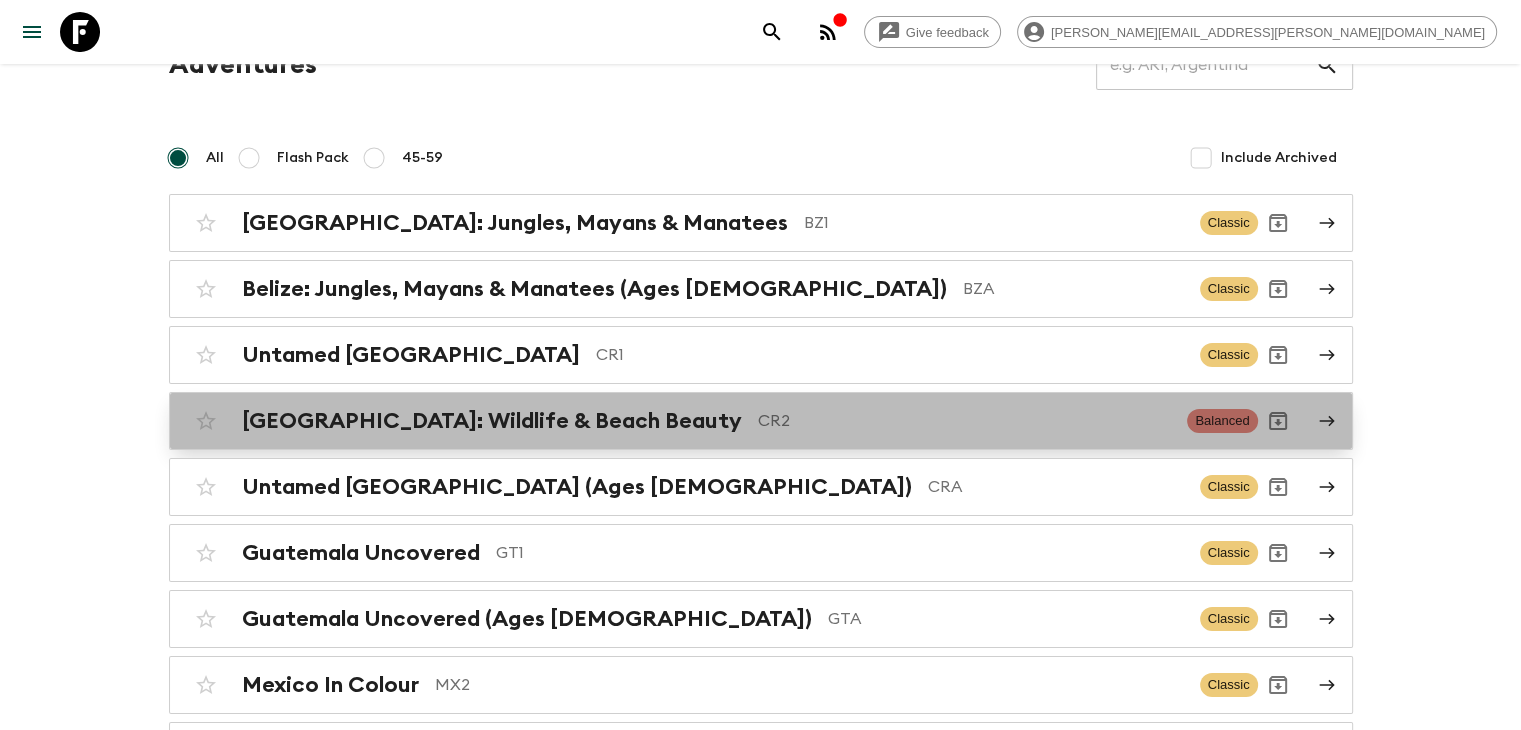 click on "CR2" at bounding box center (965, 421) 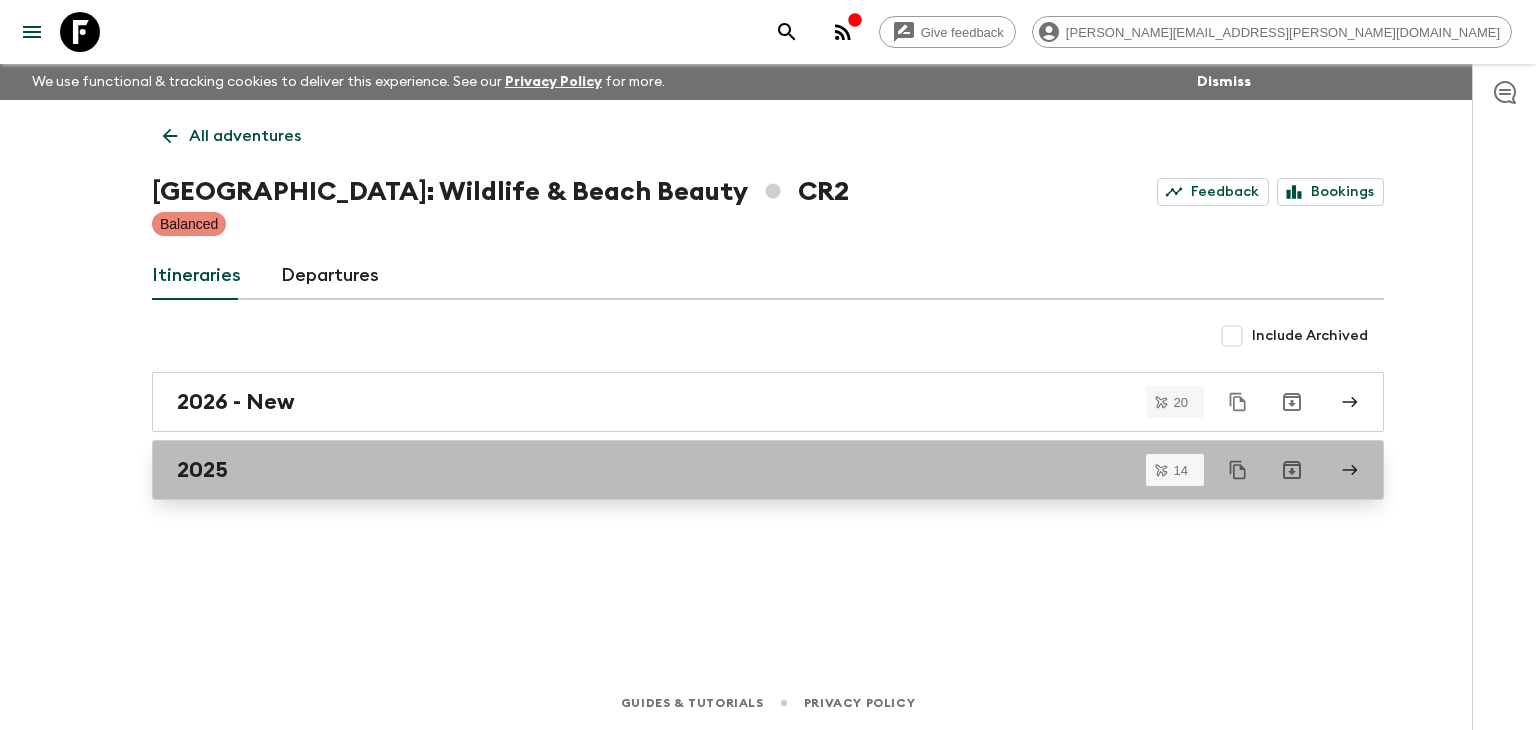 click on "2025" at bounding box center (749, 470) 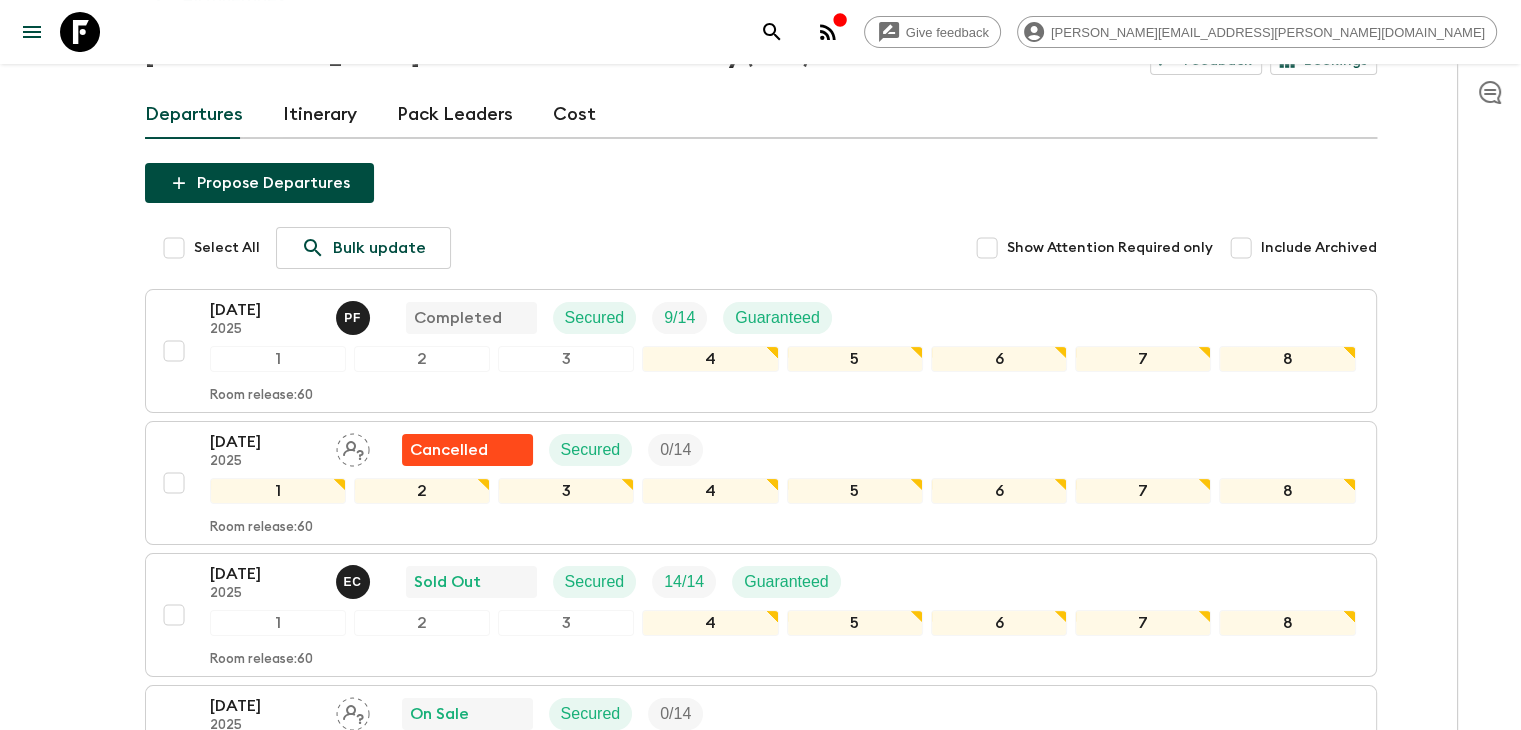 scroll, scrollTop: 0, scrollLeft: 0, axis: both 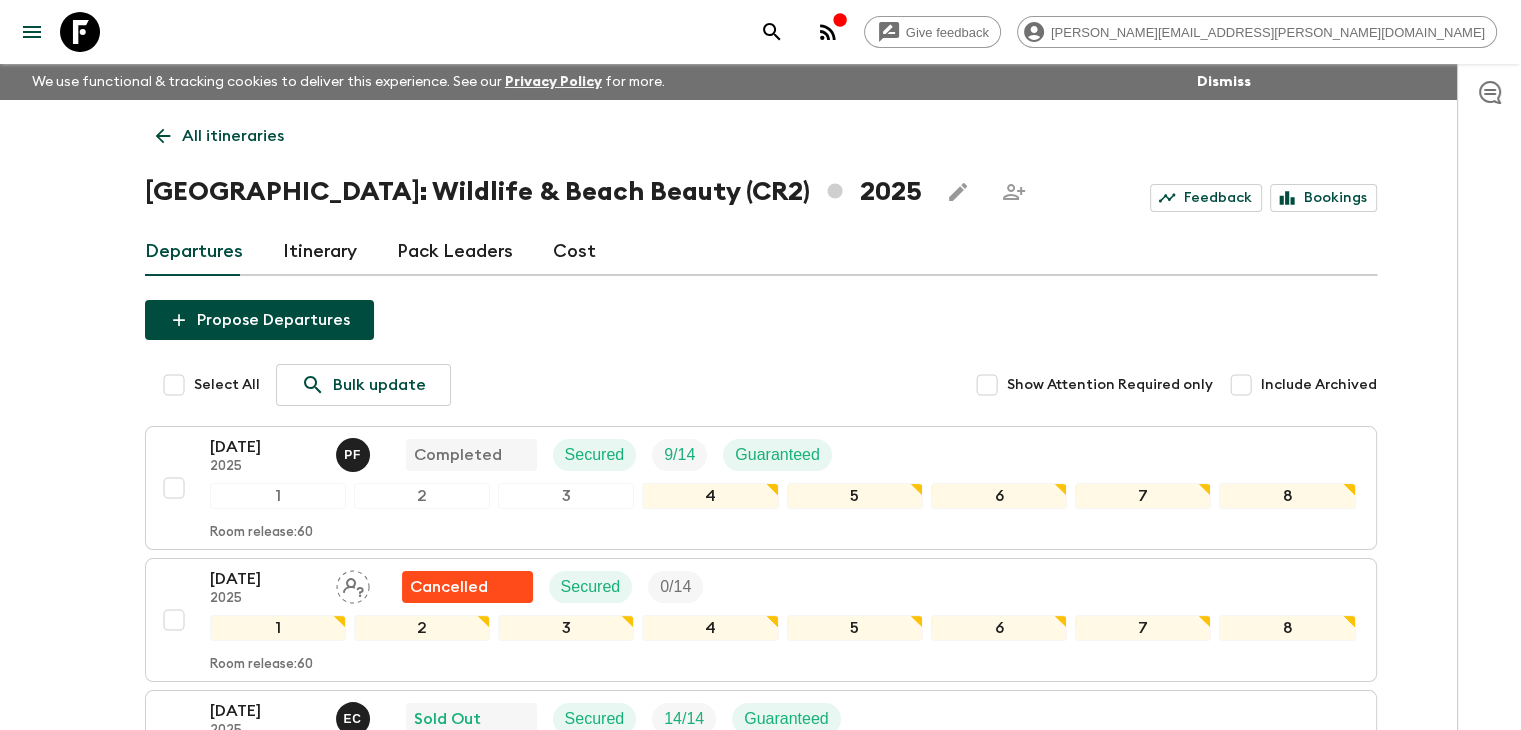 click on "All itineraries" at bounding box center [220, 136] 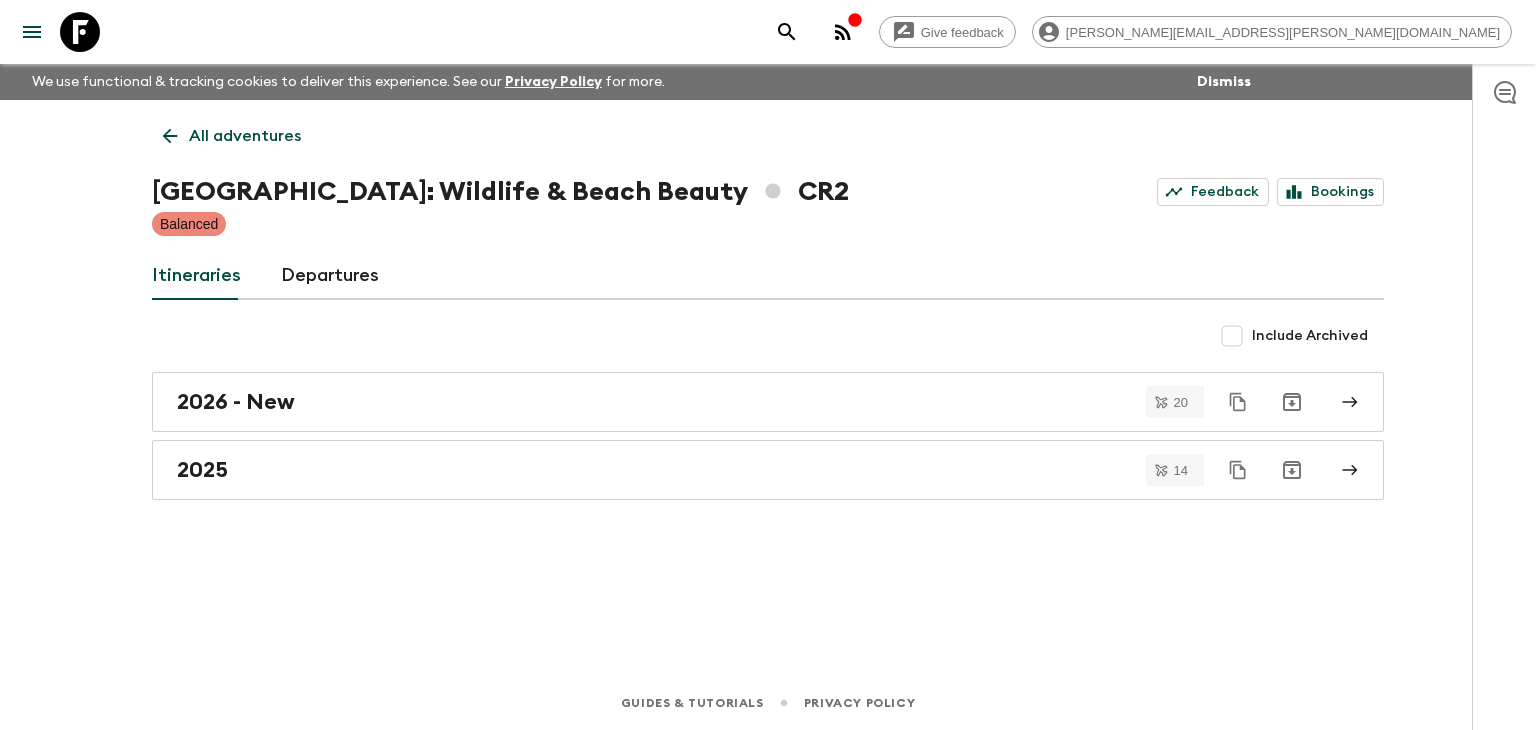 click 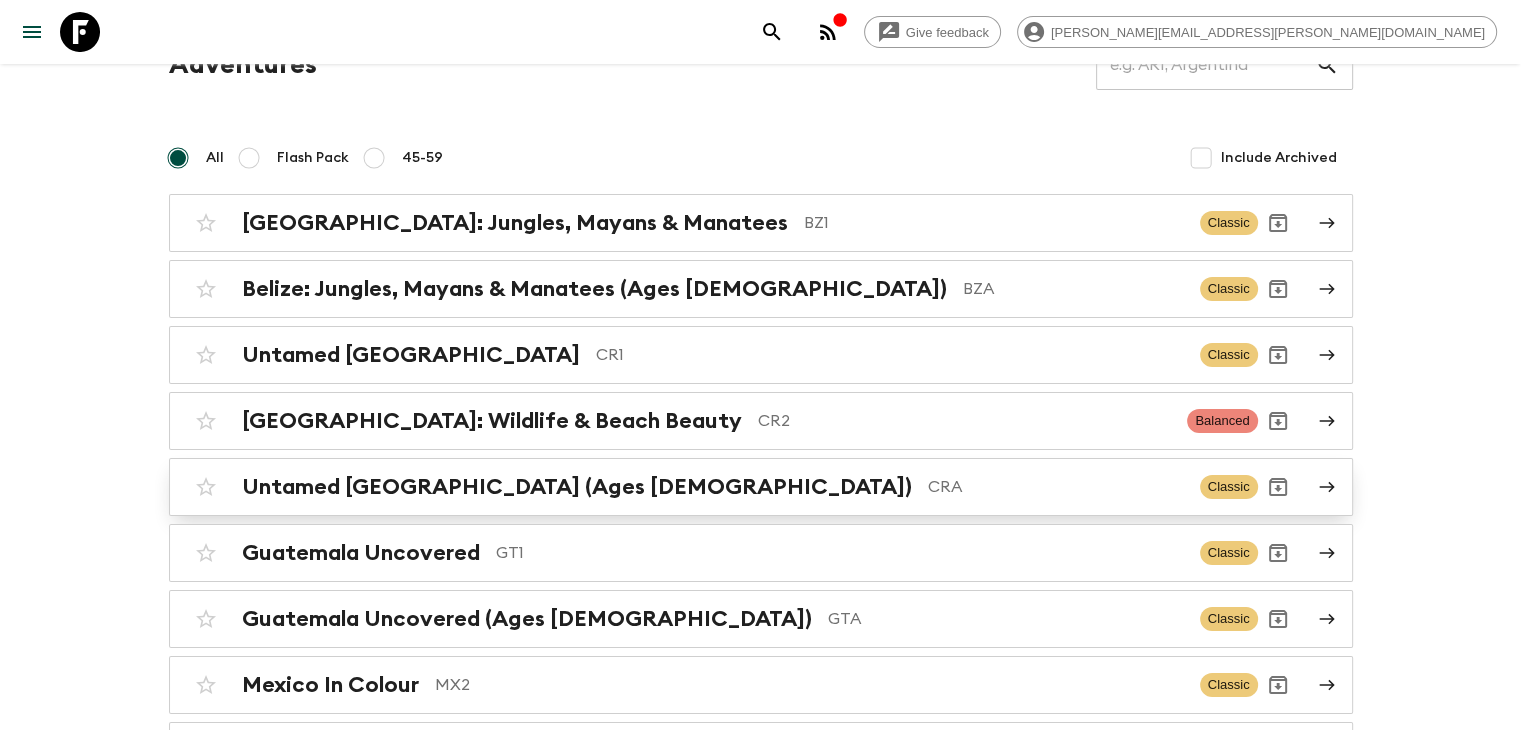 scroll, scrollTop: 200, scrollLeft: 0, axis: vertical 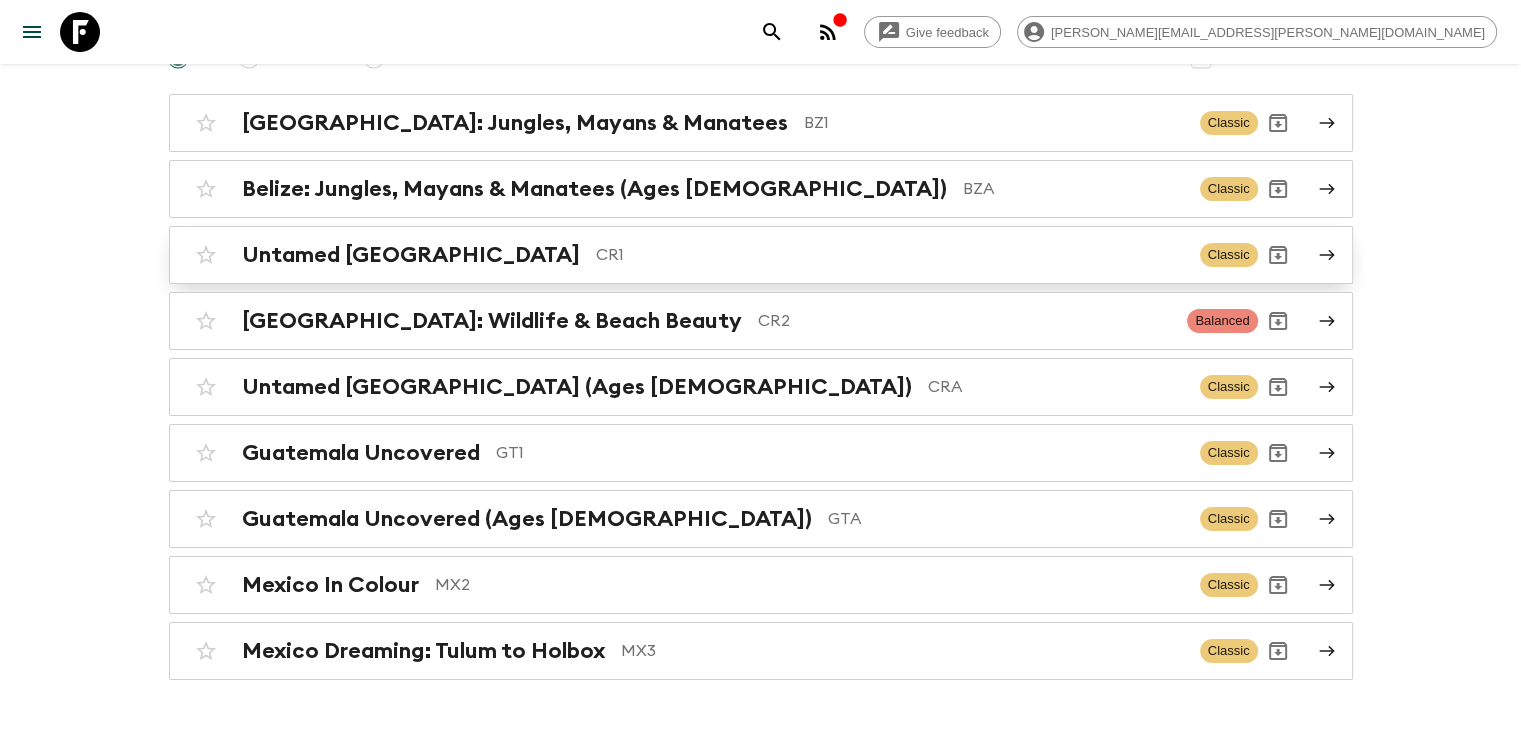 click on "Untamed [GEOGRAPHIC_DATA]" at bounding box center (411, 255) 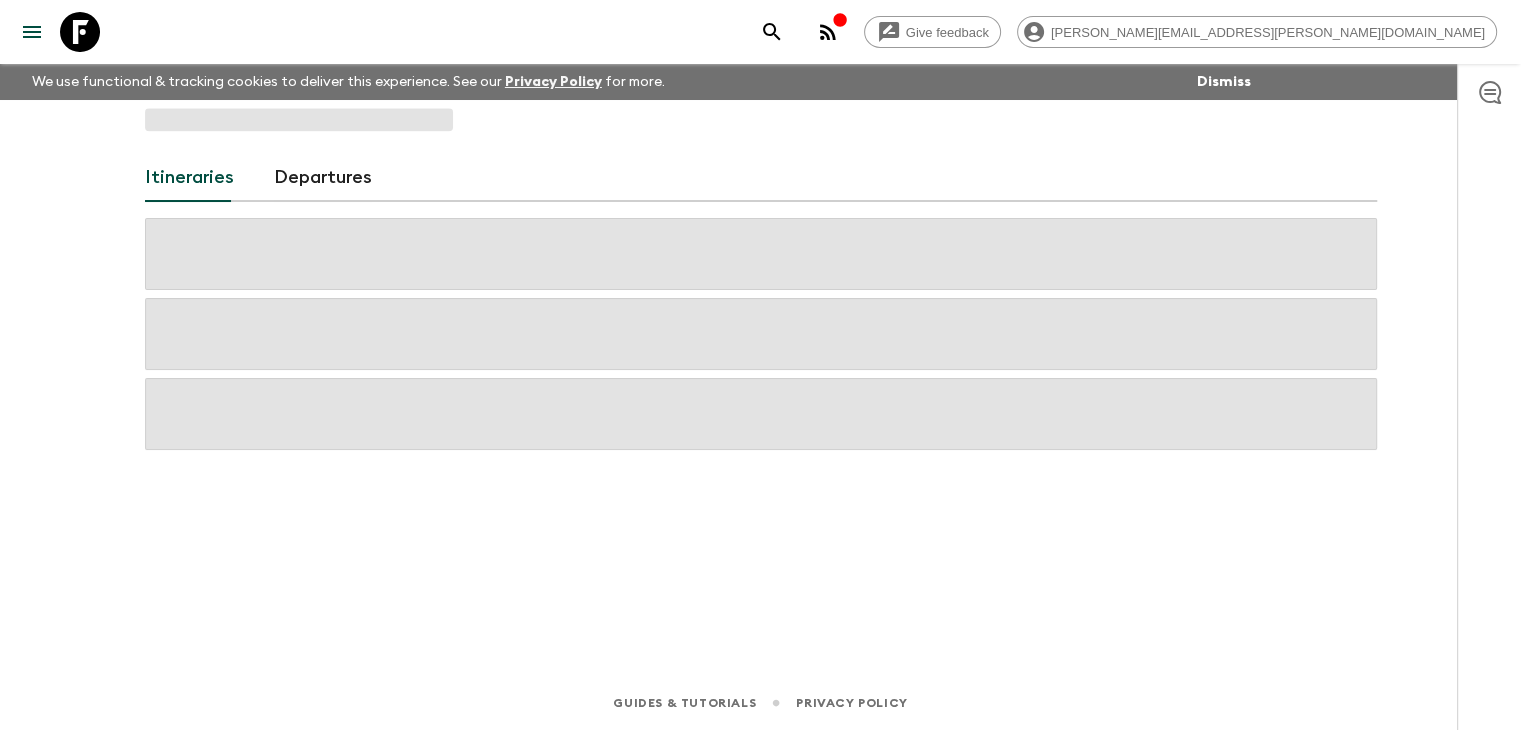 scroll, scrollTop: 0, scrollLeft: 0, axis: both 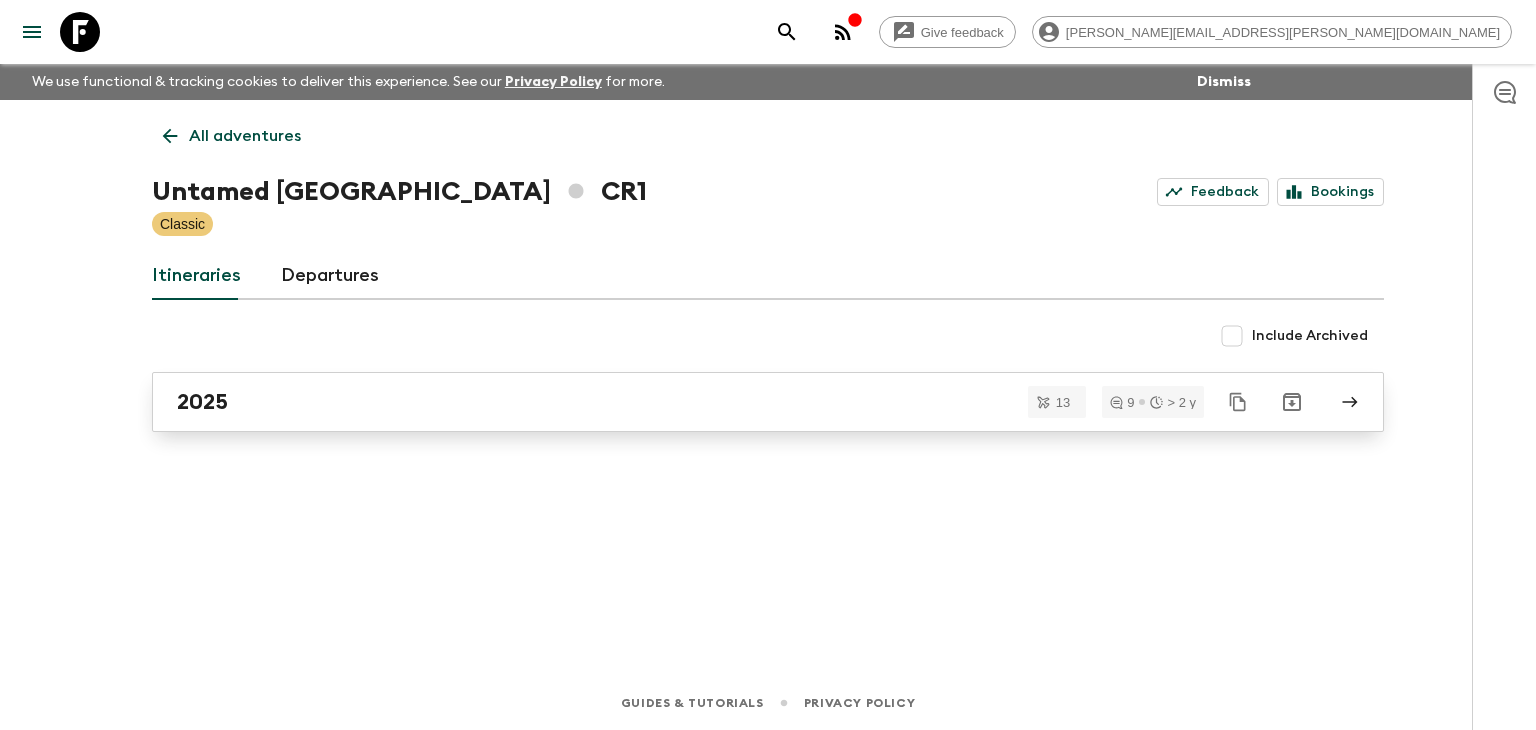 click on "2025" at bounding box center (768, 402) 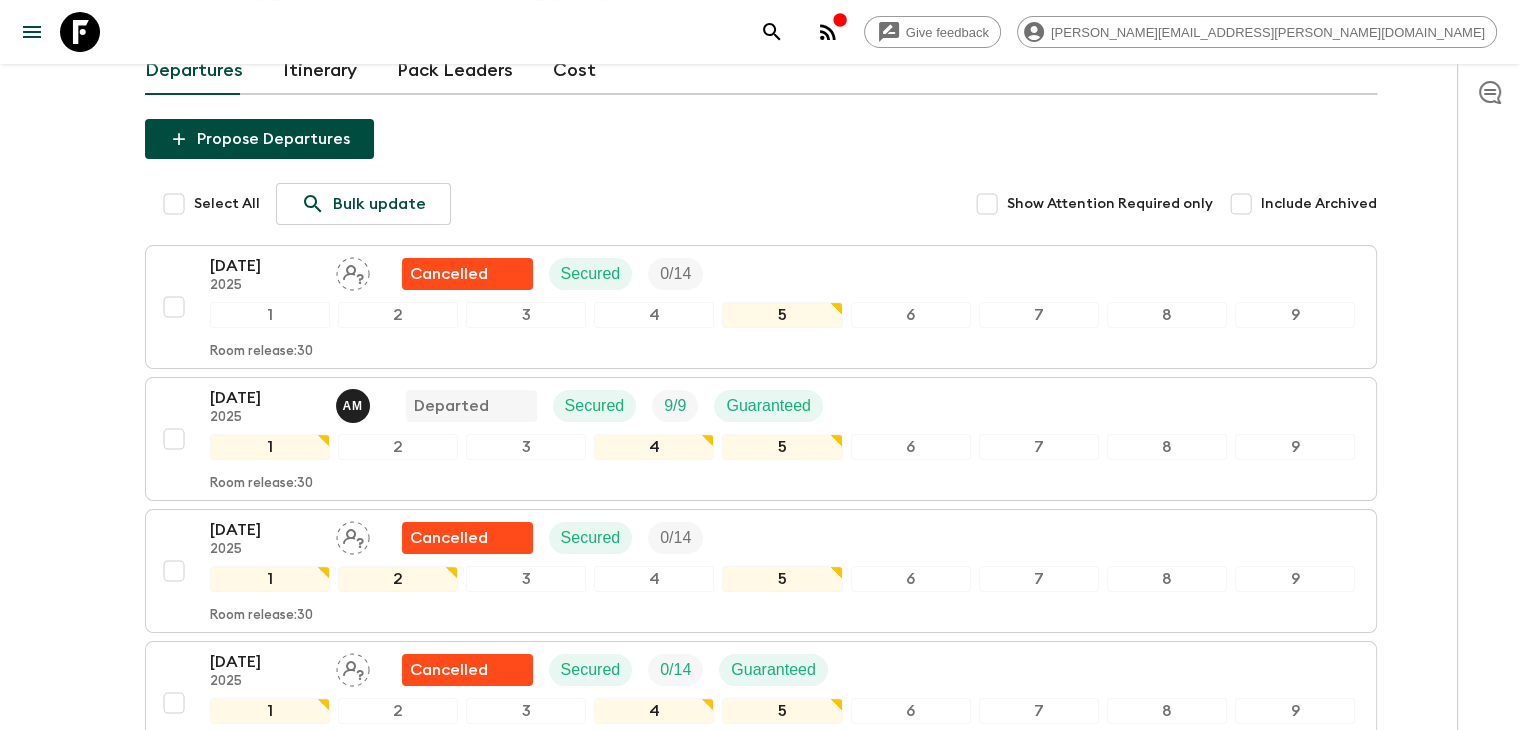scroll, scrollTop: 0, scrollLeft: 0, axis: both 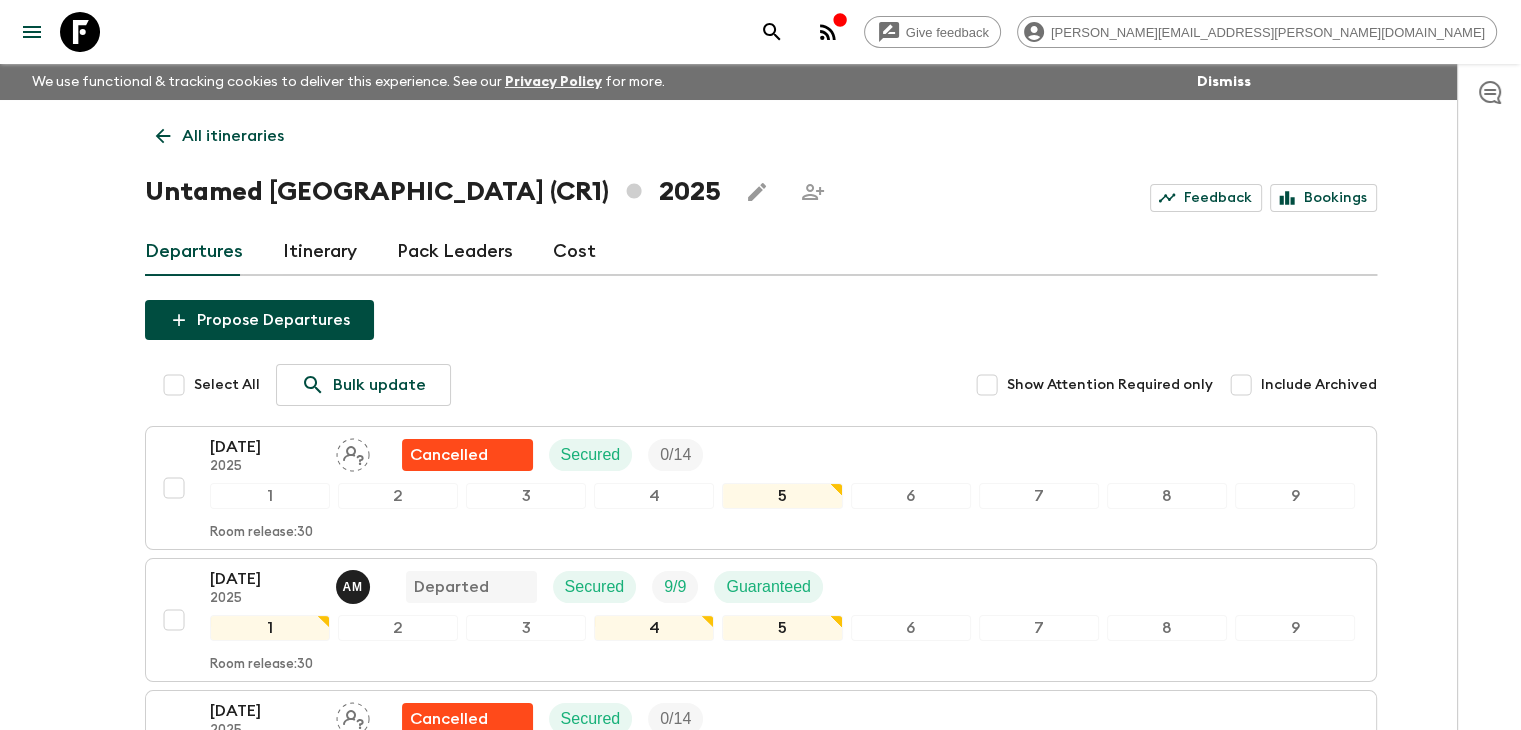 click 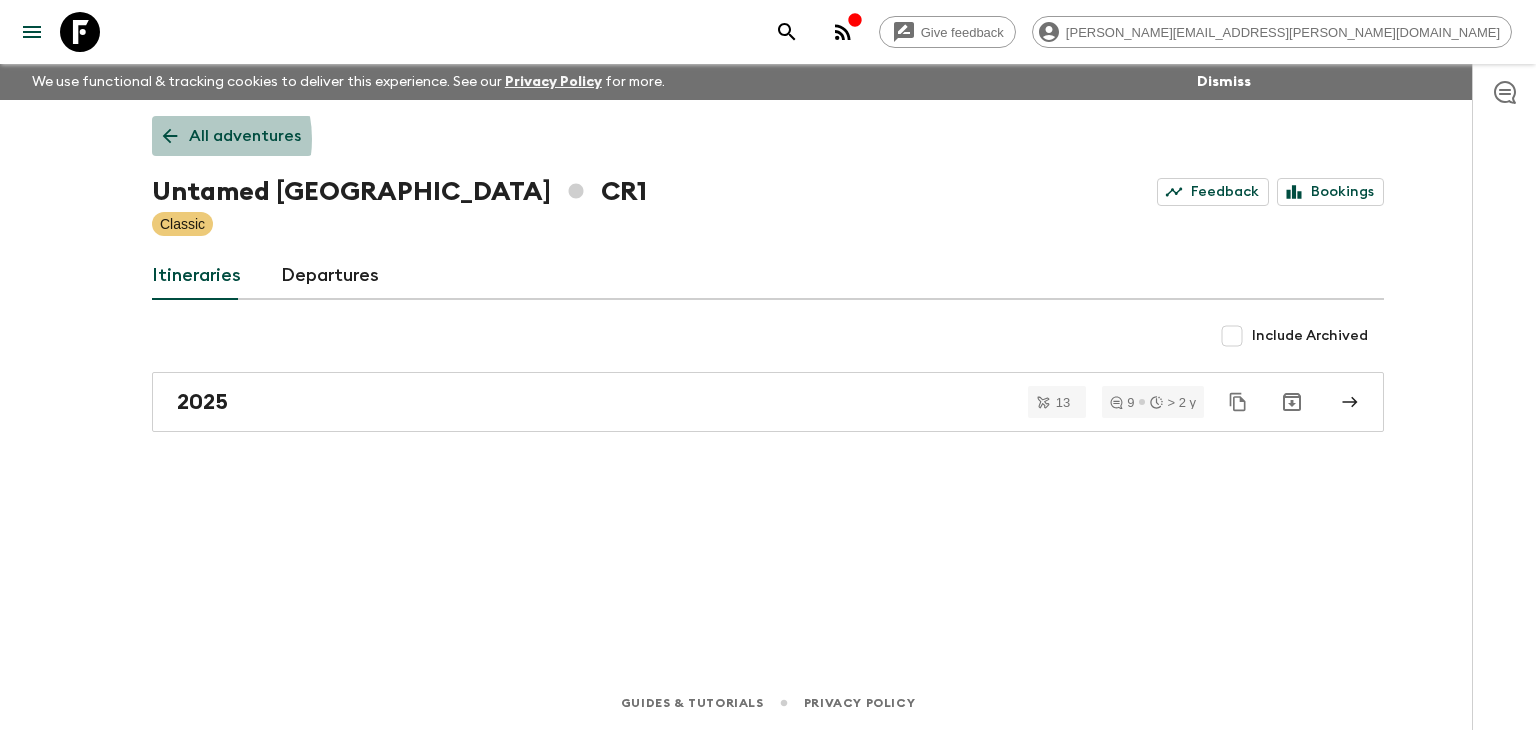 click on "All adventures" at bounding box center (232, 136) 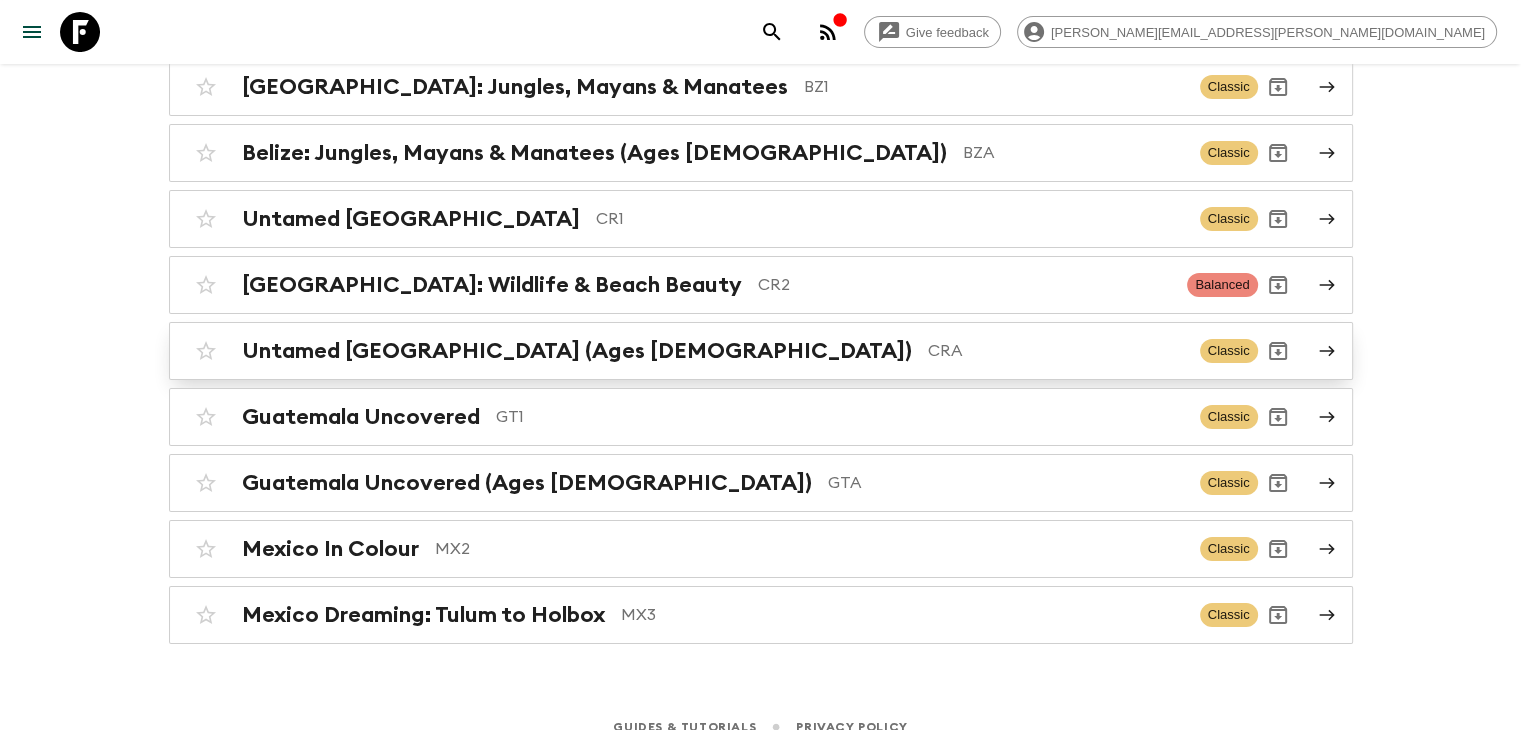 scroll, scrollTop: 256, scrollLeft: 0, axis: vertical 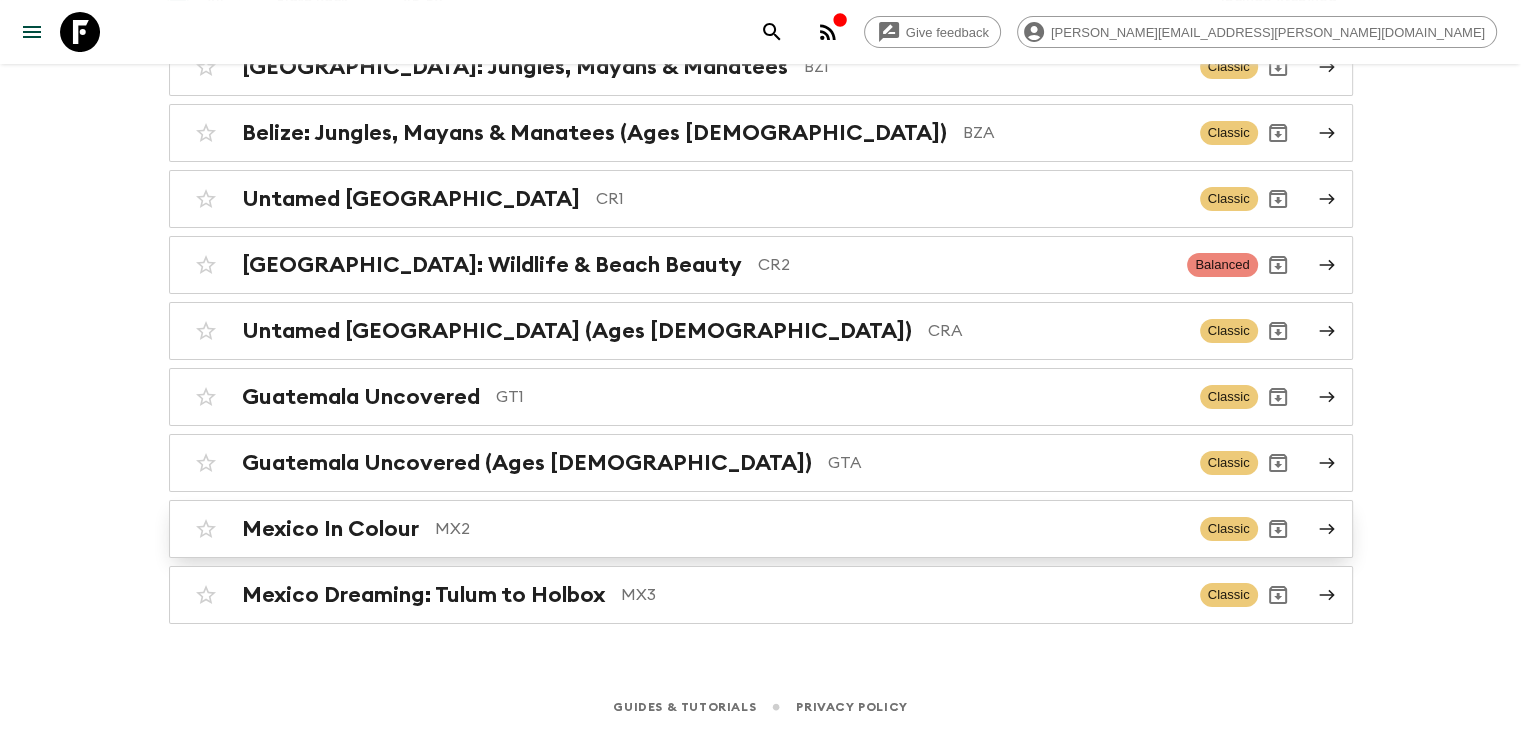 click on "MX2" at bounding box center (809, 529) 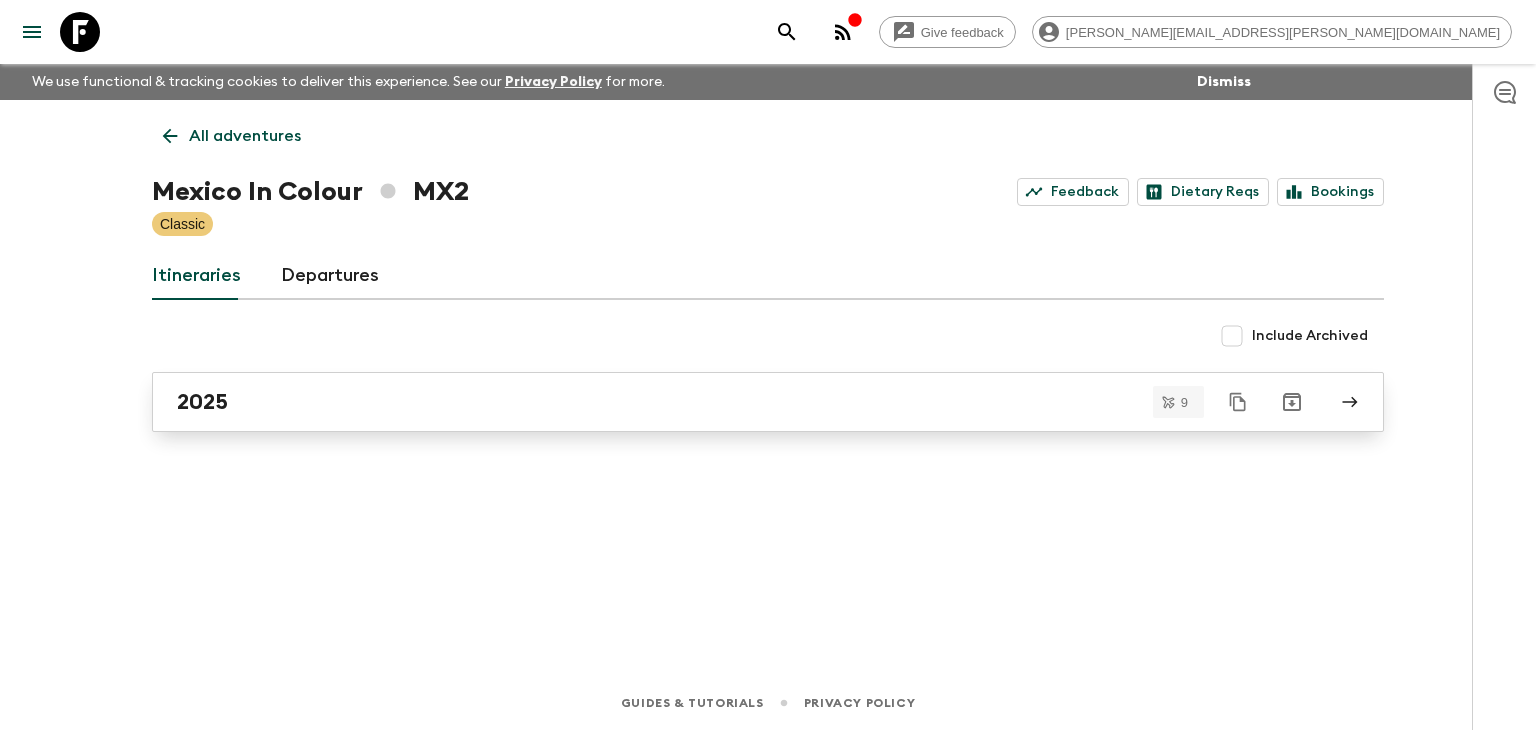 click on "2025" at bounding box center [749, 402] 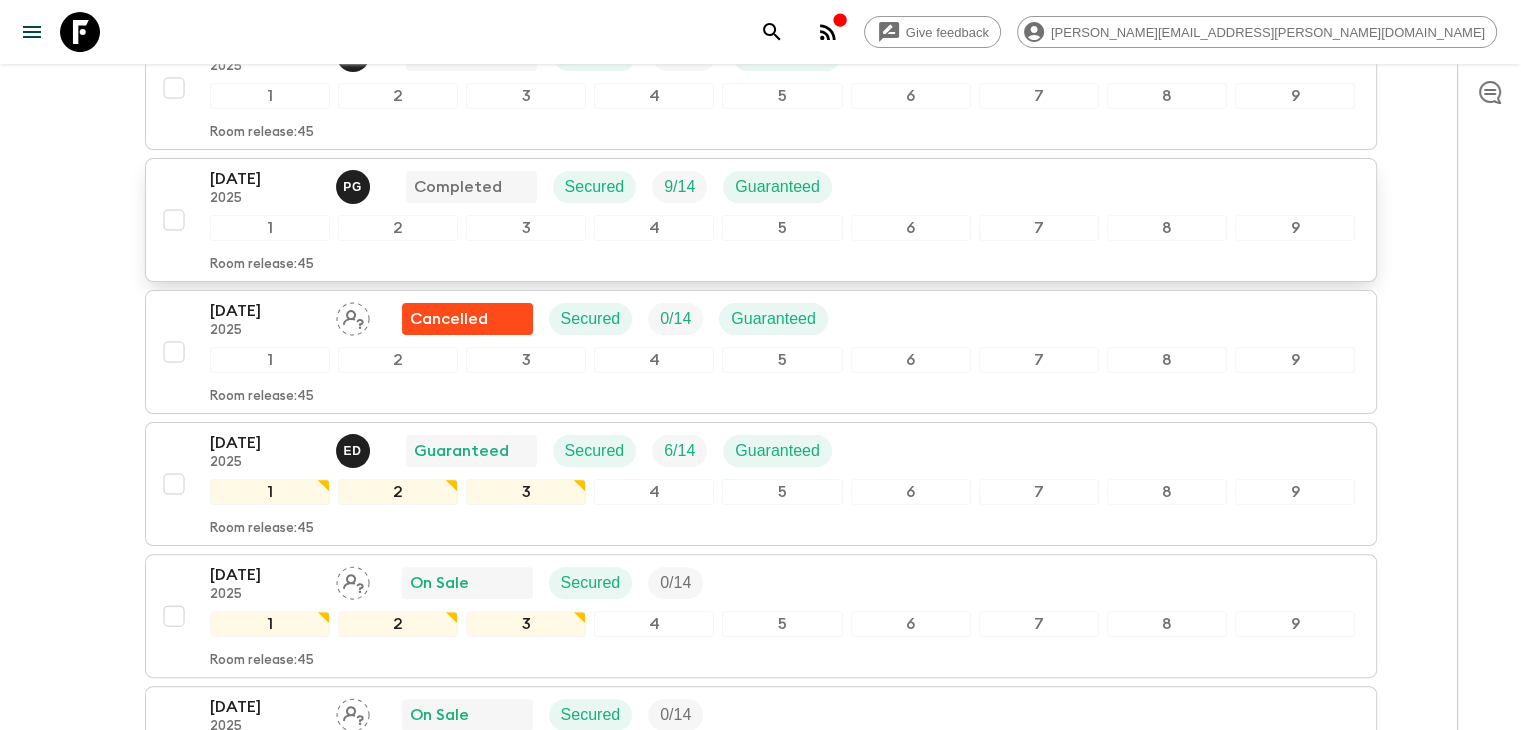 scroll, scrollTop: 0, scrollLeft: 0, axis: both 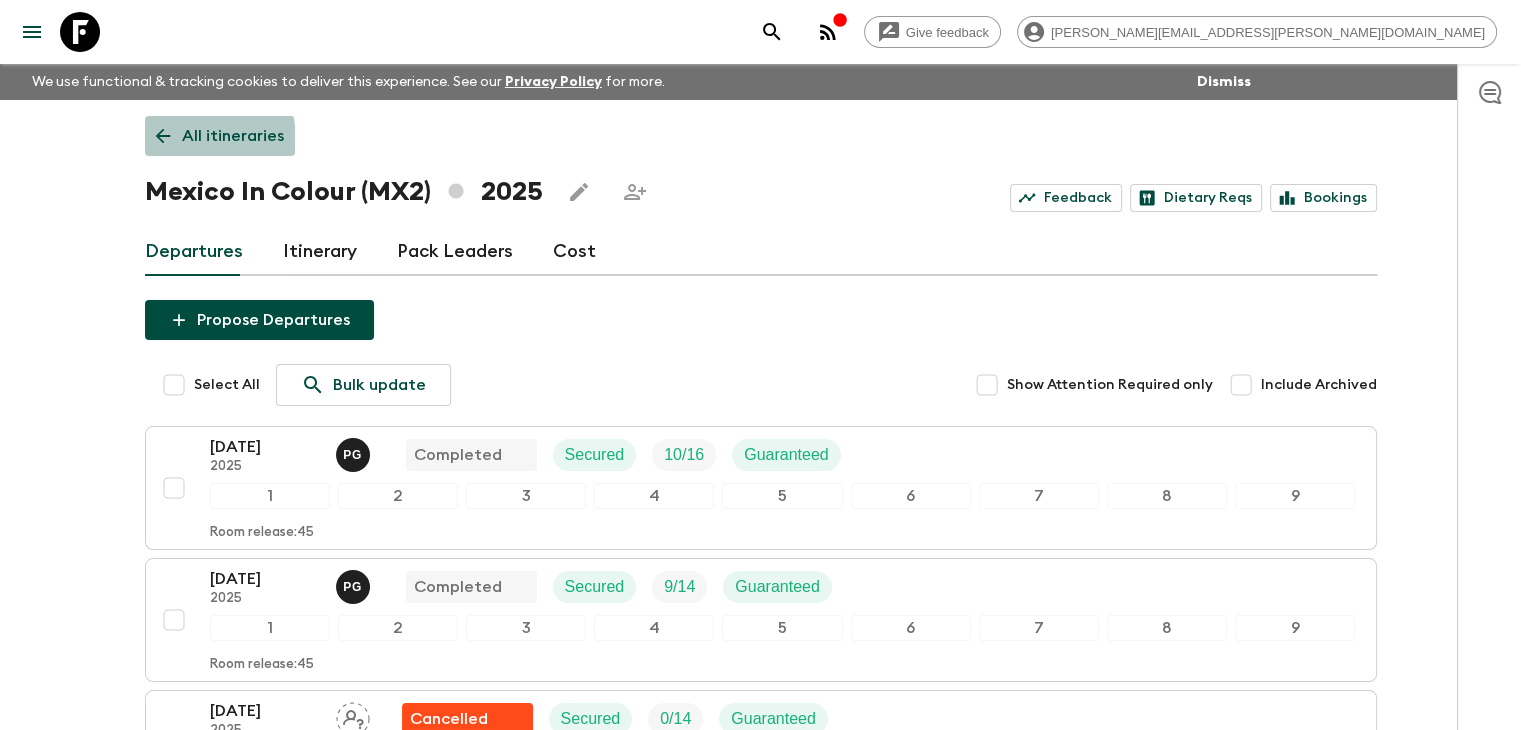 click 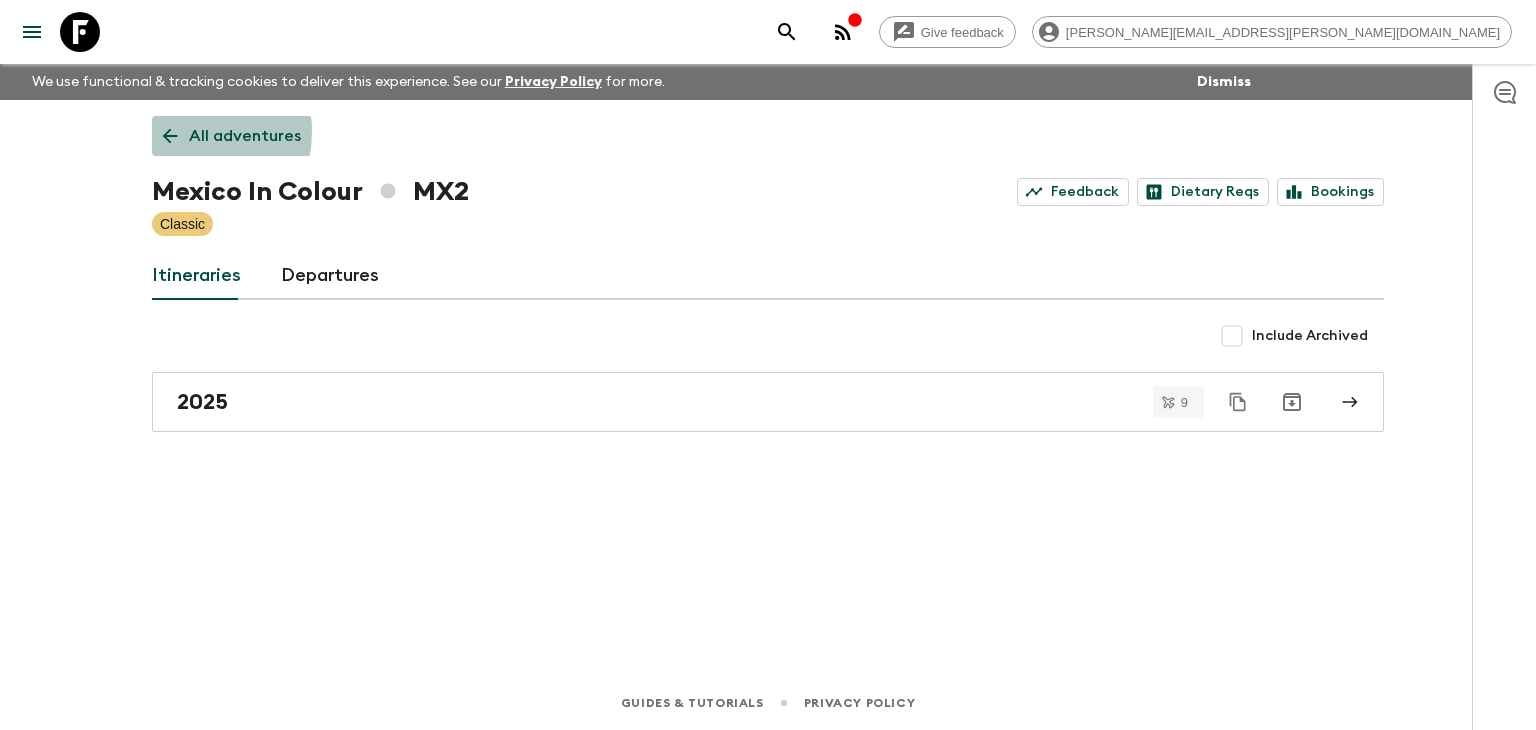 click 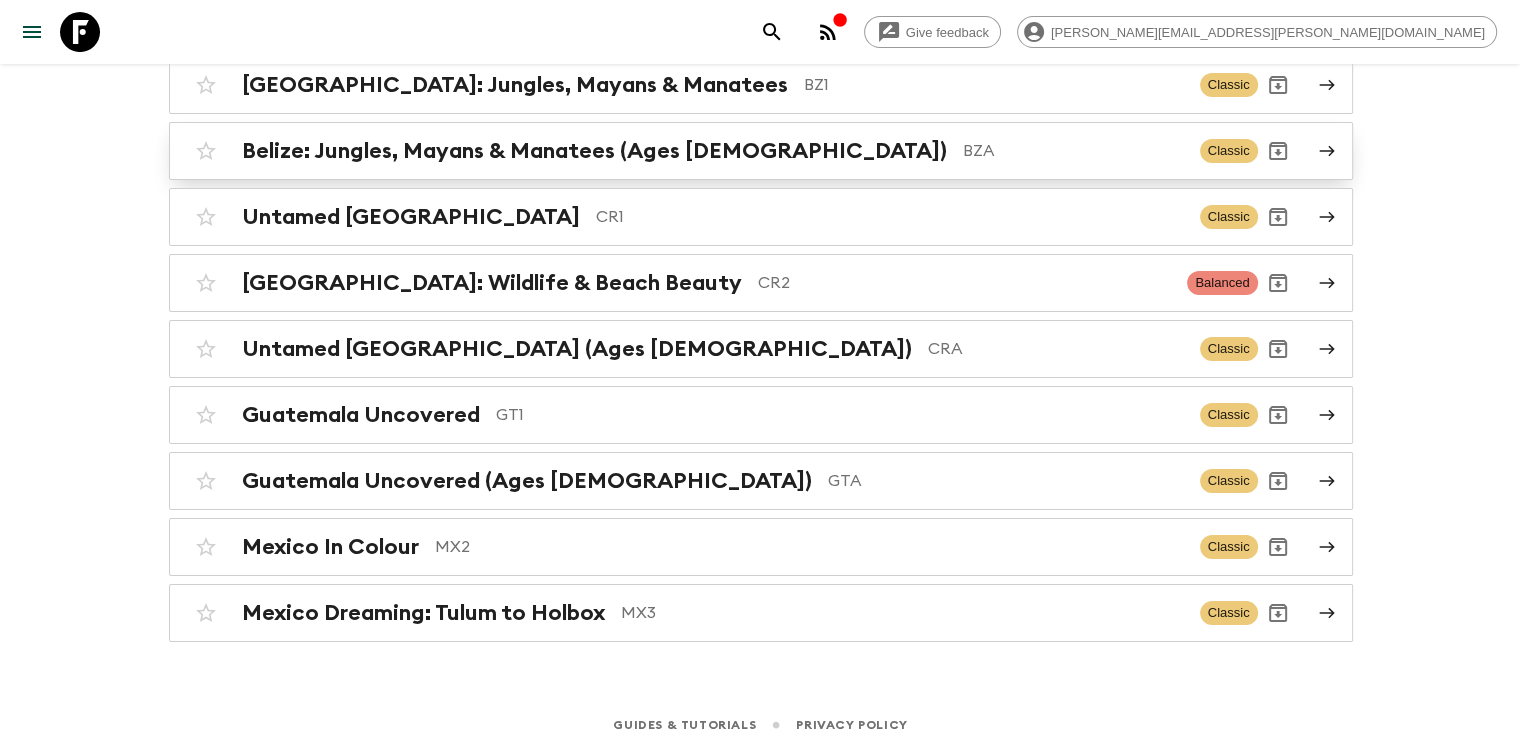 scroll, scrollTop: 256, scrollLeft: 0, axis: vertical 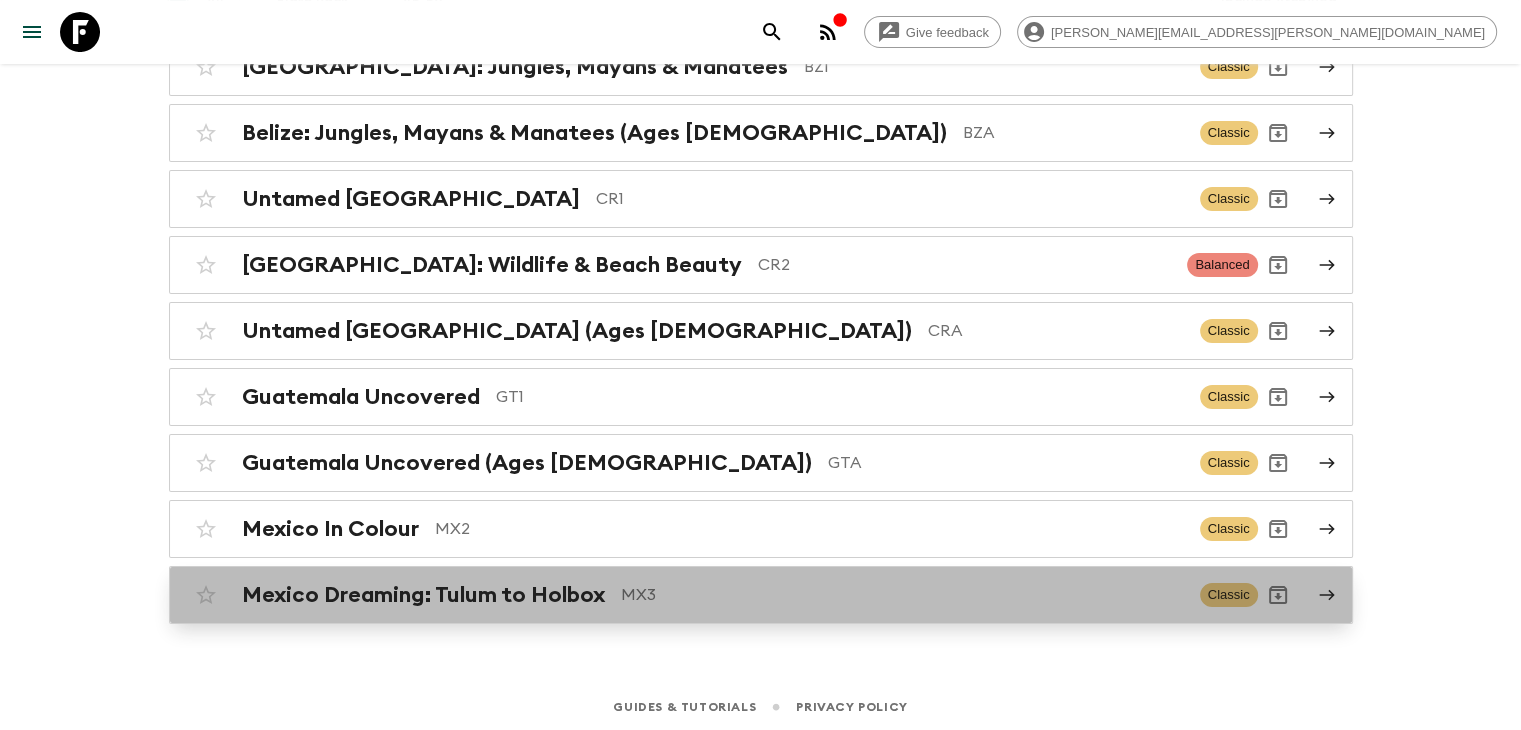 click on "Mexico Dreaming: Tulum to Holbox" at bounding box center [423, 595] 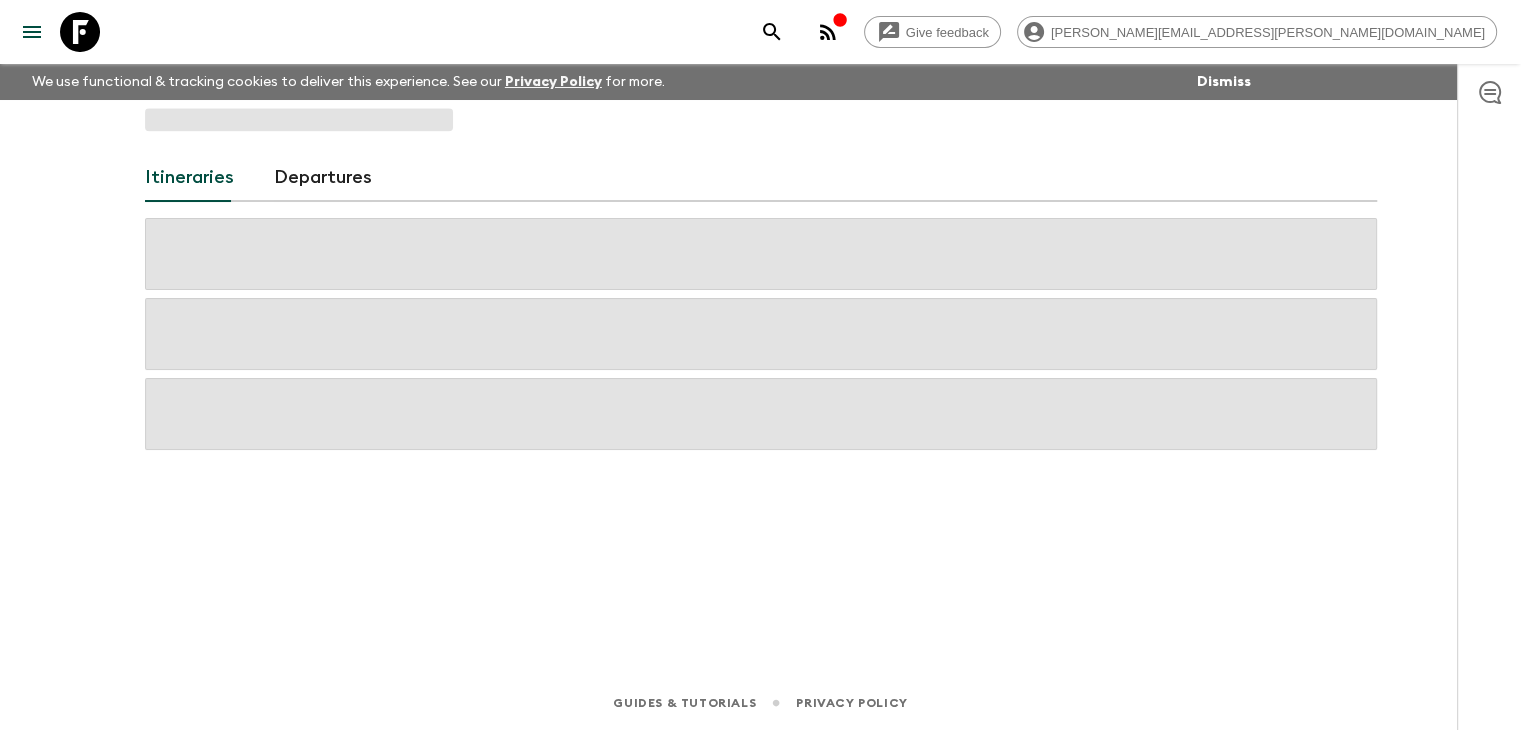 scroll, scrollTop: 0, scrollLeft: 0, axis: both 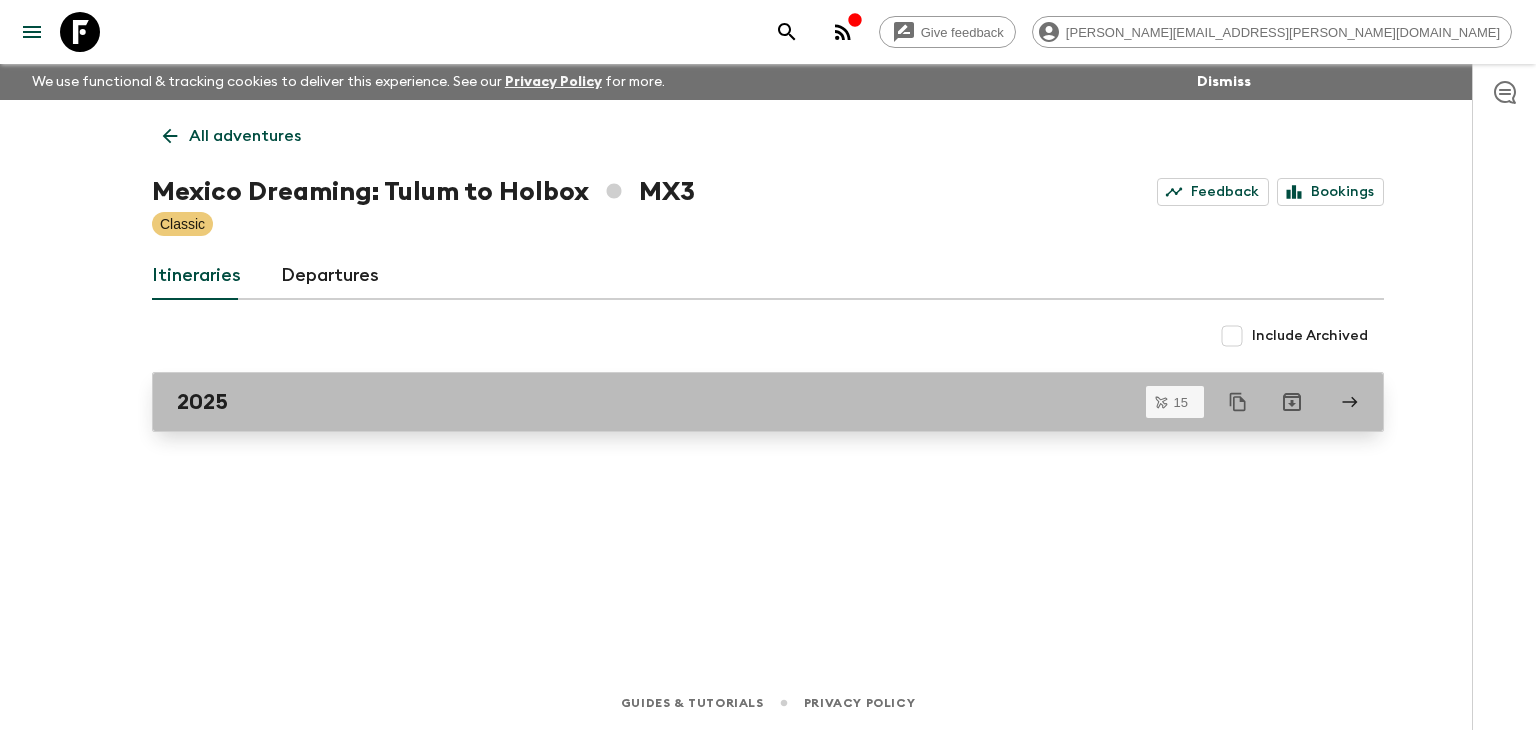 click on "2025" at bounding box center [749, 402] 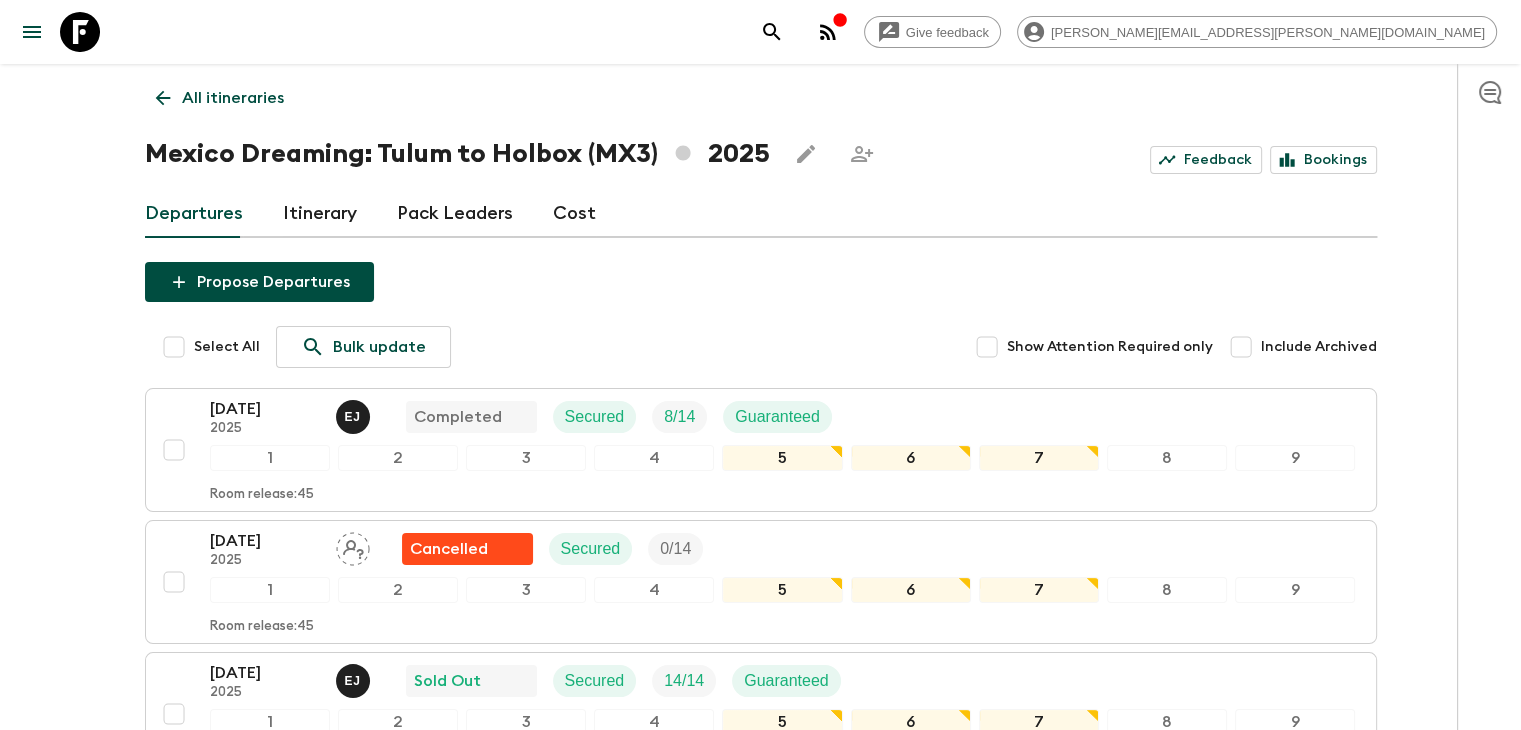 scroll, scrollTop: 0, scrollLeft: 0, axis: both 